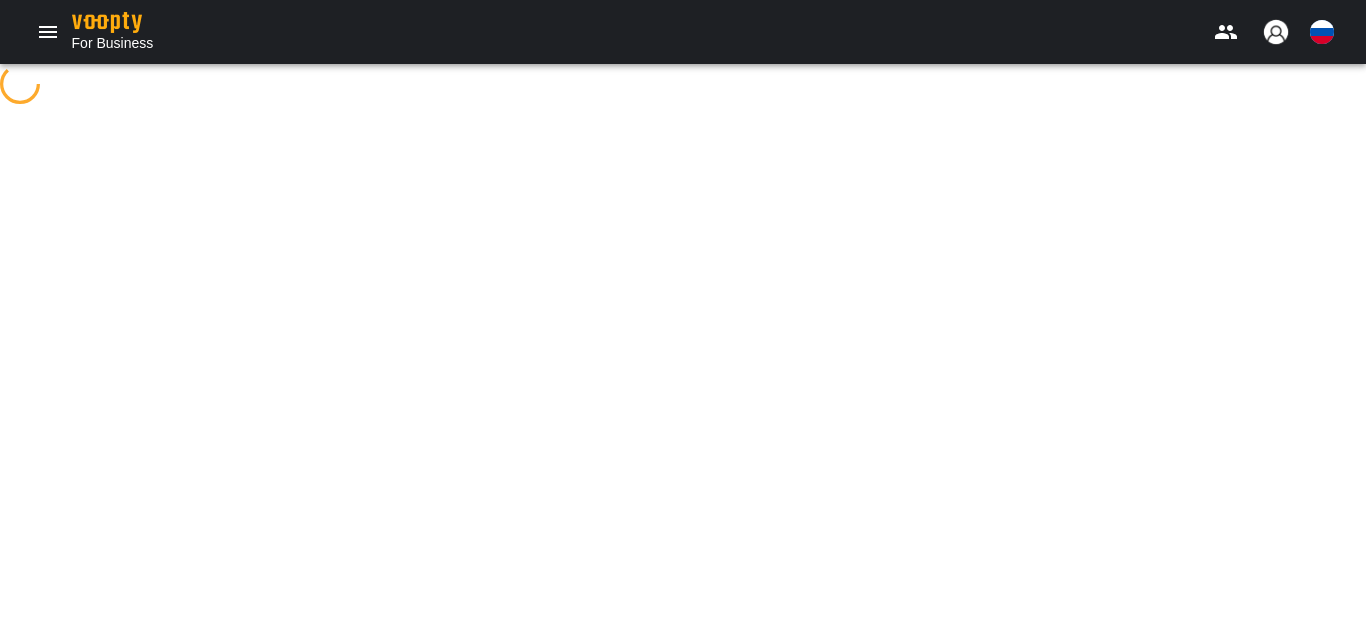 scroll, scrollTop: 0, scrollLeft: 0, axis: both 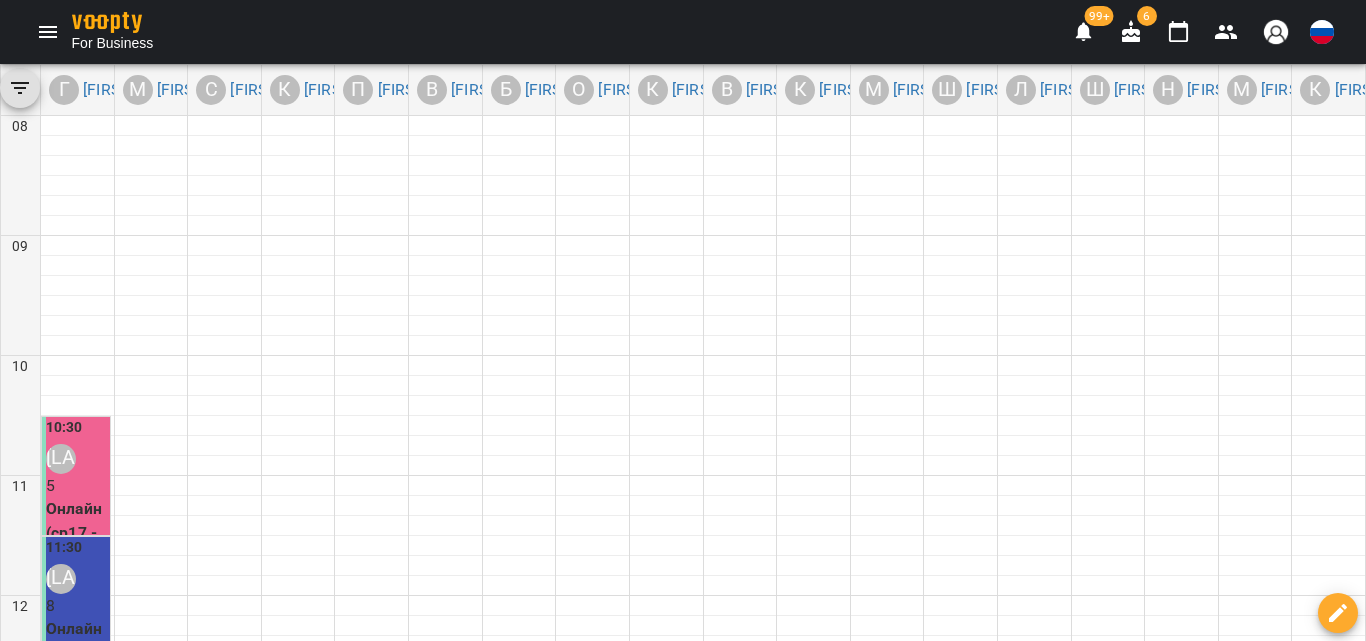 click 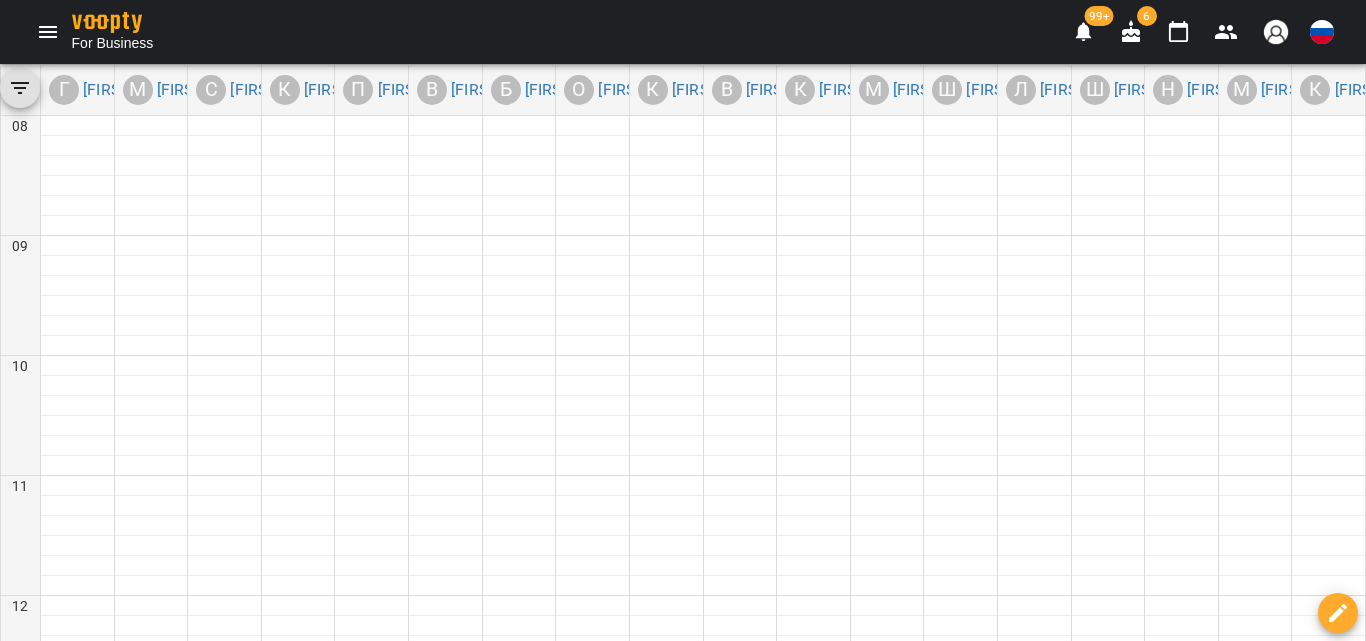 click 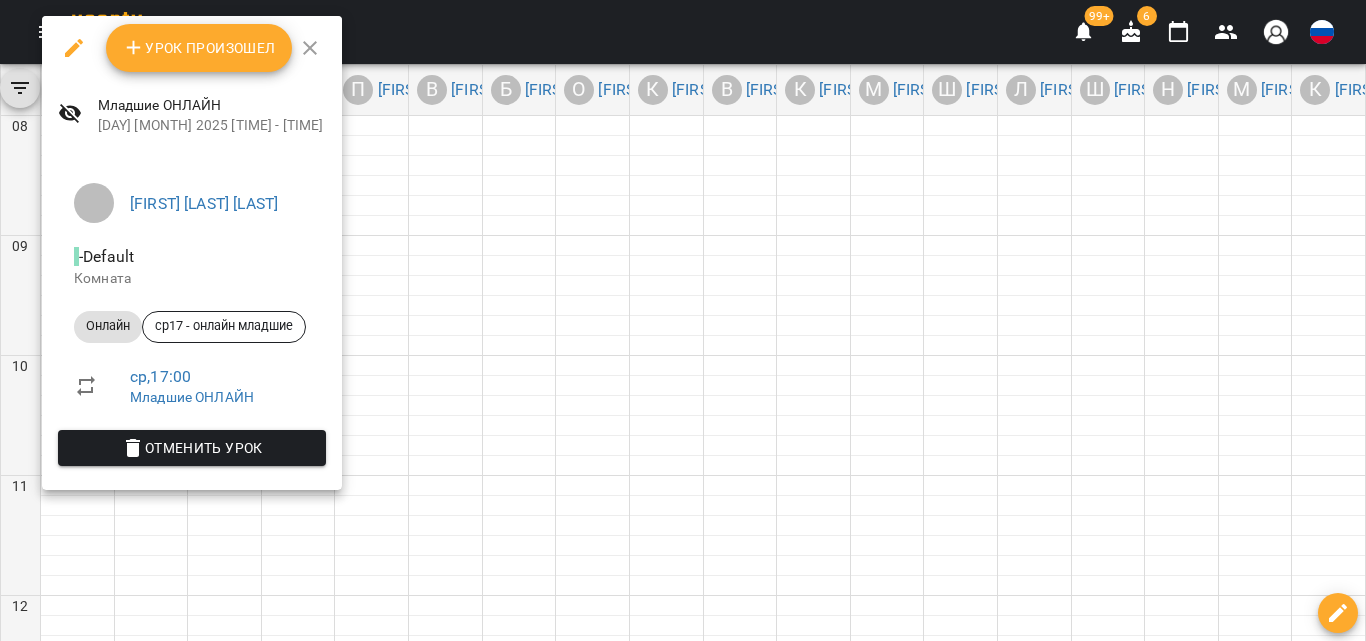 click on "Урок произошел" at bounding box center (199, 48) 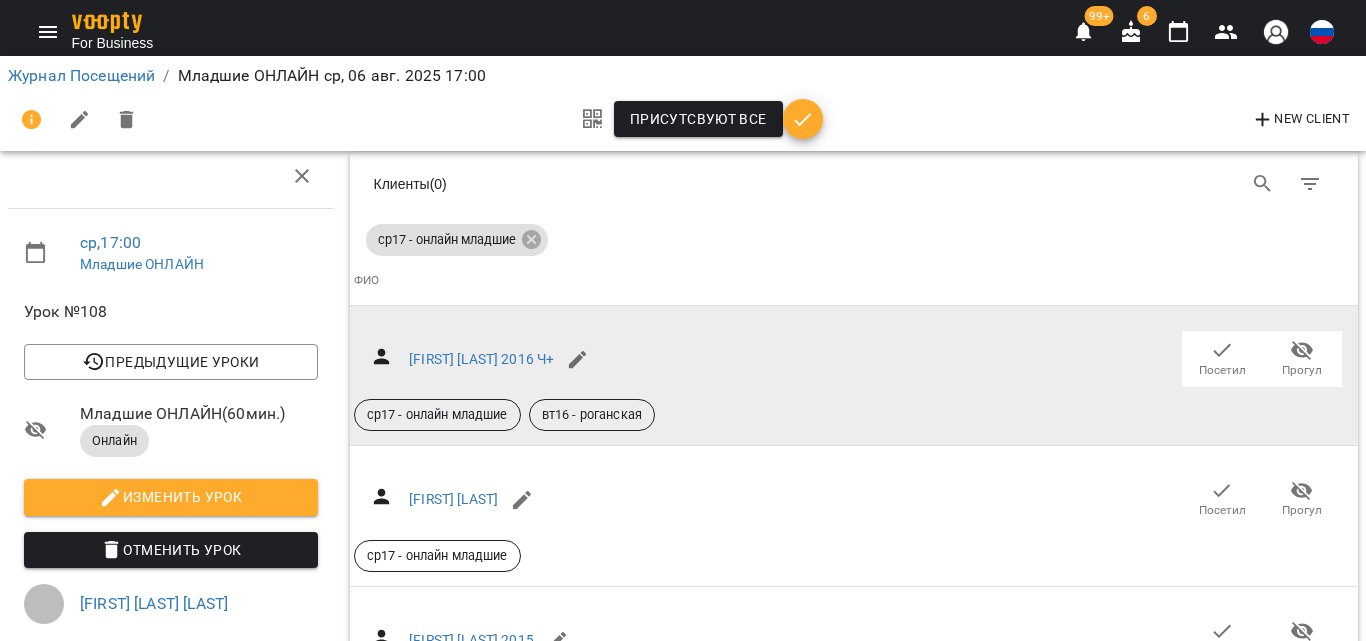 scroll, scrollTop: 0, scrollLeft: 0, axis: both 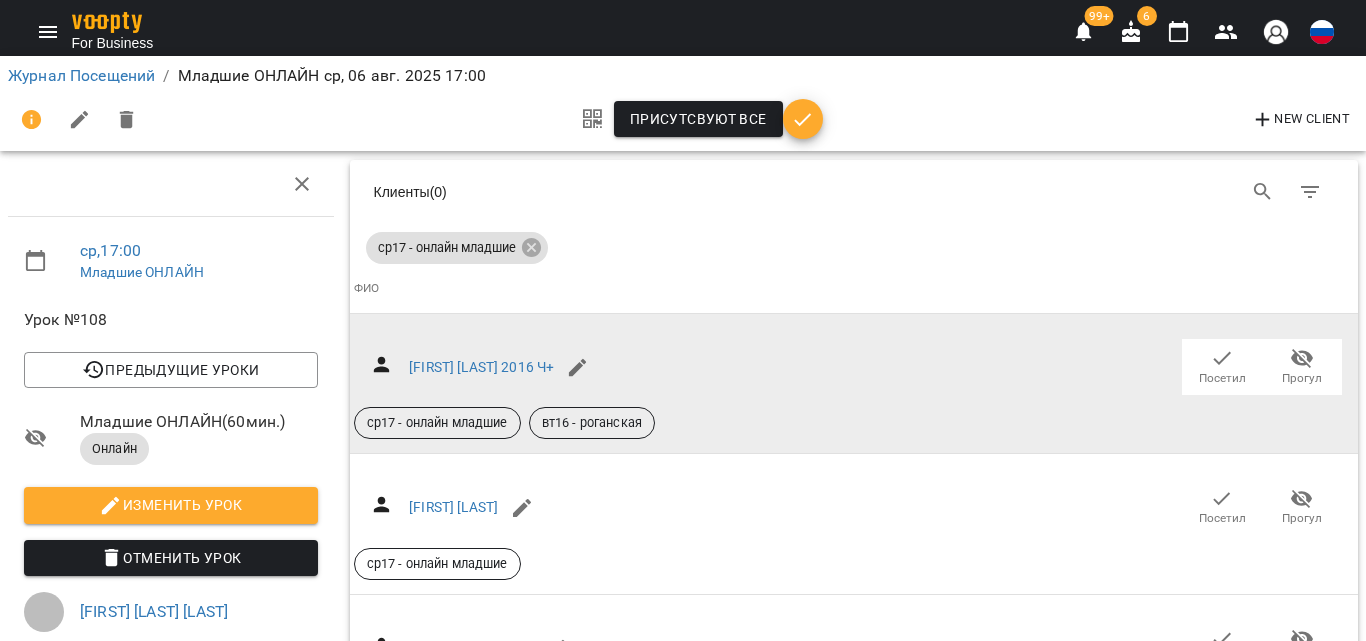 click on "Прогул" at bounding box center (1302, 378) 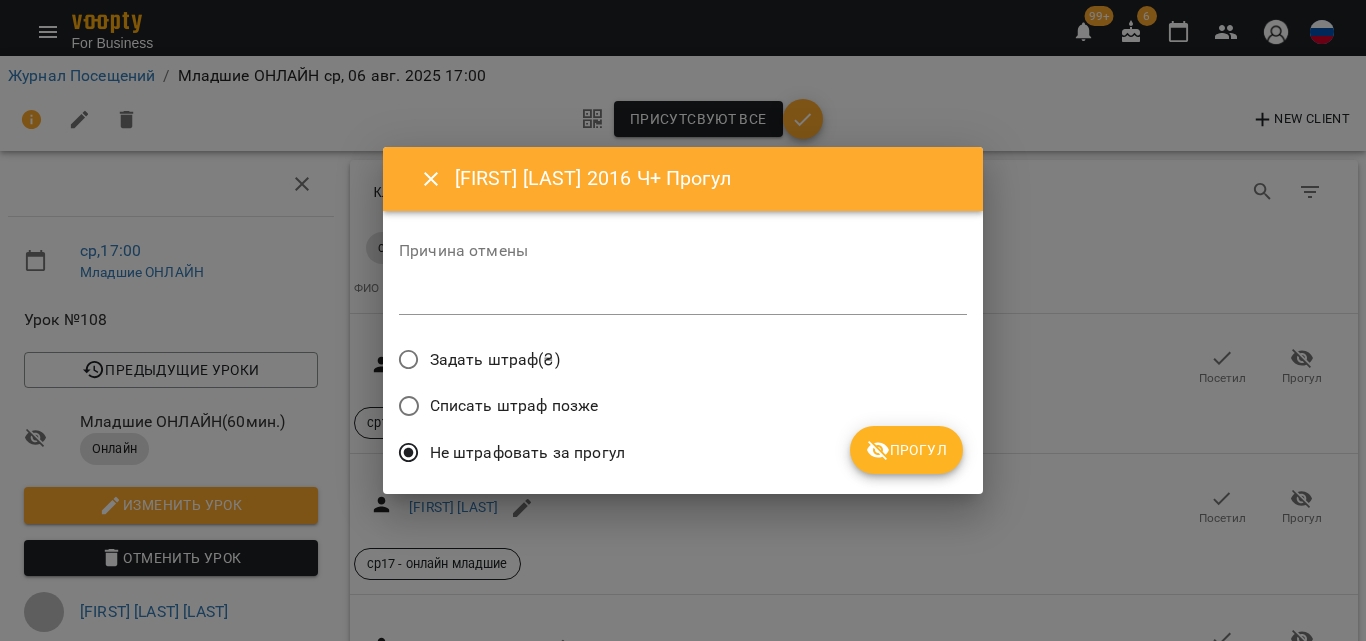 click on "Будник Милана 2016 Ч+   Прогул Причина отмены * Задать штраф(₴) Списать штраф позже Не штрафовать за прогул Прогул" at bounding box center (683, 320) 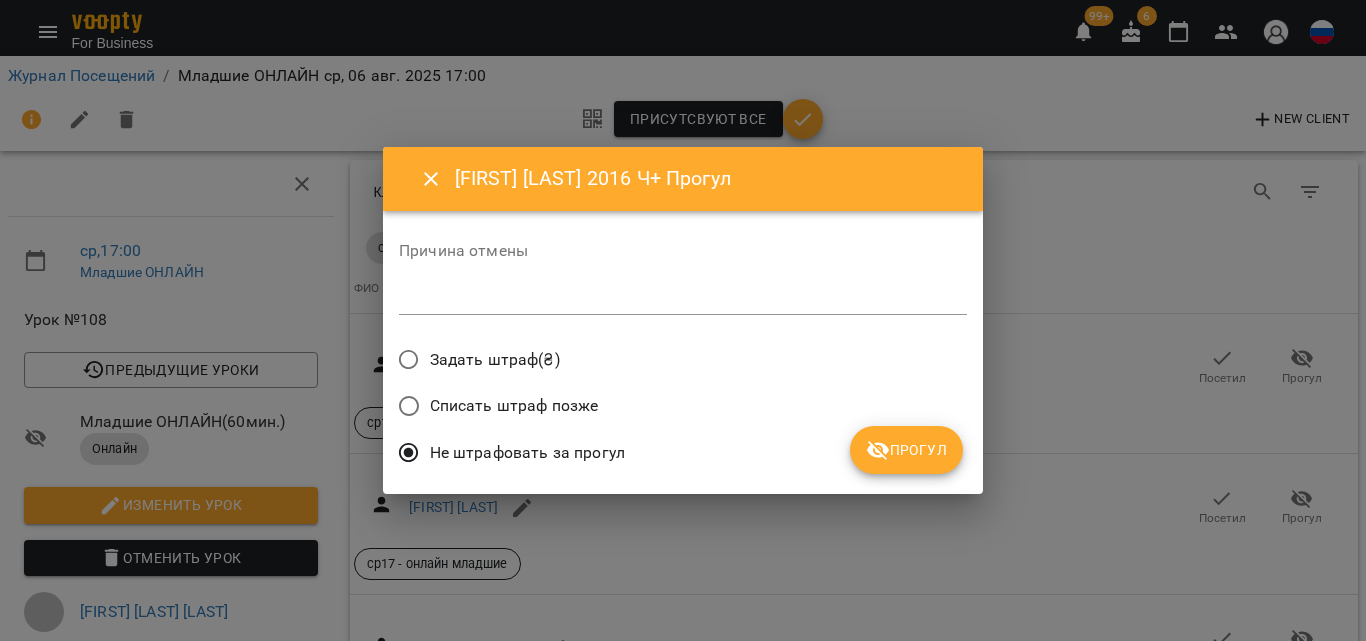 drag, startPoint x: 962, startPoint y: 441, endPoint x: 943, endPoint y: 448, distance: 20.248457 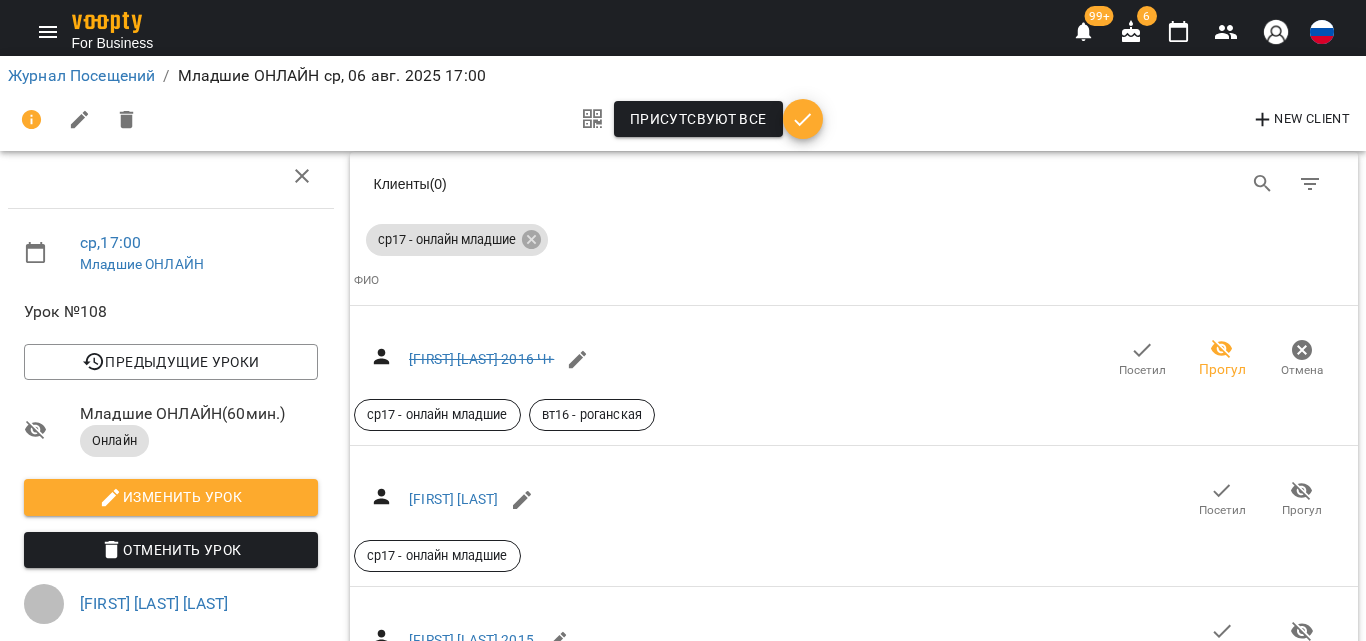 scroll, scrollTop: 100, scrollLeft: 0, axis: vertical 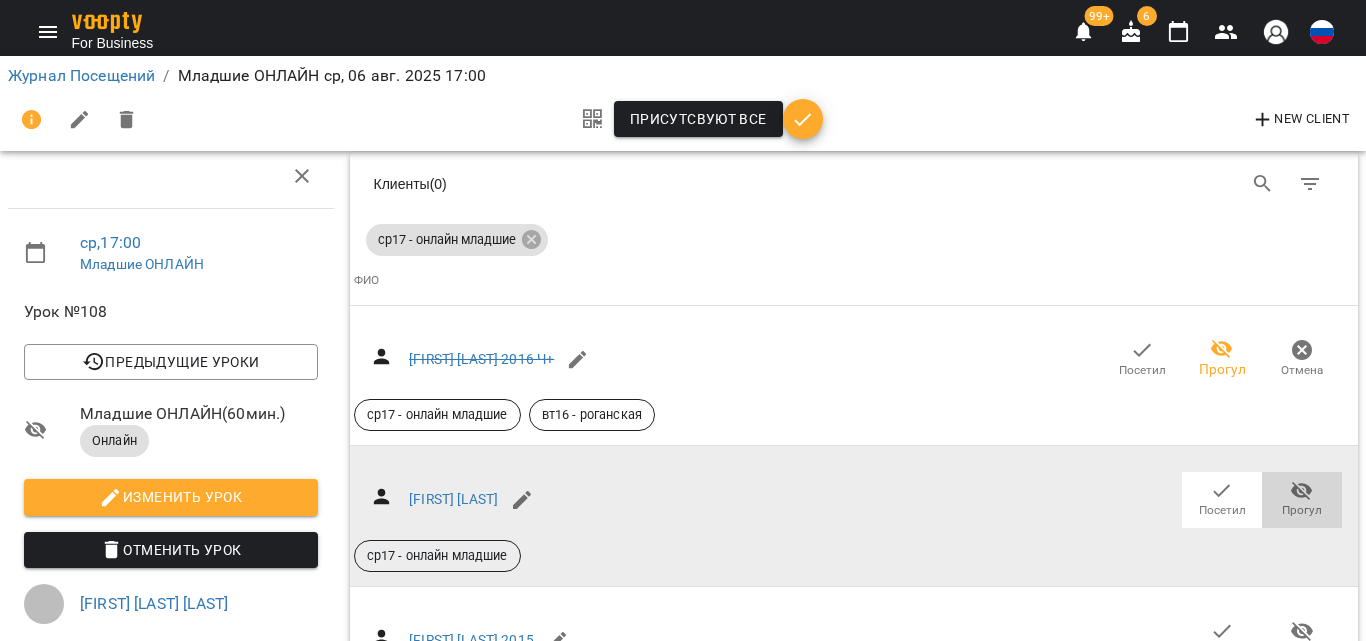 click on "Прогул" at bounding box center [1302, 510] 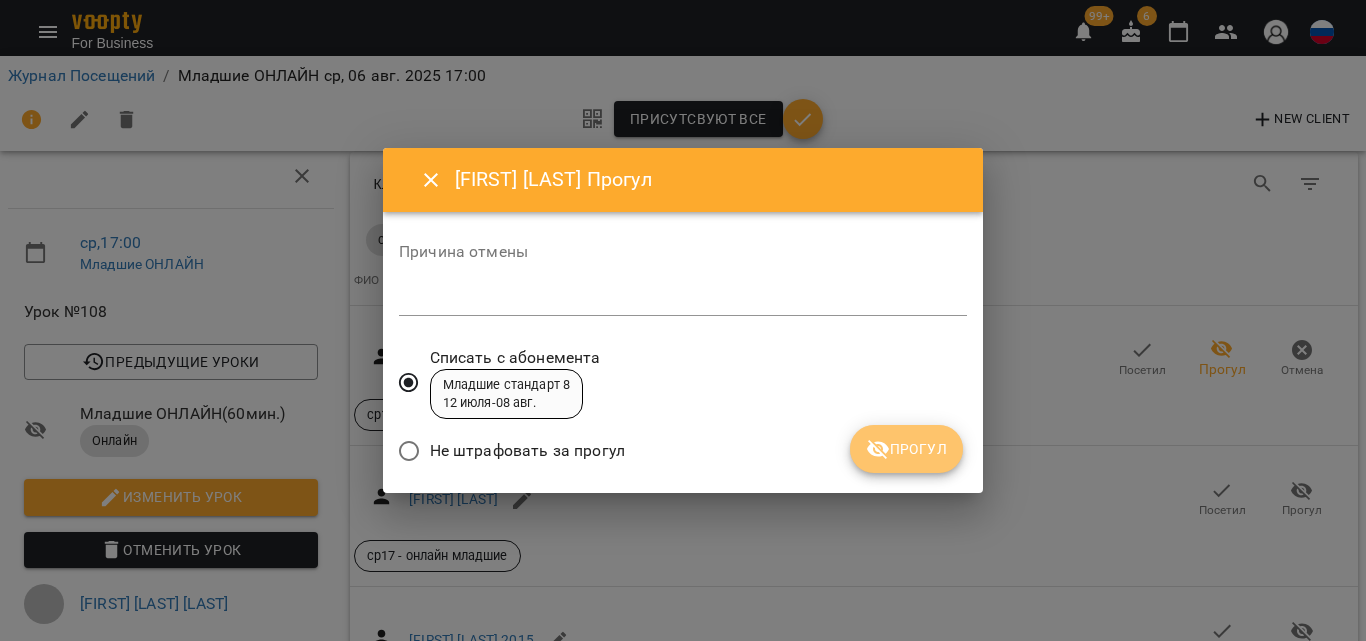 click on "Прогул" at bounding box center (906, 449) 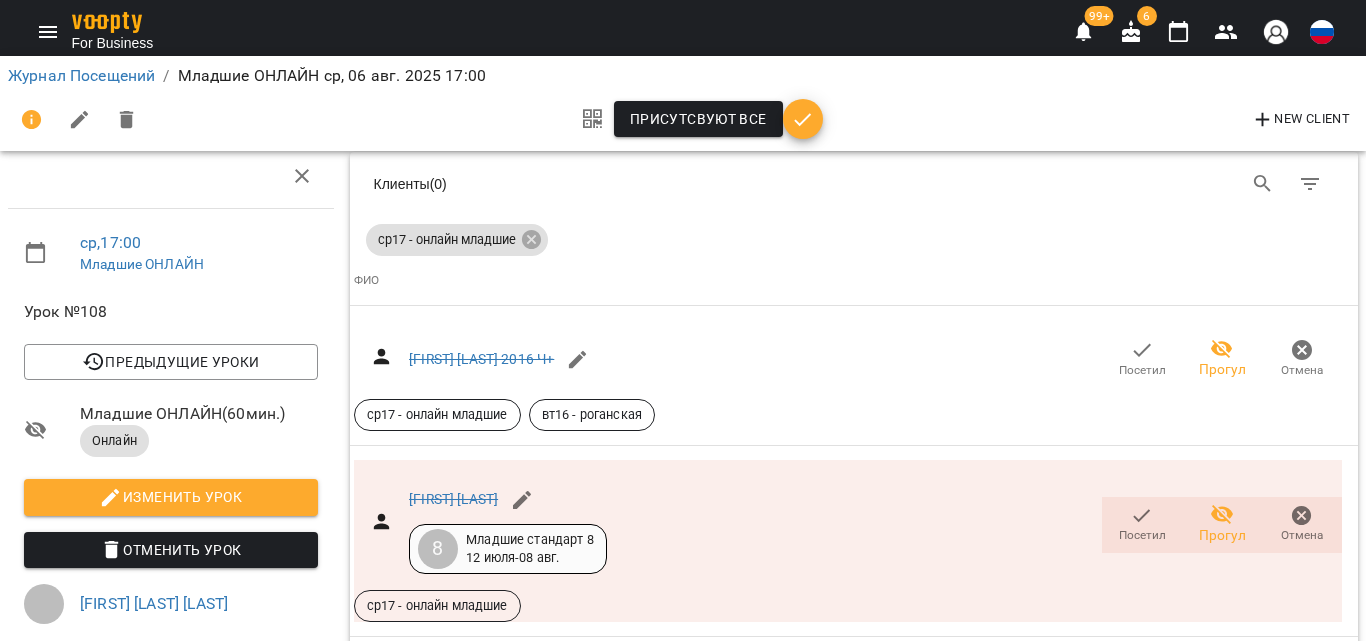 scroll, scrollTop: 200, scrollLeft: 0, axis: vertical 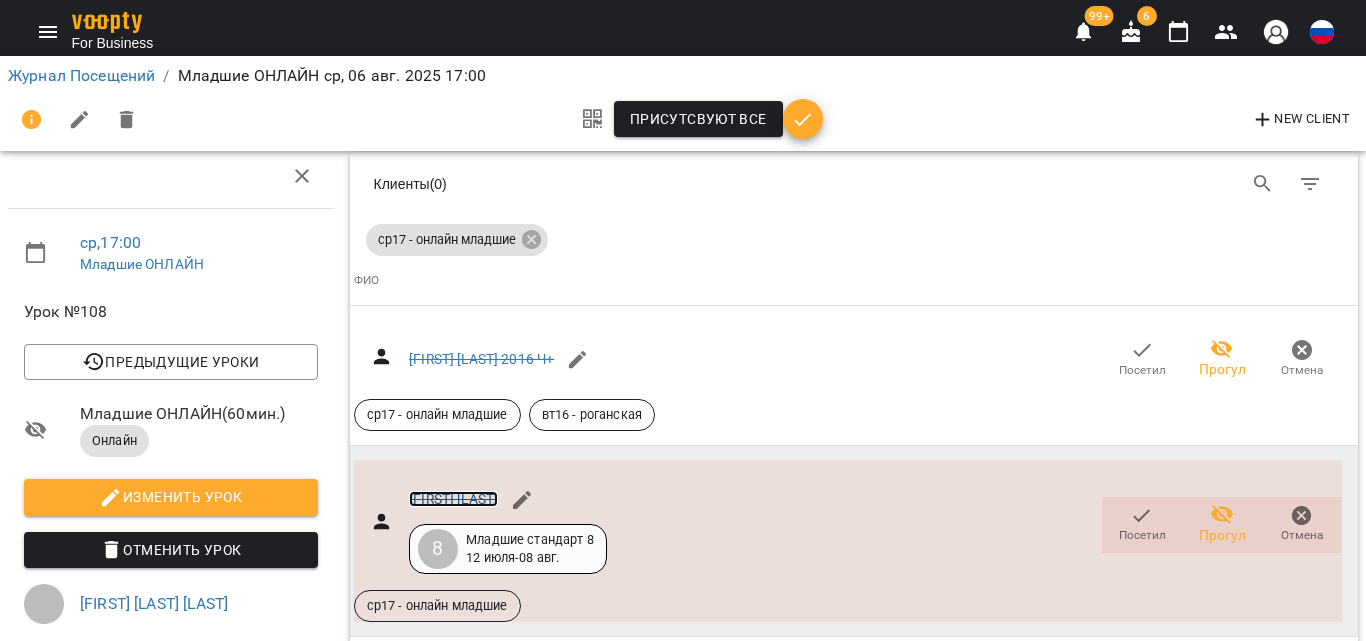 click on "Макуха Маргарита" at bounding box center (453, 499) 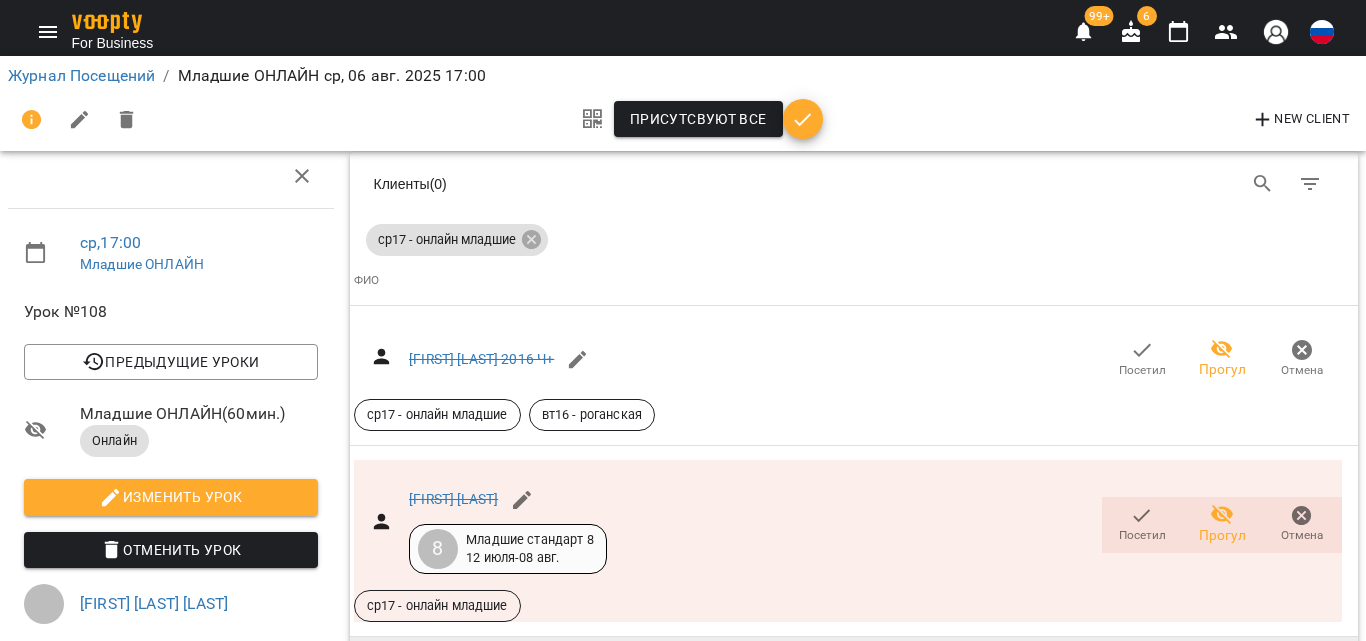 click on "Прогул" at bounding box center (1302, 701) 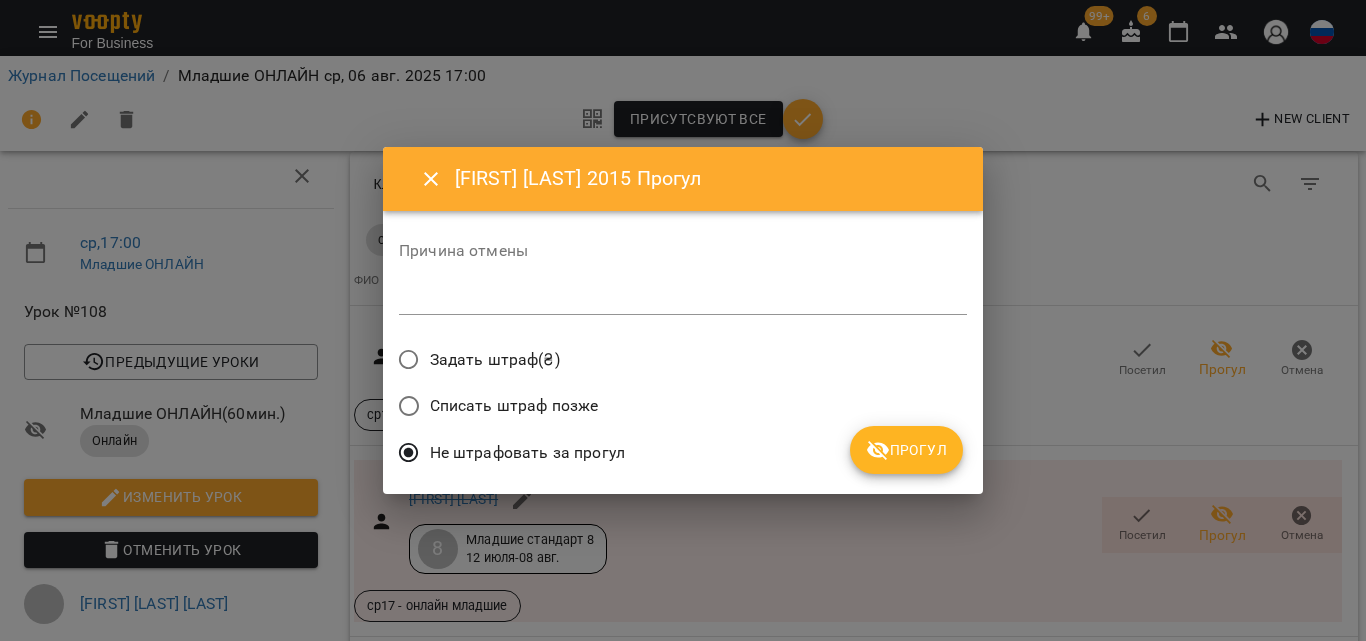 click on "Прогул" at bounding box center [906, 450] 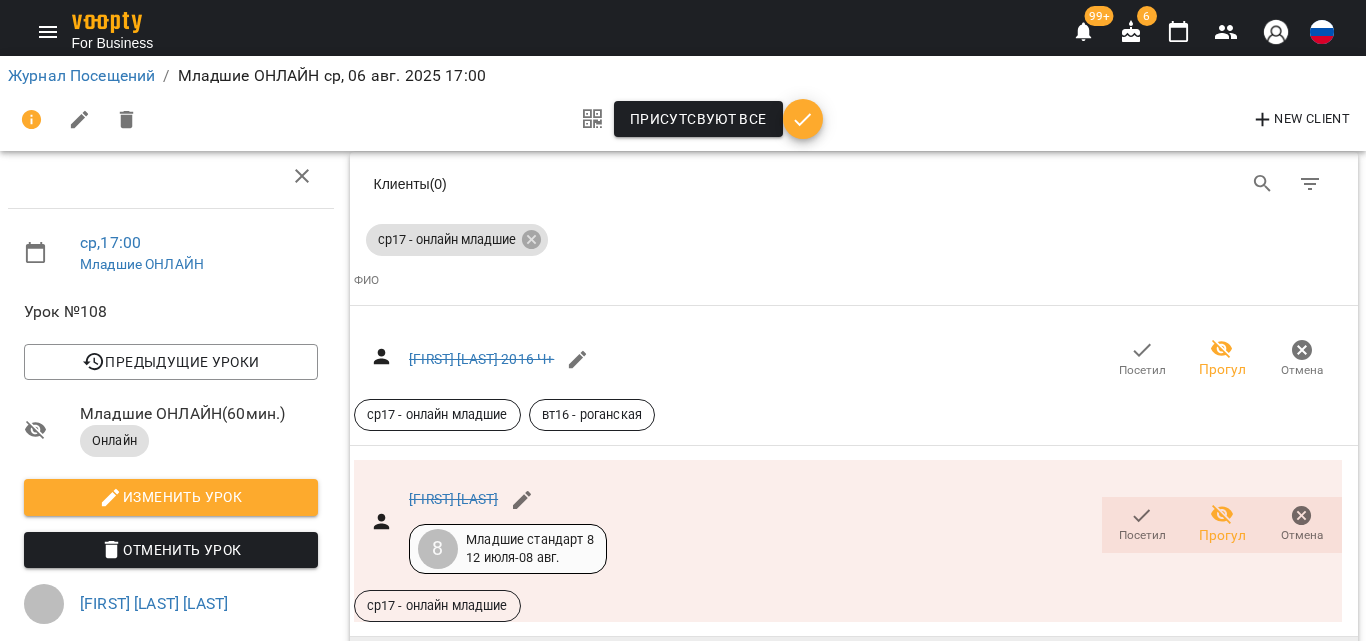 scroll, scrollTop: 500, scrollLeft: 0, axis: vertical 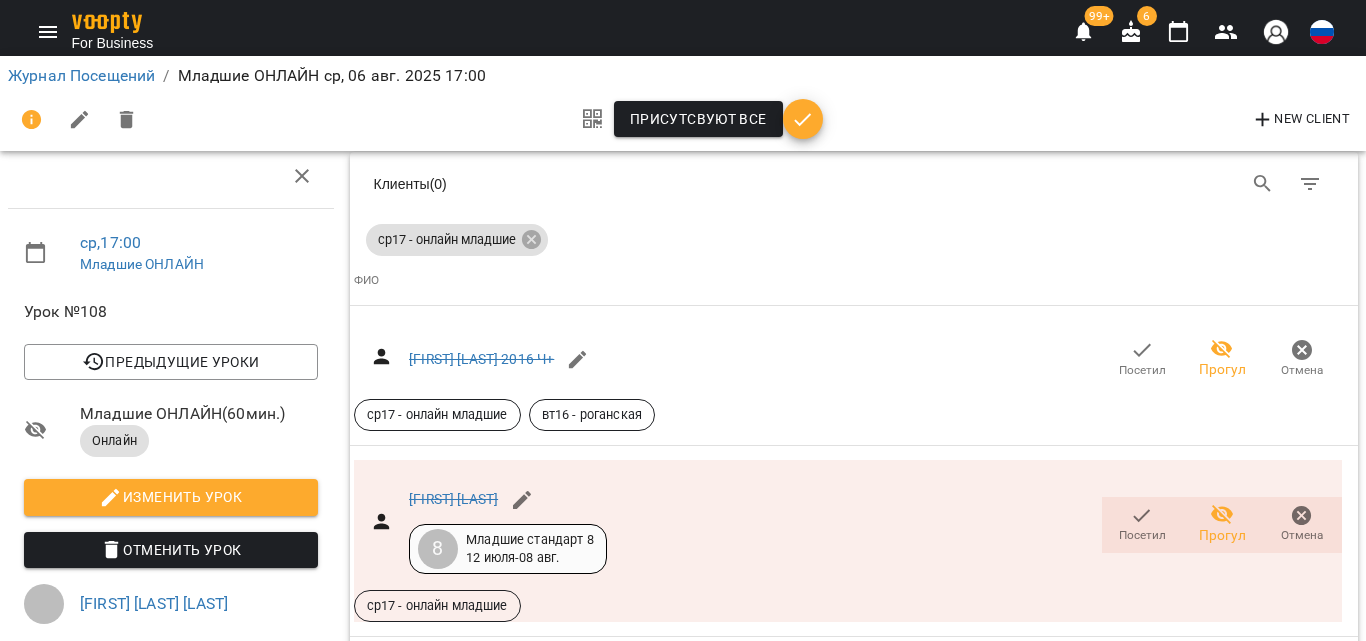click on "Посетил" at bounding box center [1222, 841] 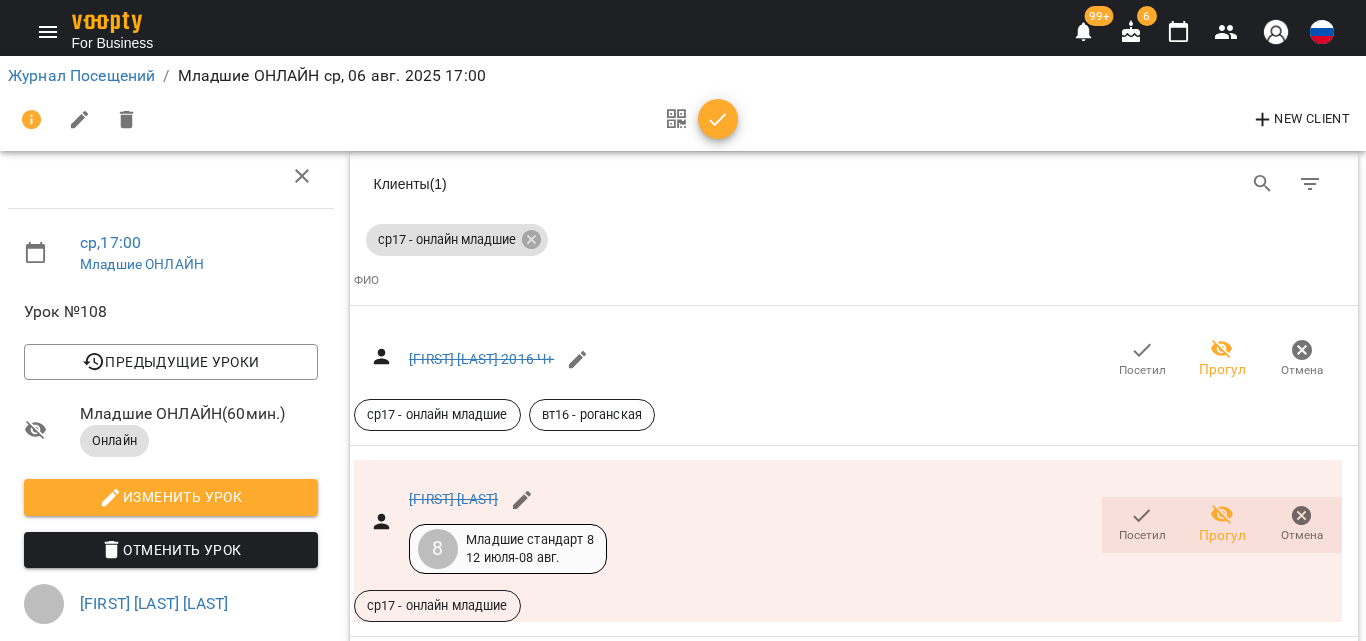 scroll, scrollTop: 700, scrollLeft: 0, axis: vertical 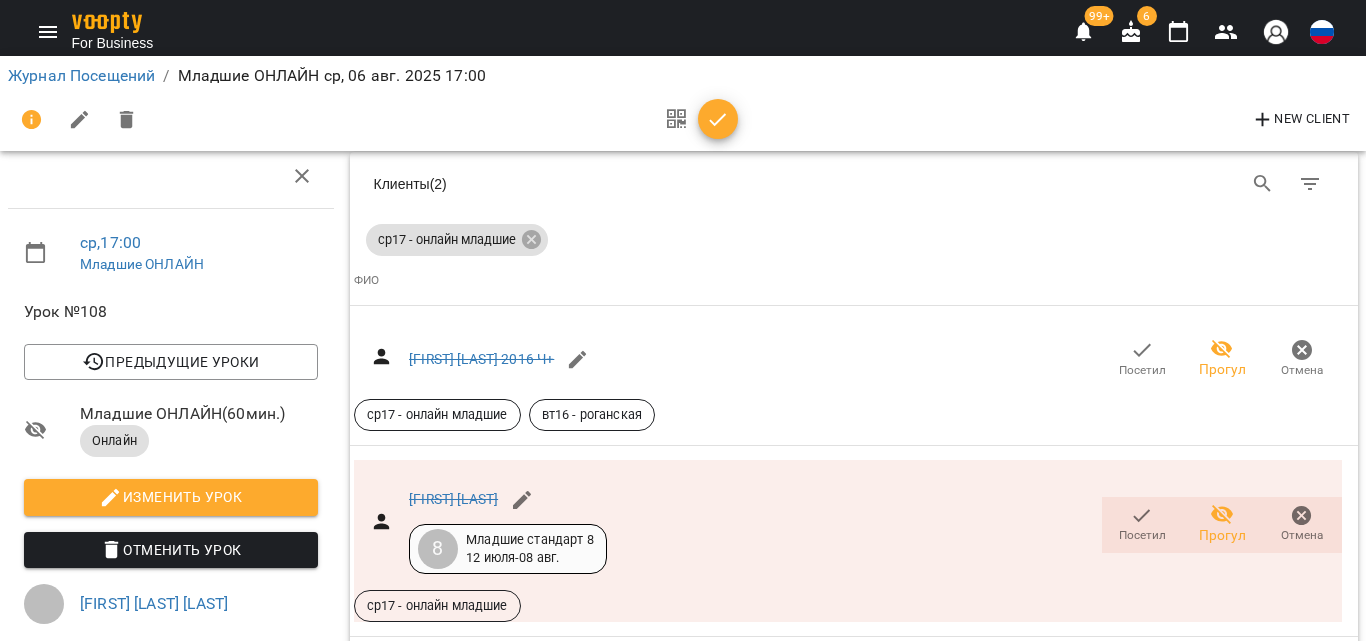 click on "Прогул" at bounding box center (1302, 1212) 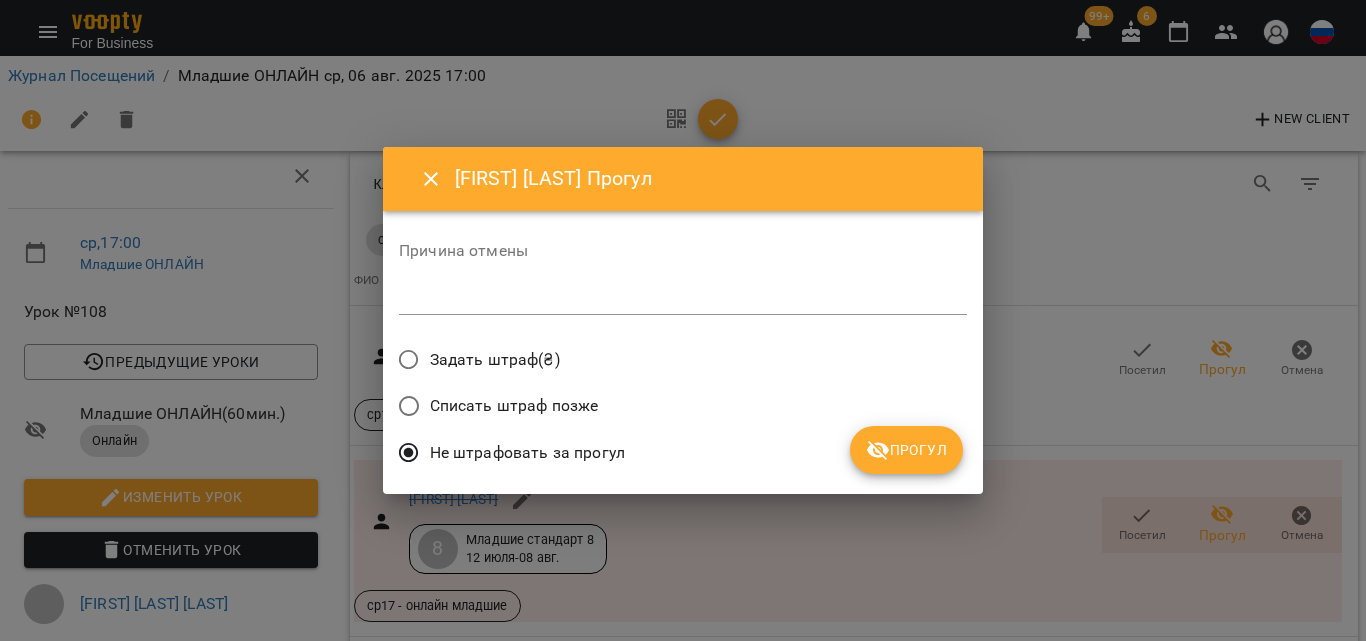 click on "Прогул" at bounding box center (906, 450) 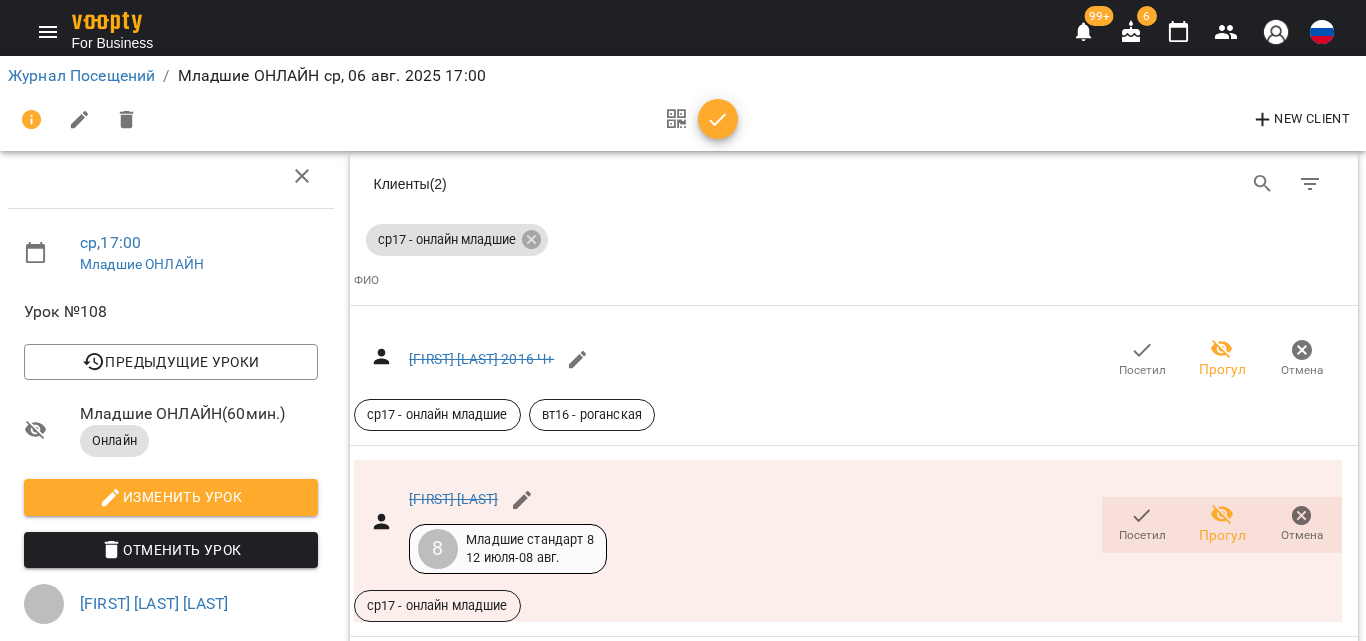 scroll, scrollTop: 1000, scrollLeft: 0, axis: vertical 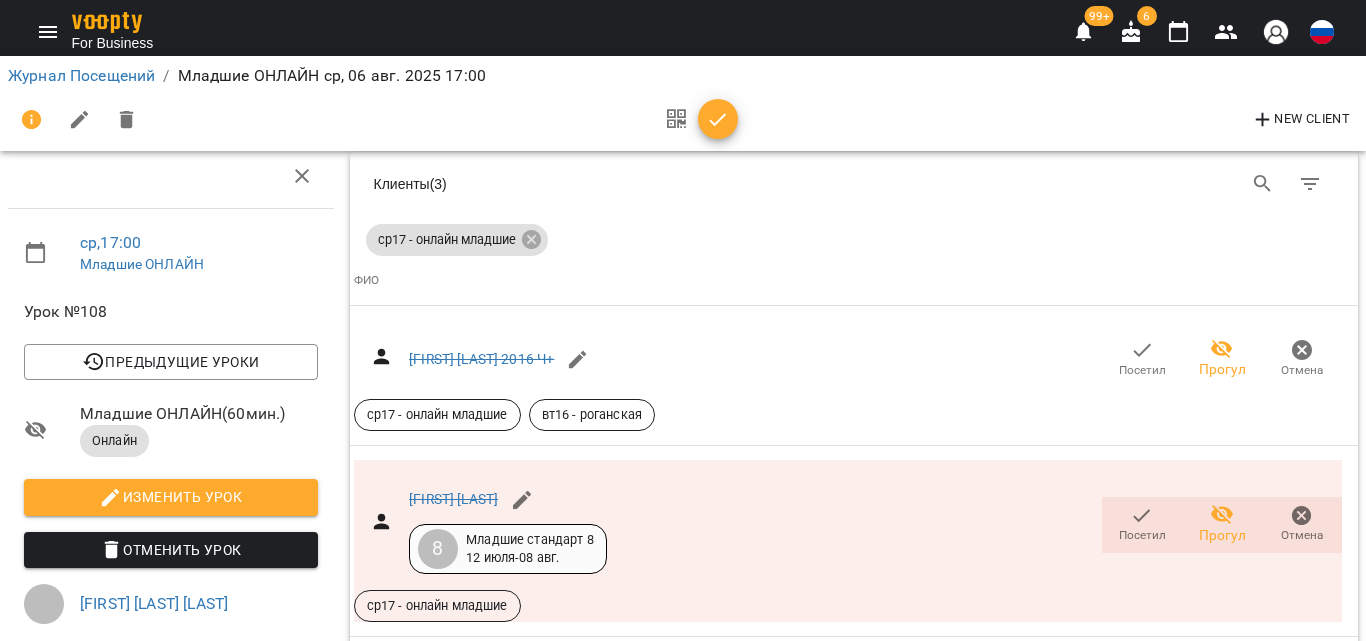 click on "Посетил" at bounding box center [1222, 1542] 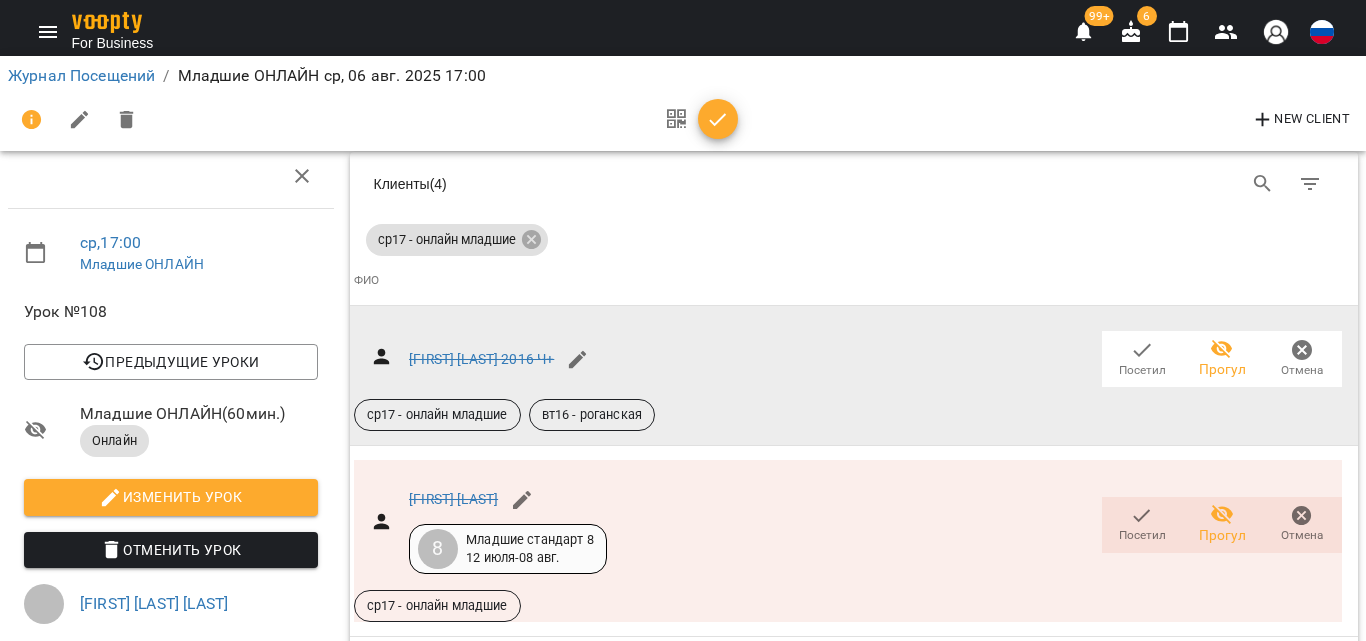 scroll, scrollTop: 400, scrollLeft: 0, axis: vertical 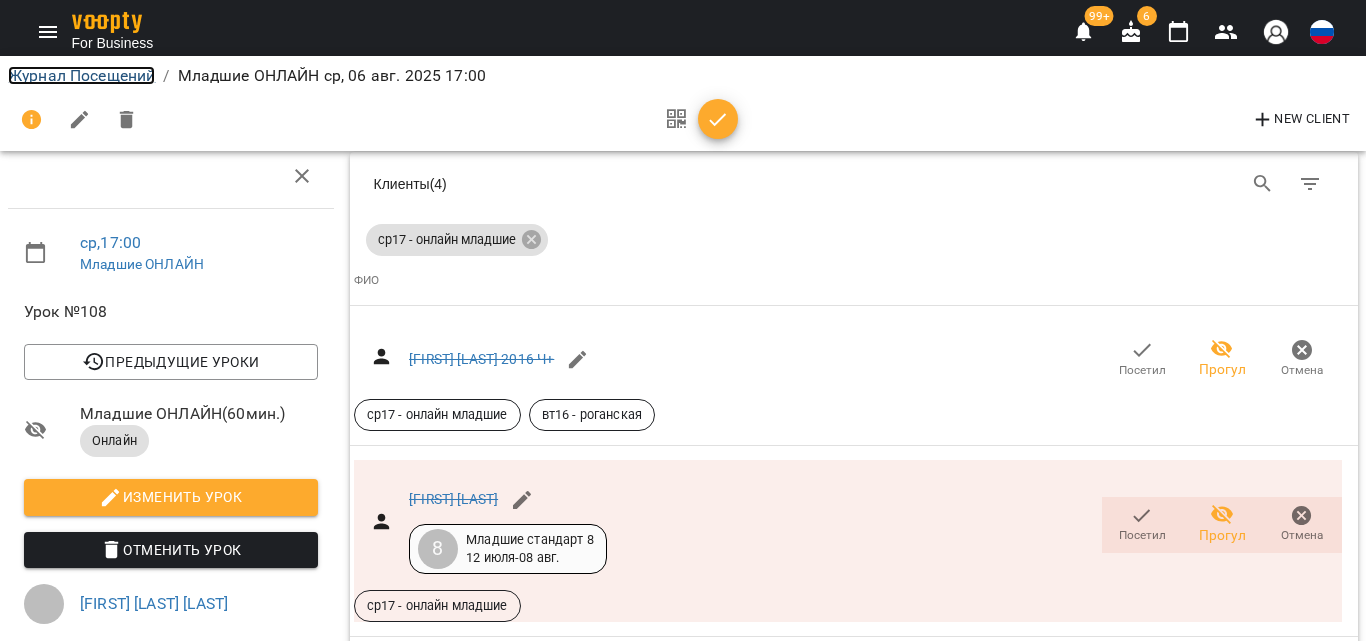 click on "Журнал Посещений" at bounding box center [81, 75] 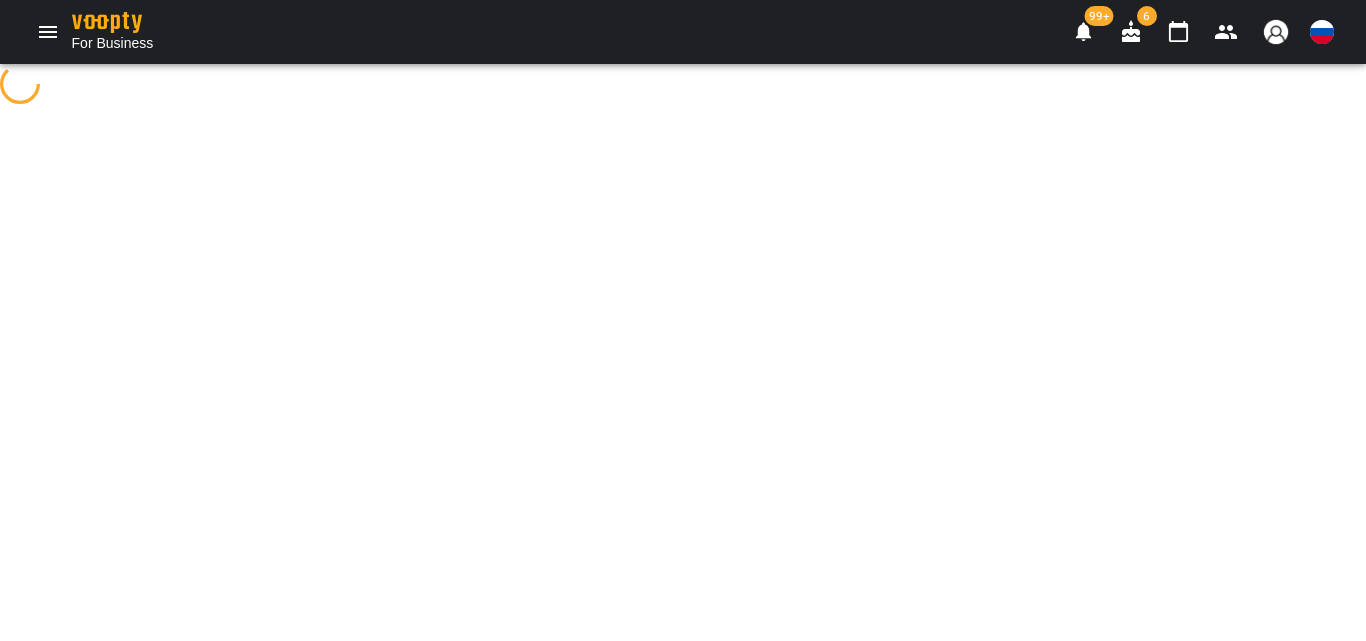 scroll, scrollTop: 0, scrollLeft: 0, axis: both 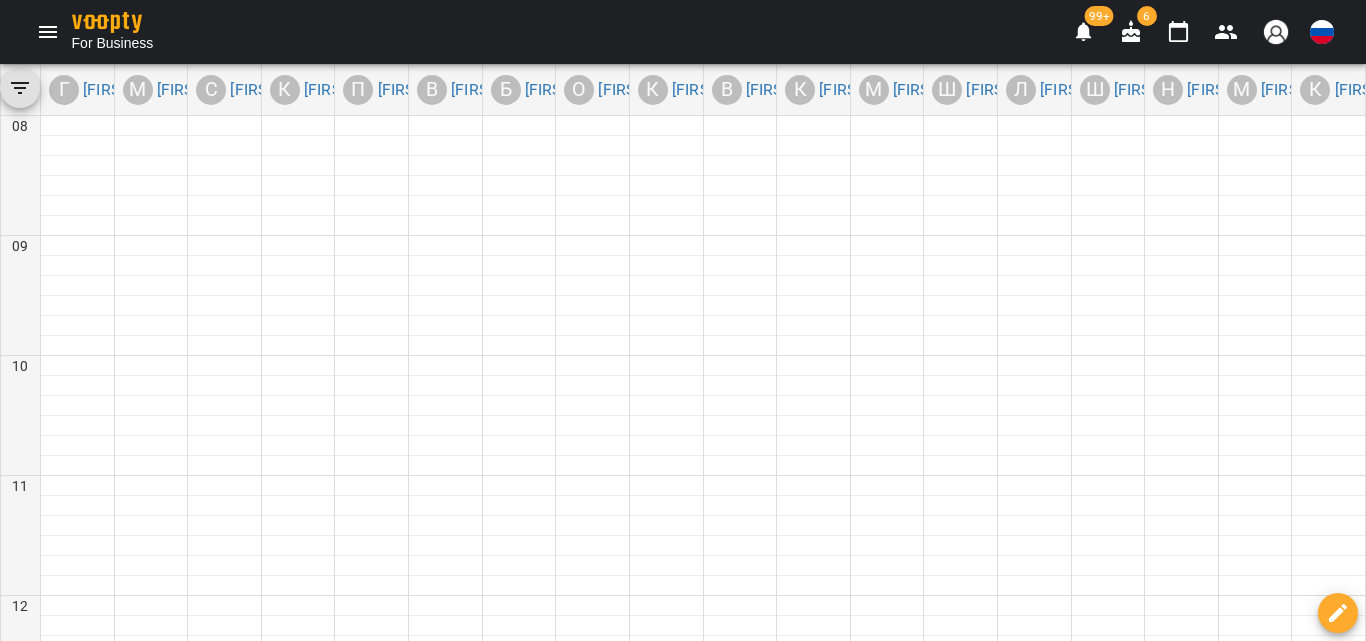 click on "18:00 Грубник Елизавета Сергеевна" at bounding box center (78, 1345) 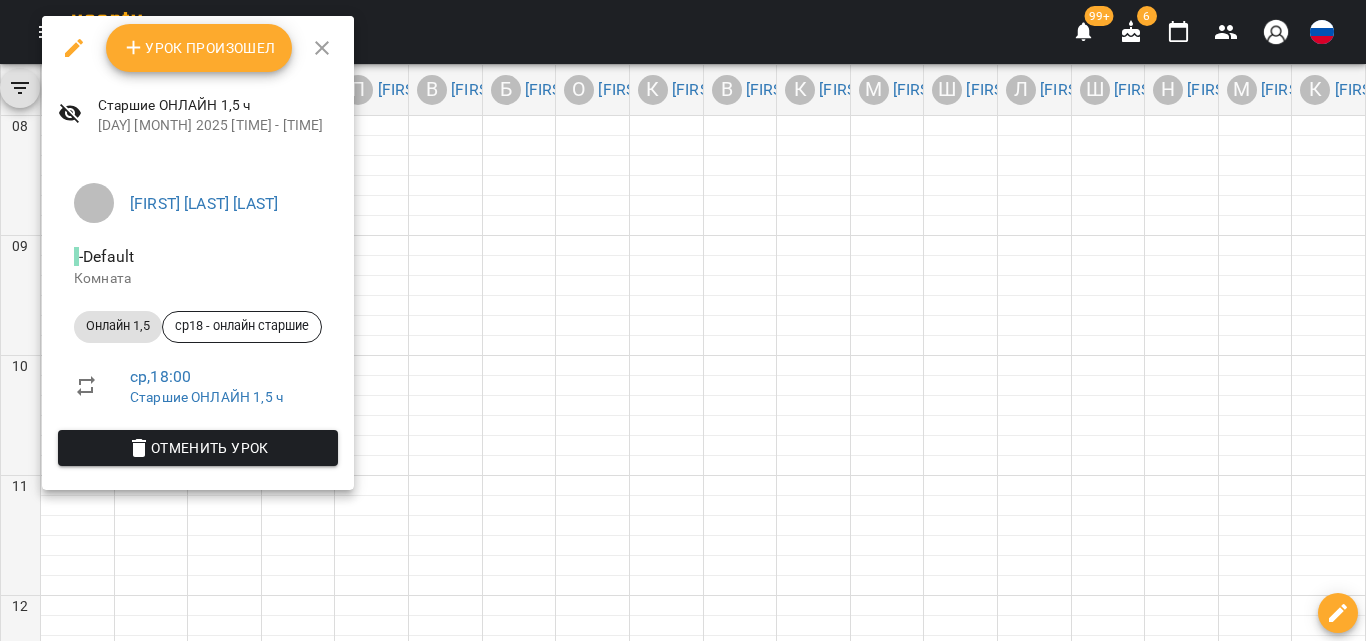 click 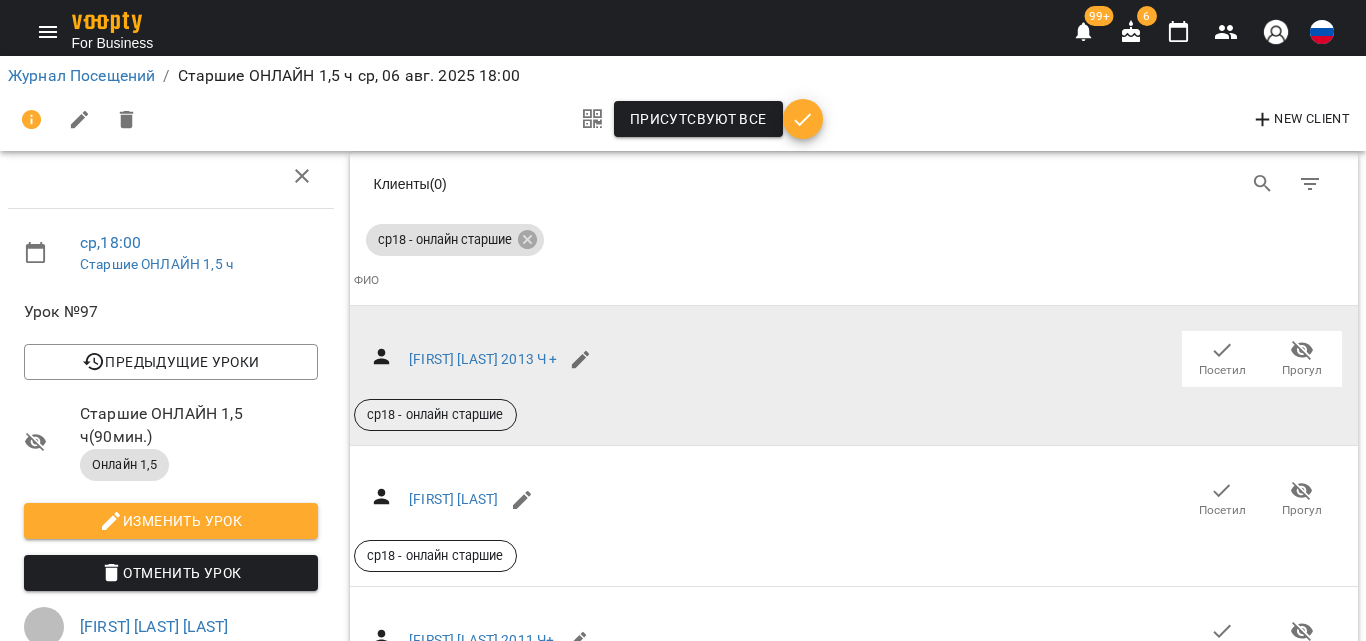 scroll, scrollTop: 100, scrollLeft: 0, axis: vertical 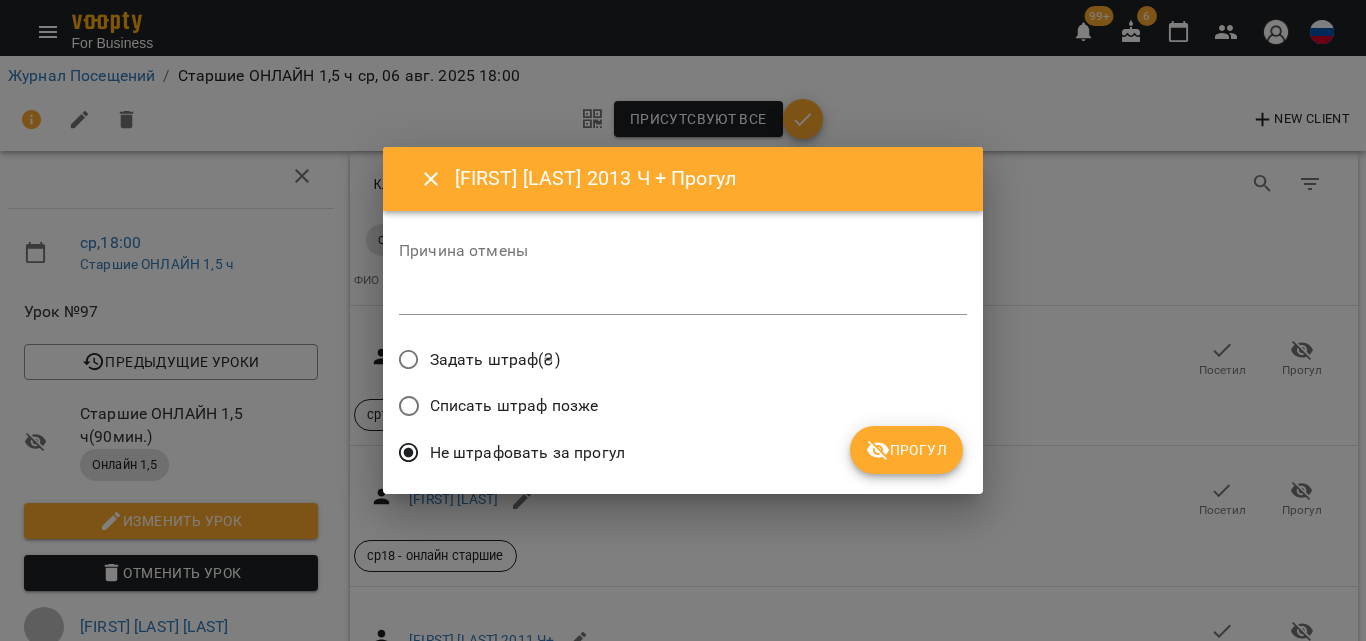 click on "Прогул" at bounding box center (906, 450) 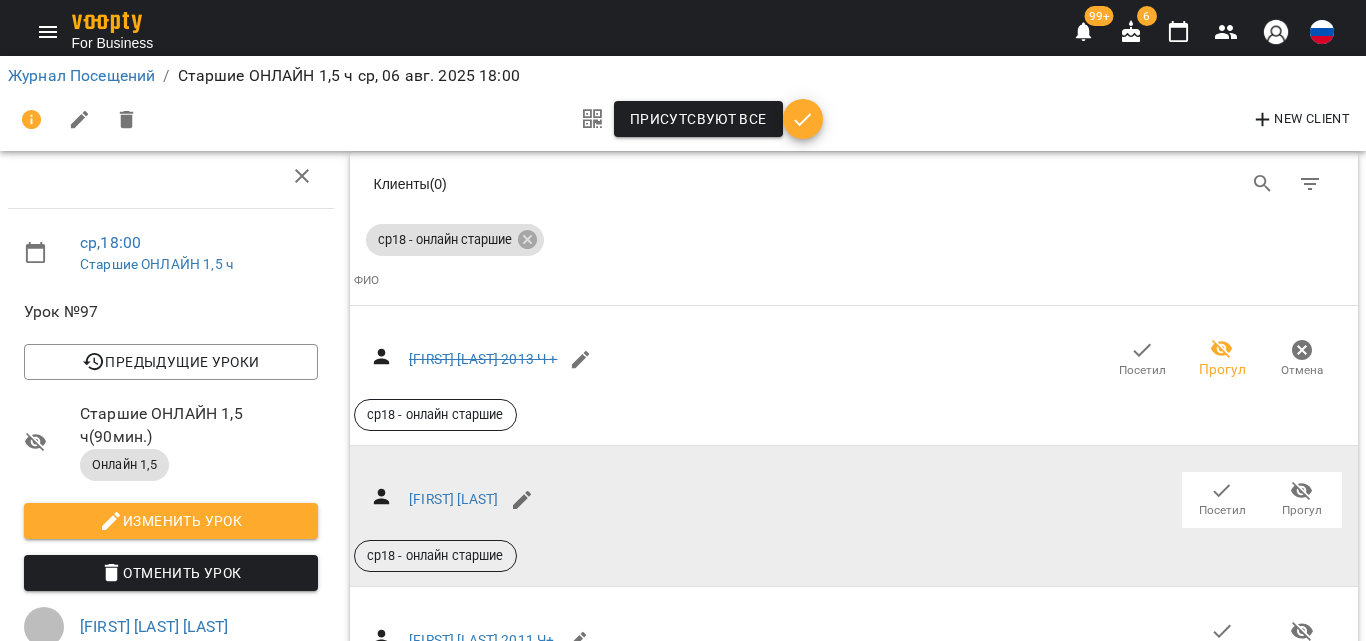 click 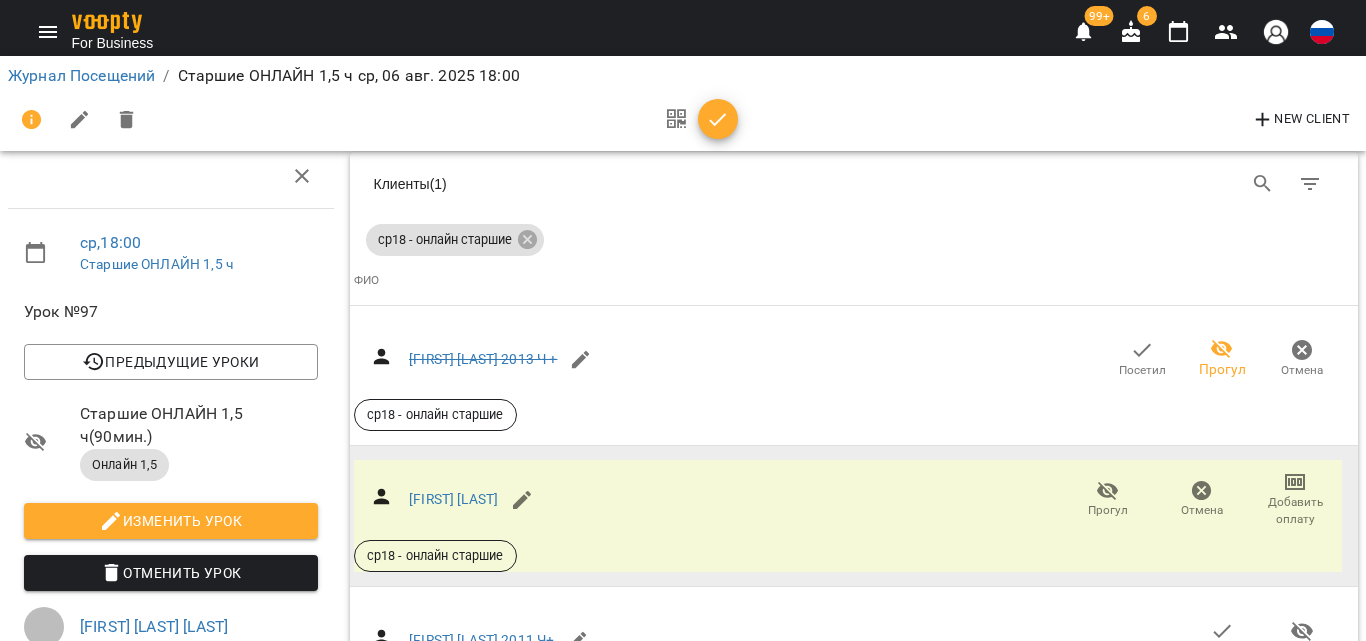 scroll, scrollTop: 300, scrollLeft: 0, axis: vertical 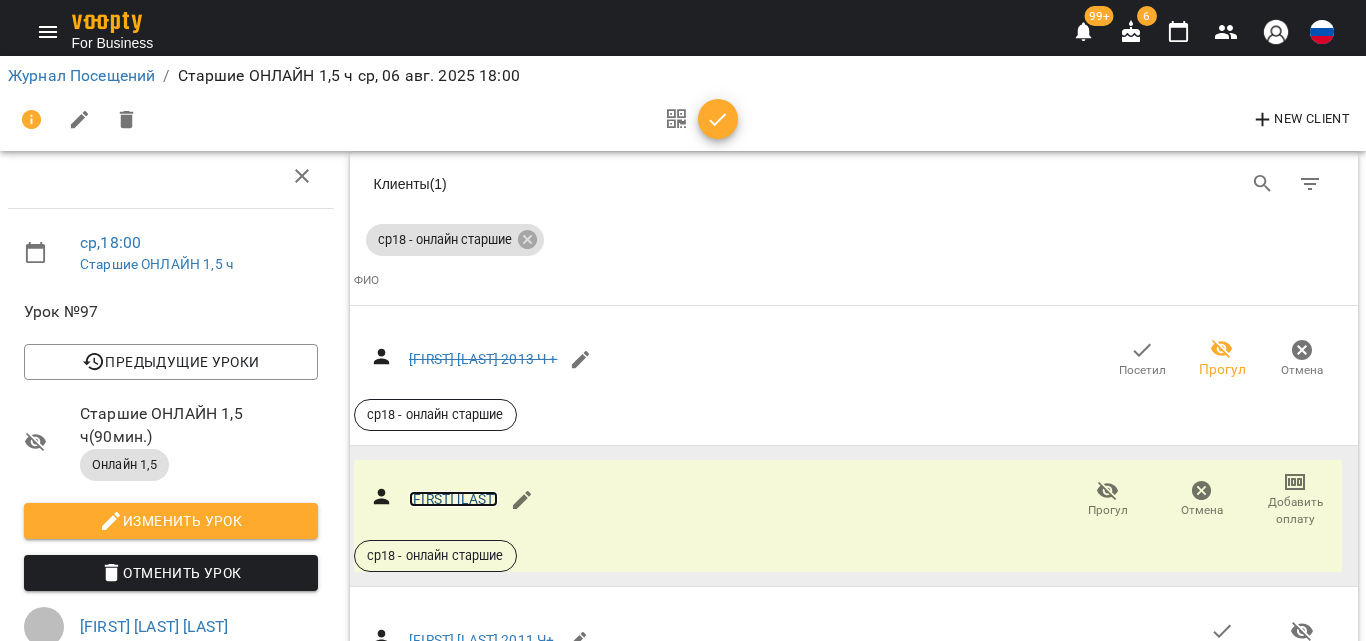 click on "Бунчук Анастасия" at bounding box center (453, 499) 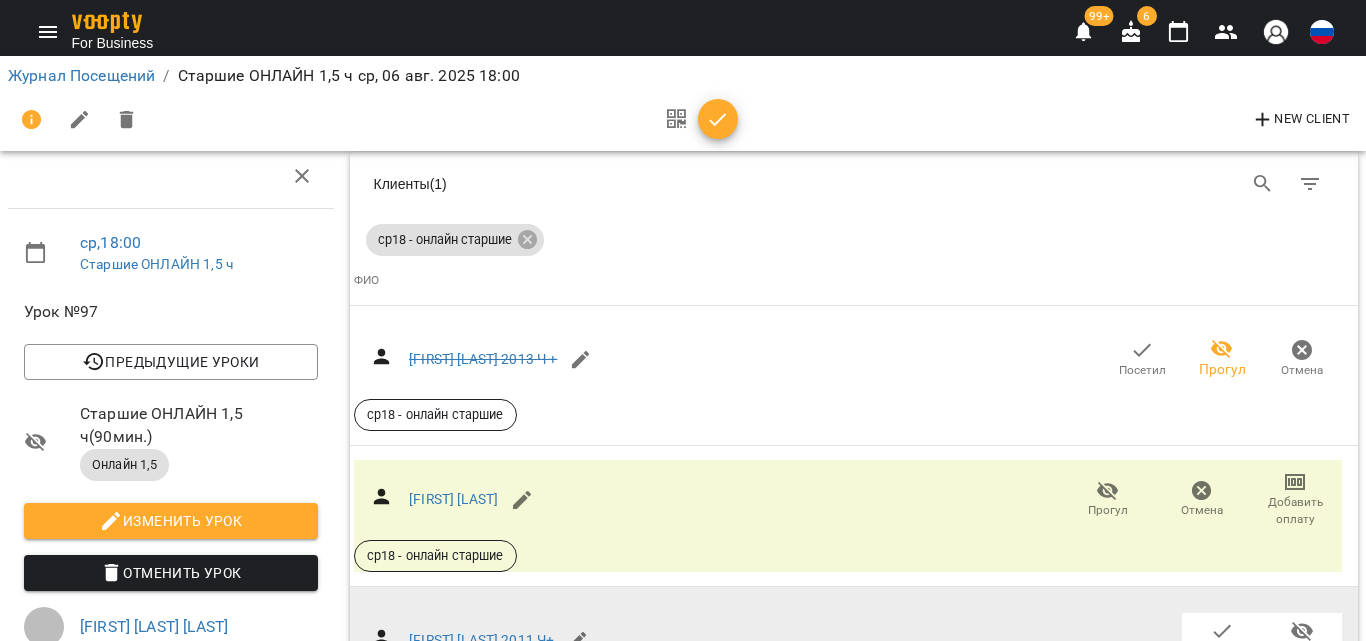 click on "Прогул" at bounding box center [1302, 651] 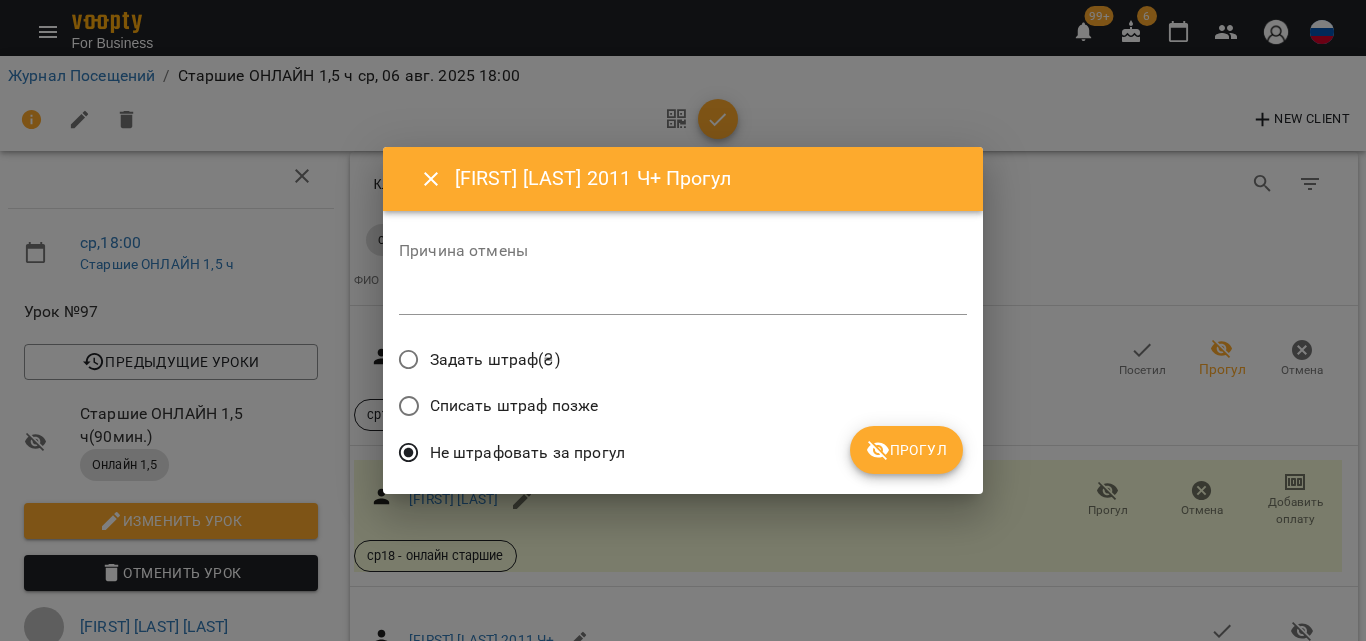 click on "Прогул" at bounding box center (906, 450) 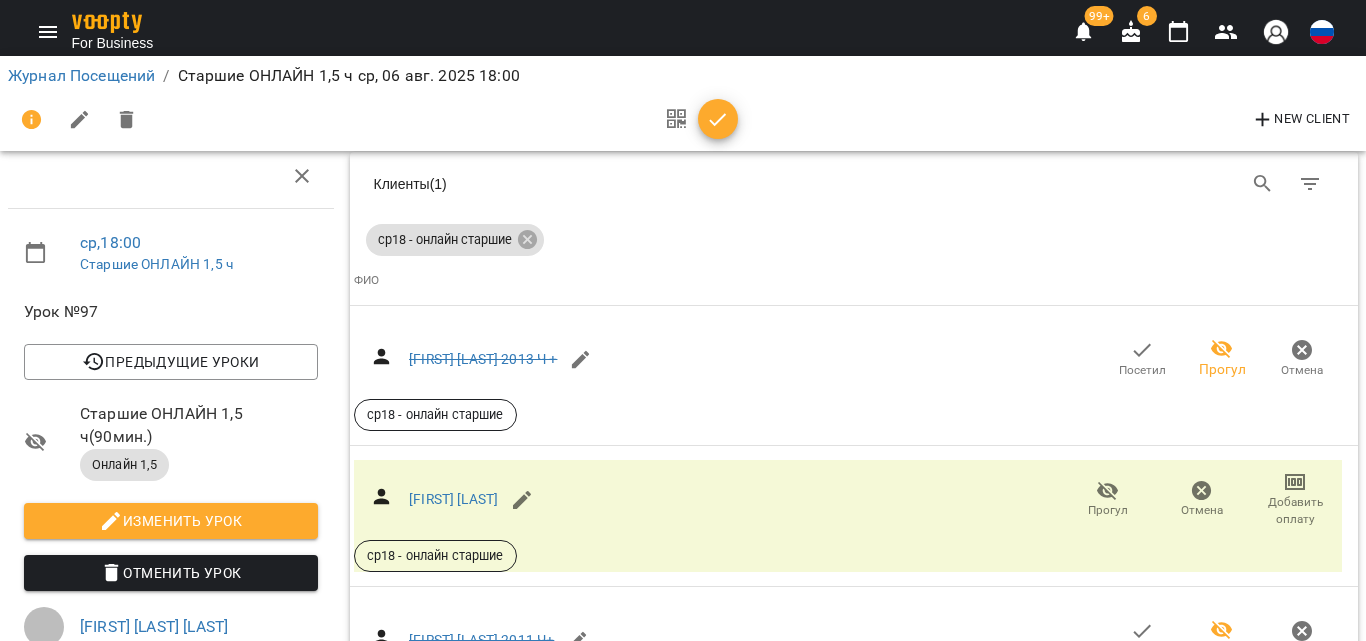 click on "Прогул" at bounding box center [1302, 791] 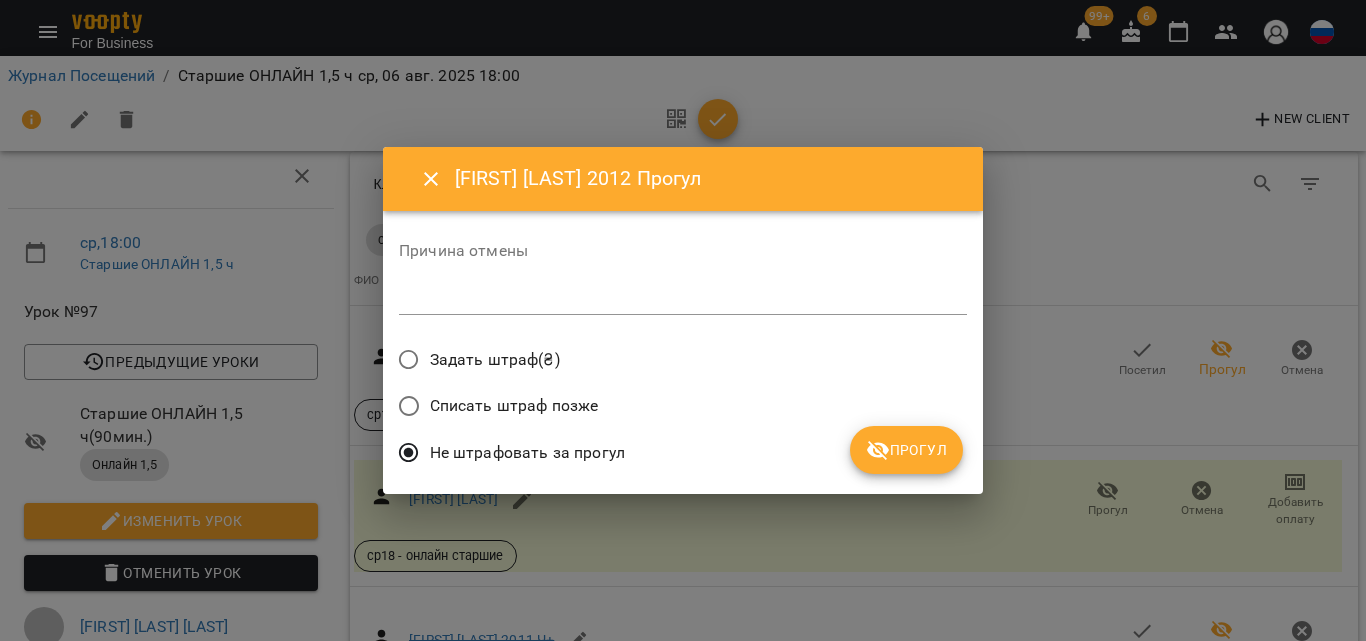 click on "Прогул" at bounding box center [906, 450] 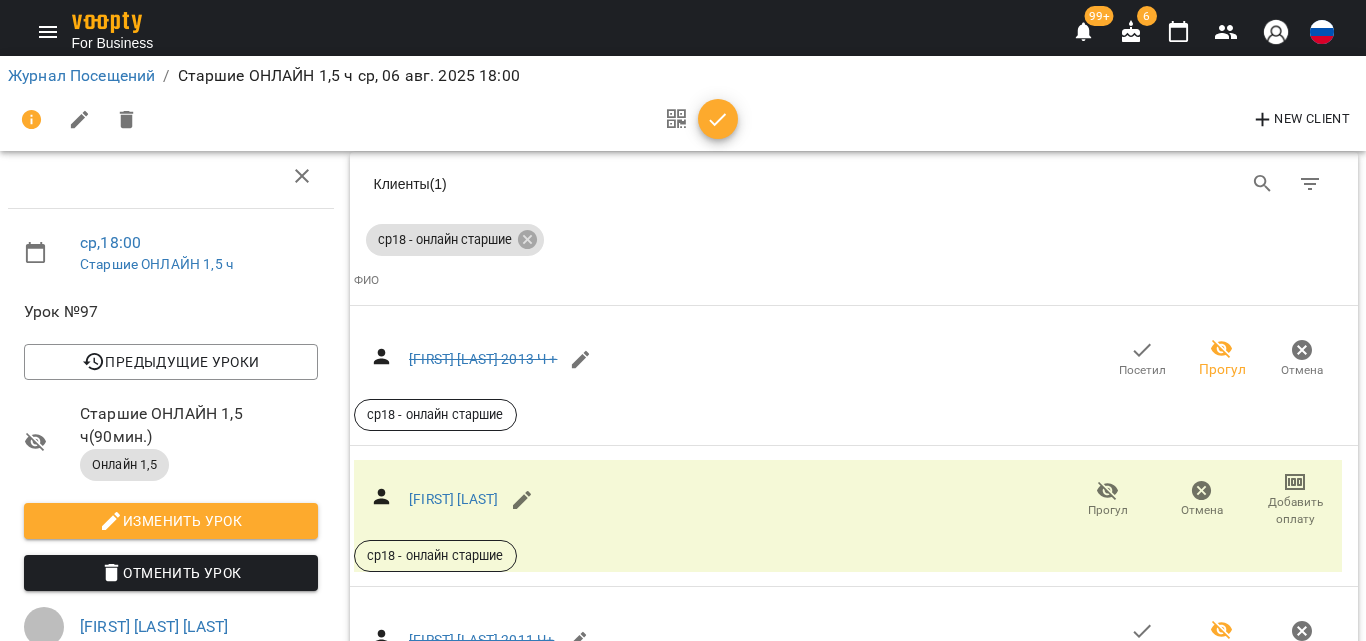 scroll, scrollTop: 600, scrollLeft: 0, axis: vertical 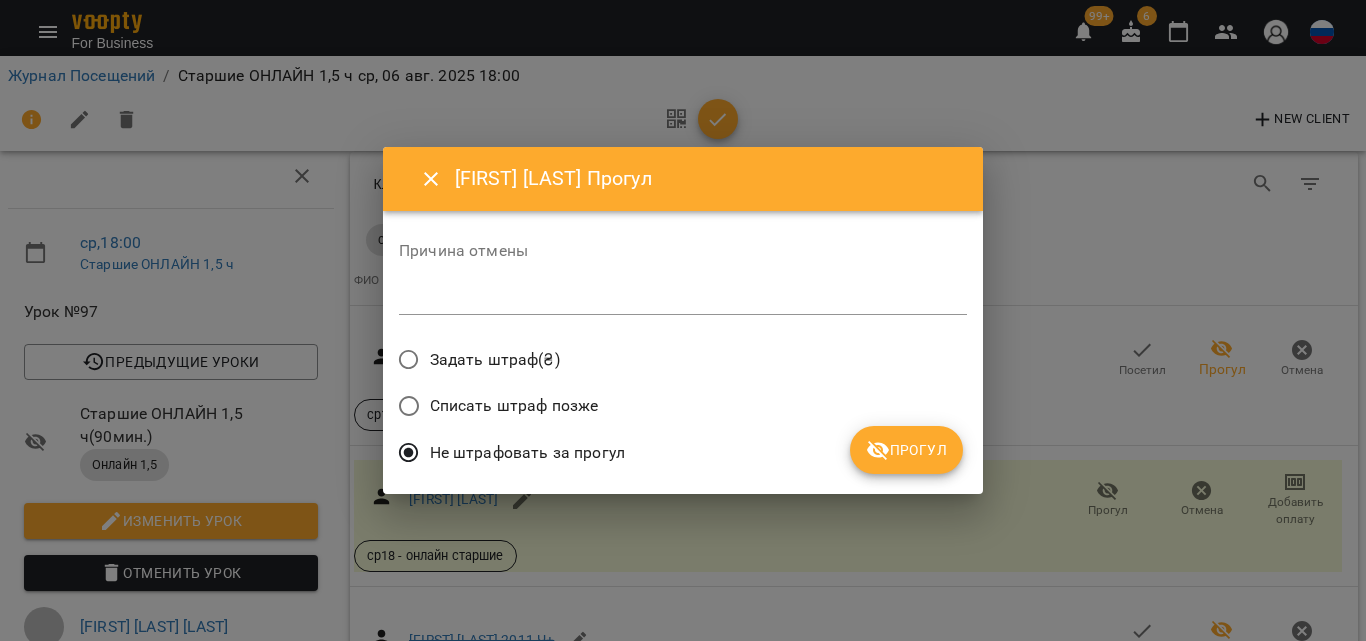 click on "Прогул" at bounding box center [906, 450] 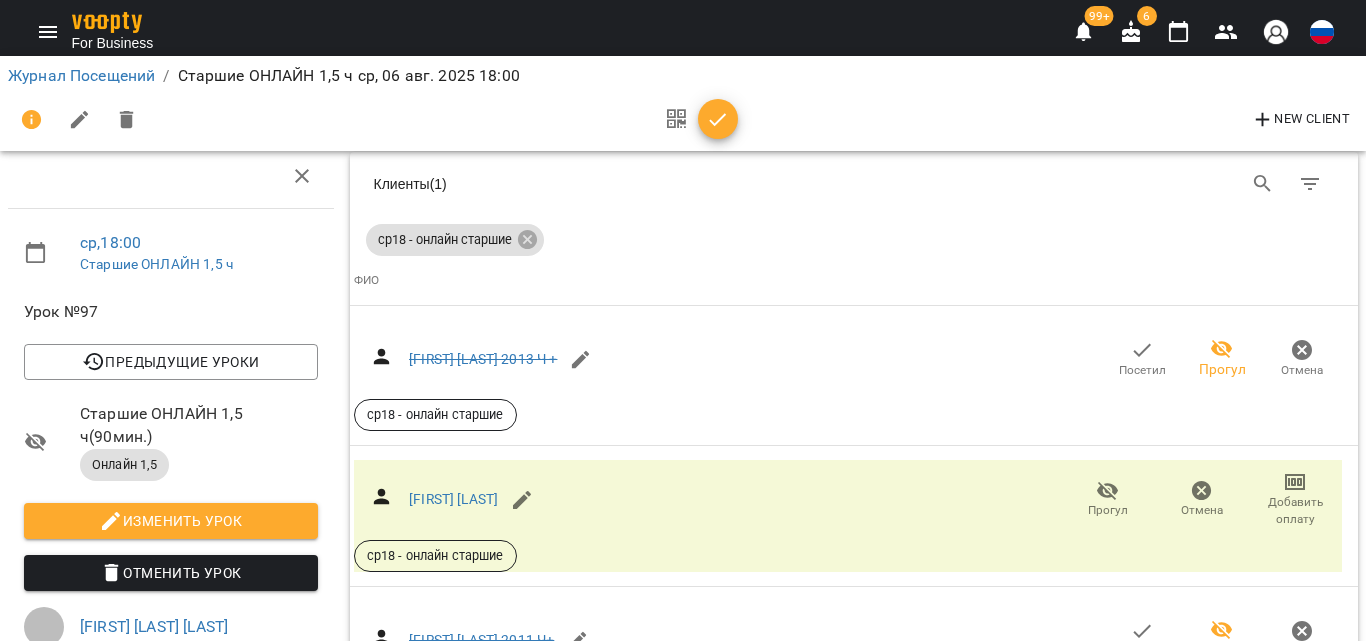 scroll, scrollTop: 800, scrollLeft: 0, axis: vertical 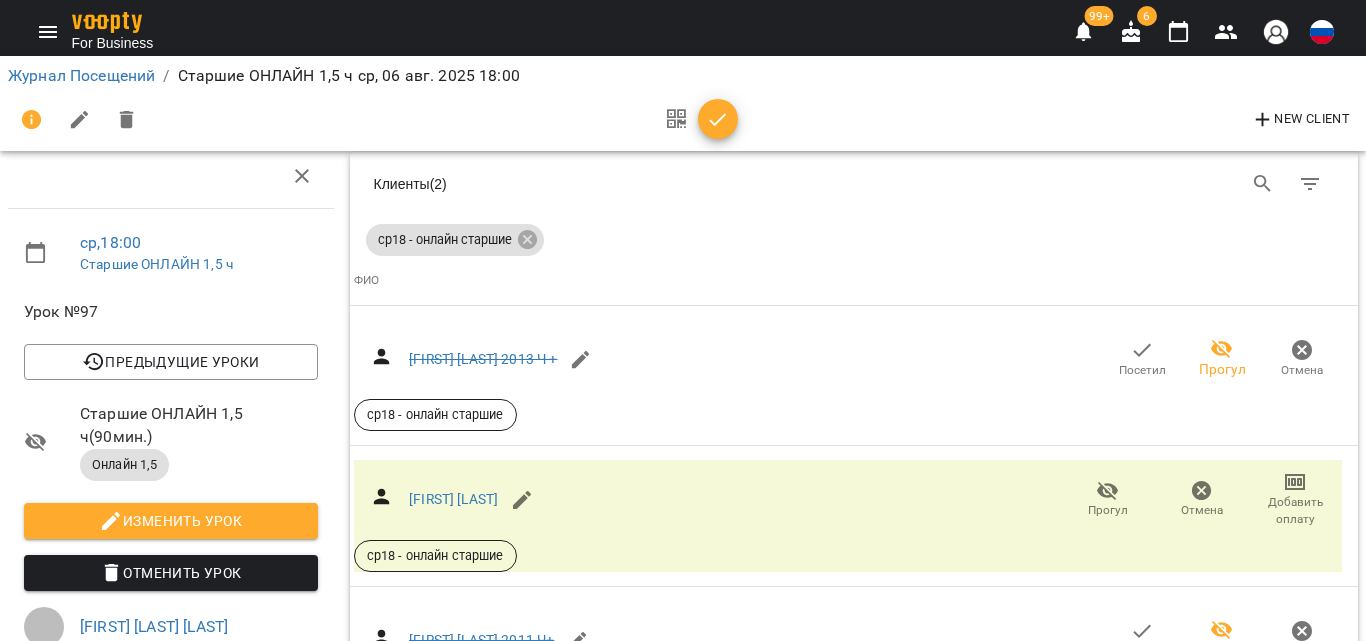 click 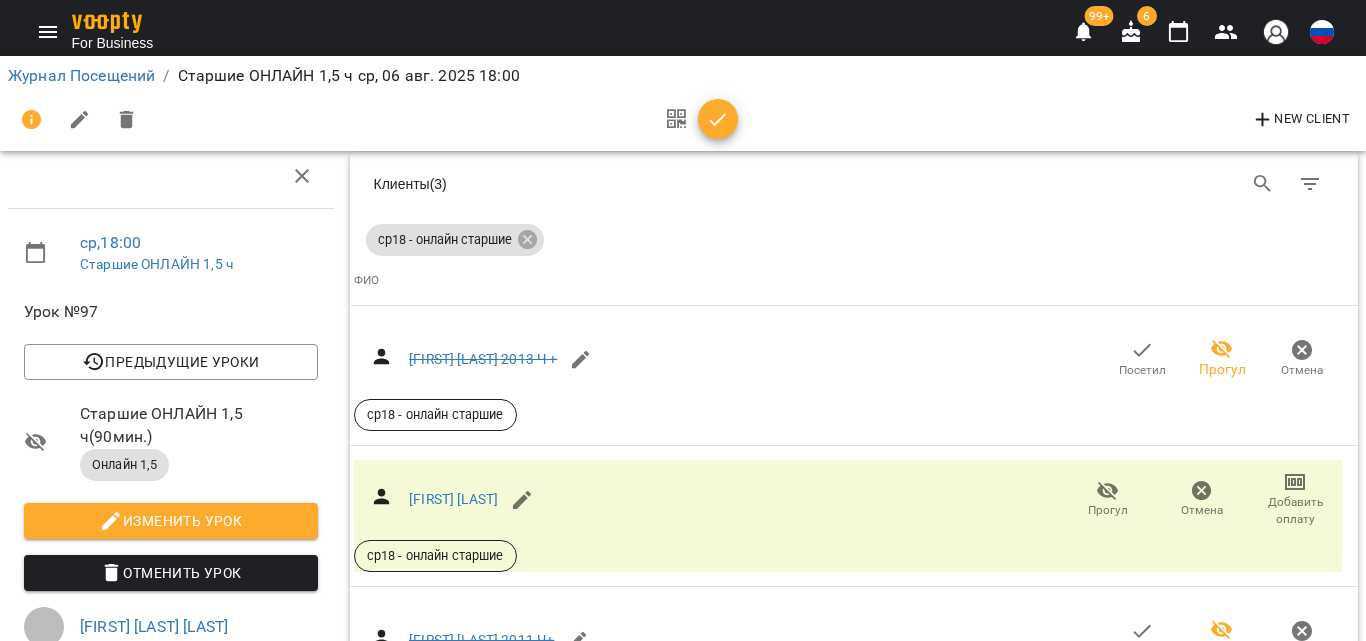 click on "Калашникова Снежана" at bounding box center (453, 1252) 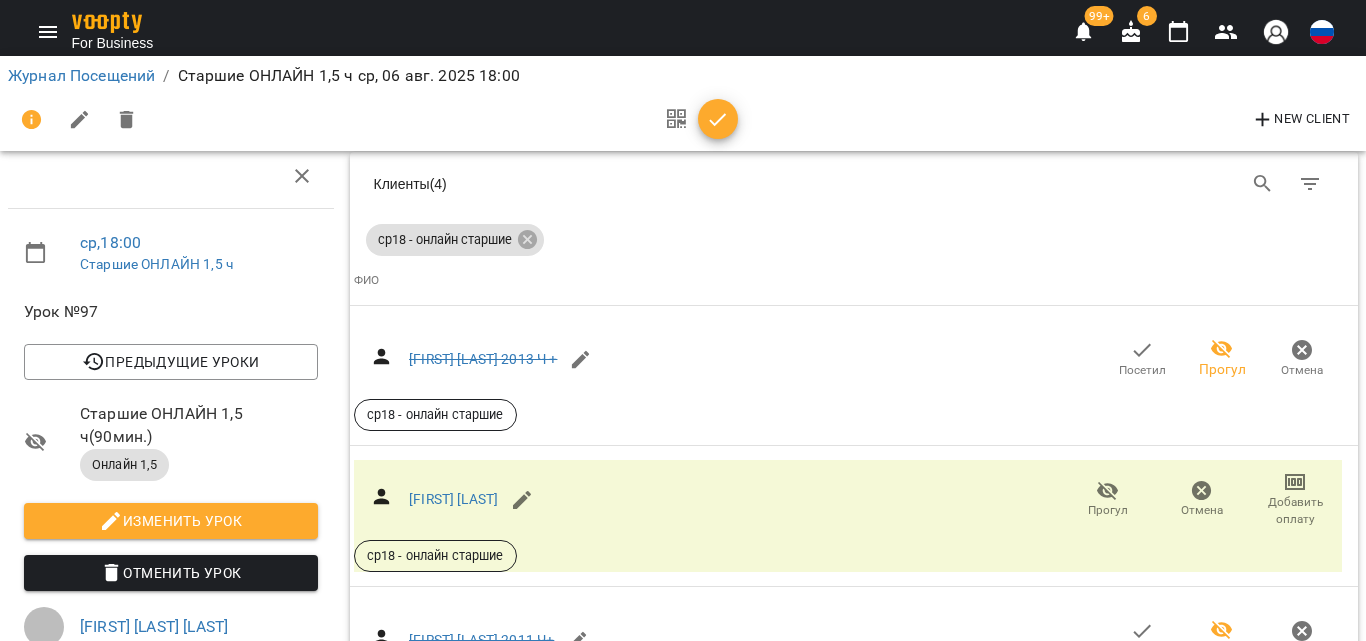 scroll, scrollTop: 1300, scrollLeft: 0, axis: vertical 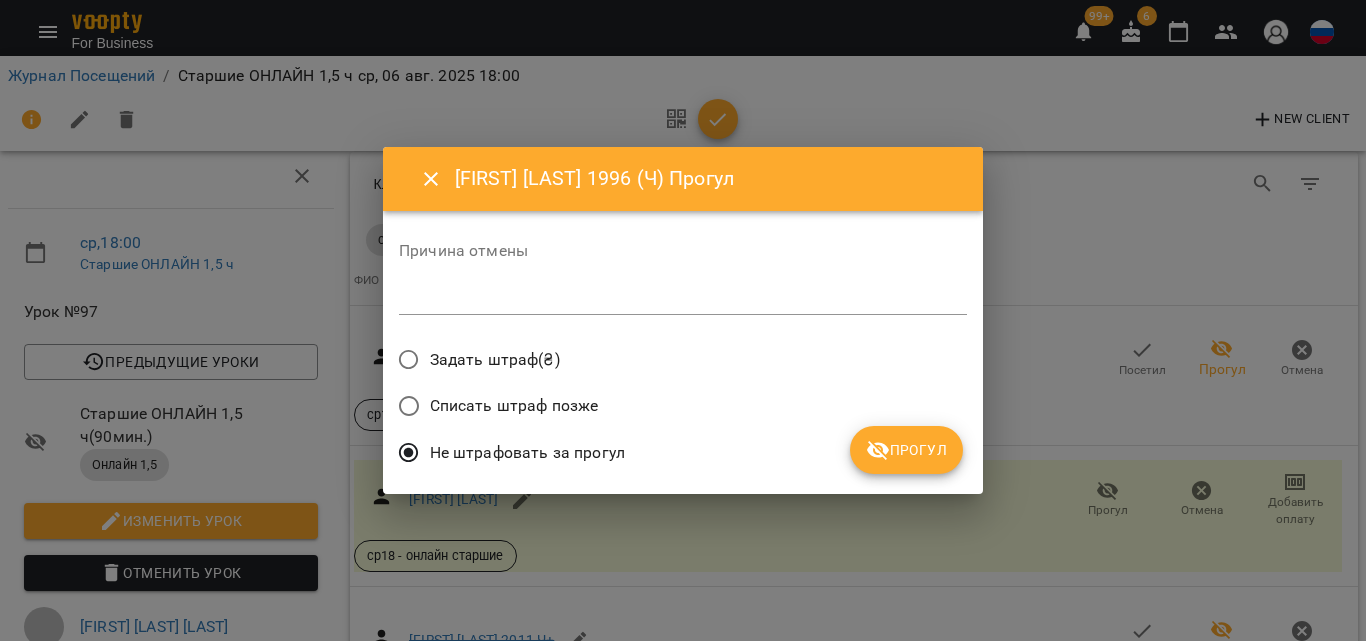 click on "Прогул" at bounding box center [906, 450] 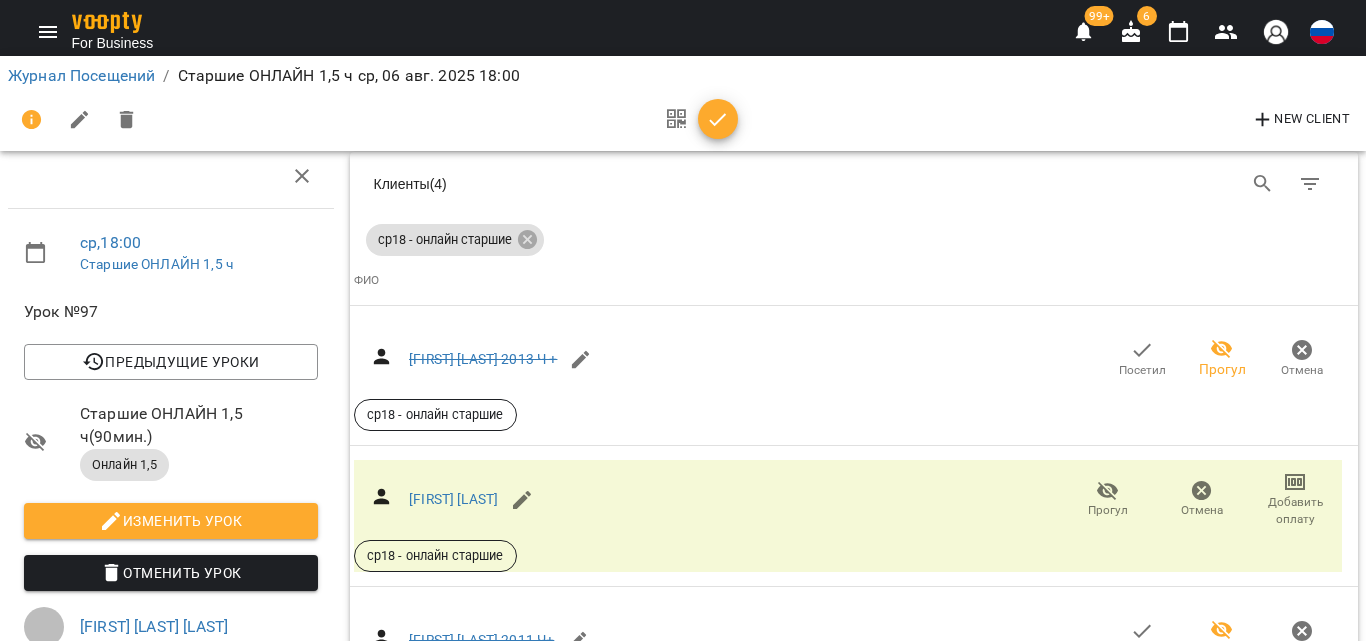scroll, scrollTop: 1400, scrollLeft: 0, axis: vertical 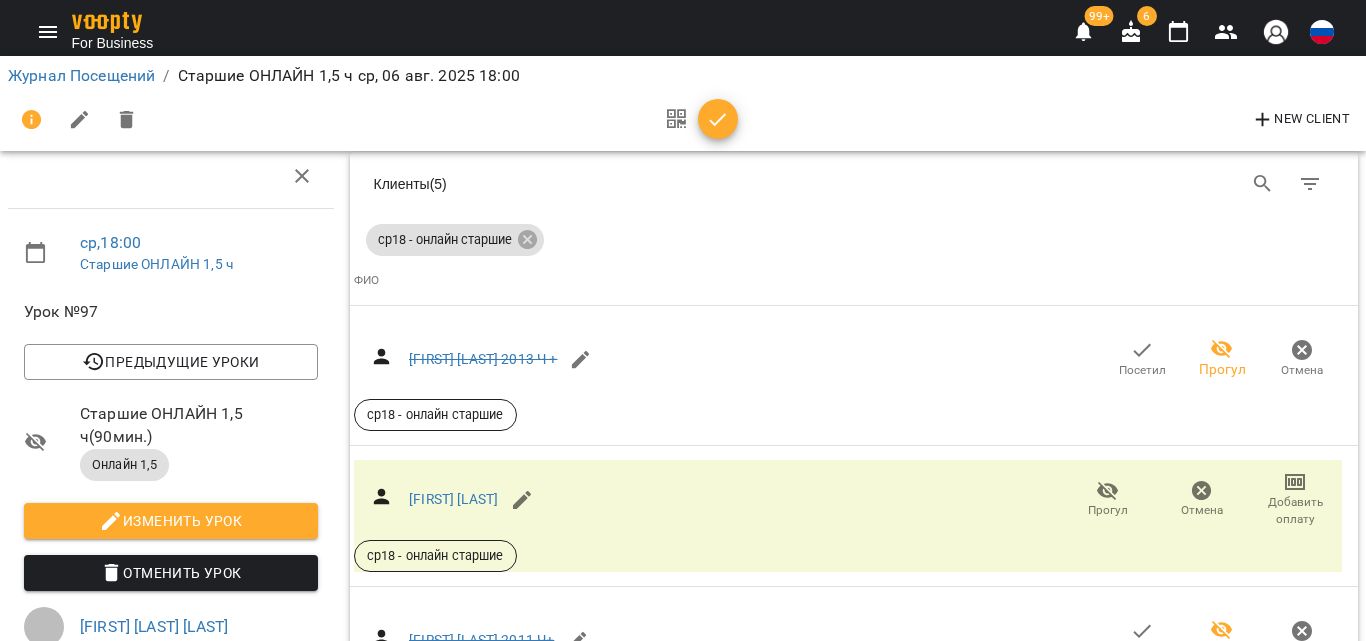 click on "Посетил" at bounding box center [1222, 1915] 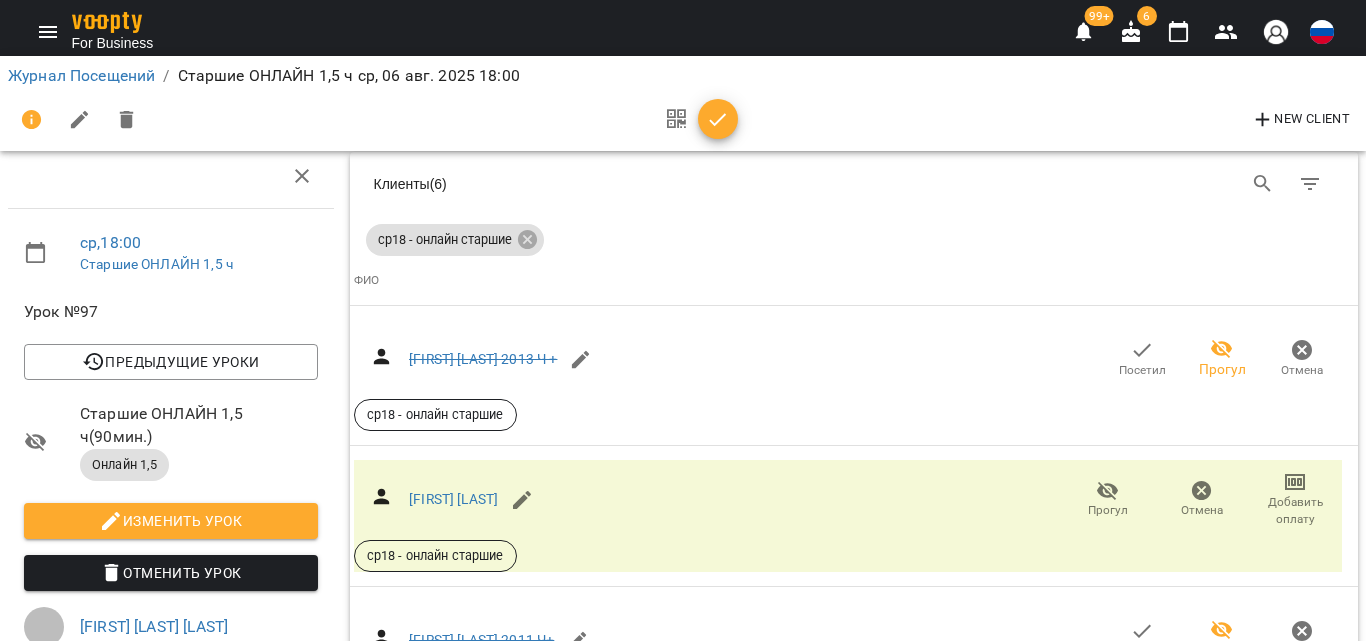 click on "Посетил" at bounding box center [1222, 2116] 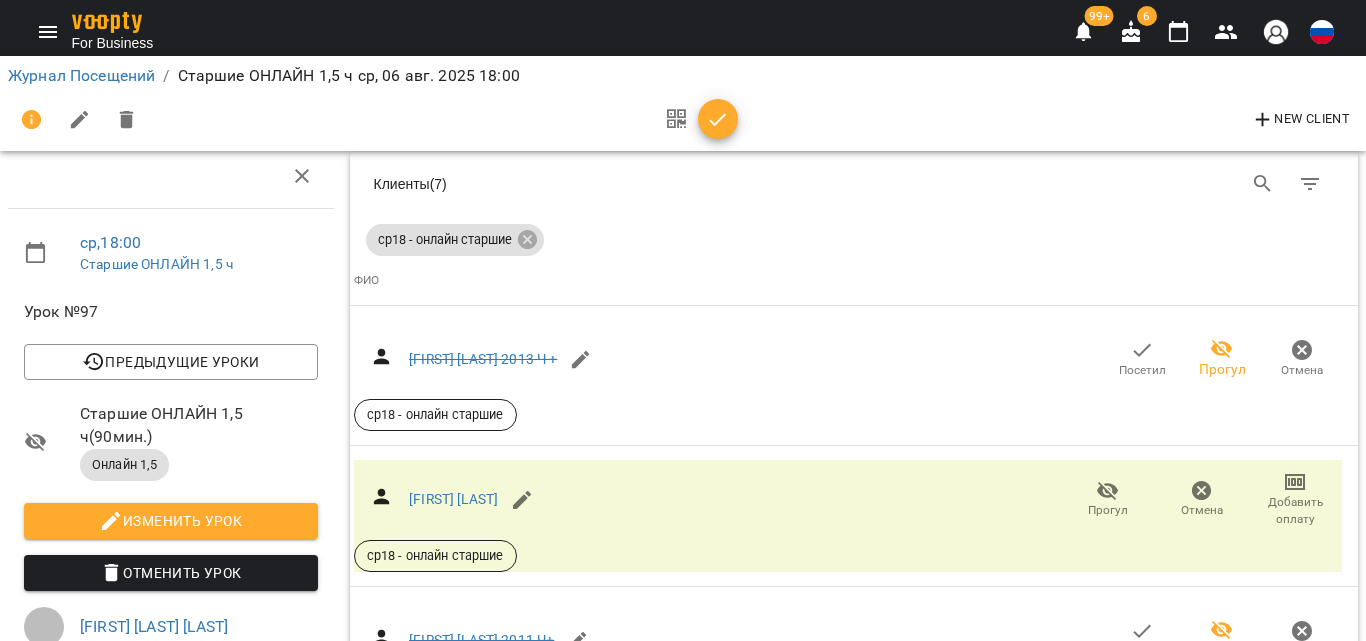 click on "Овчаренко София 2017" at bounding box center [471, 2105] 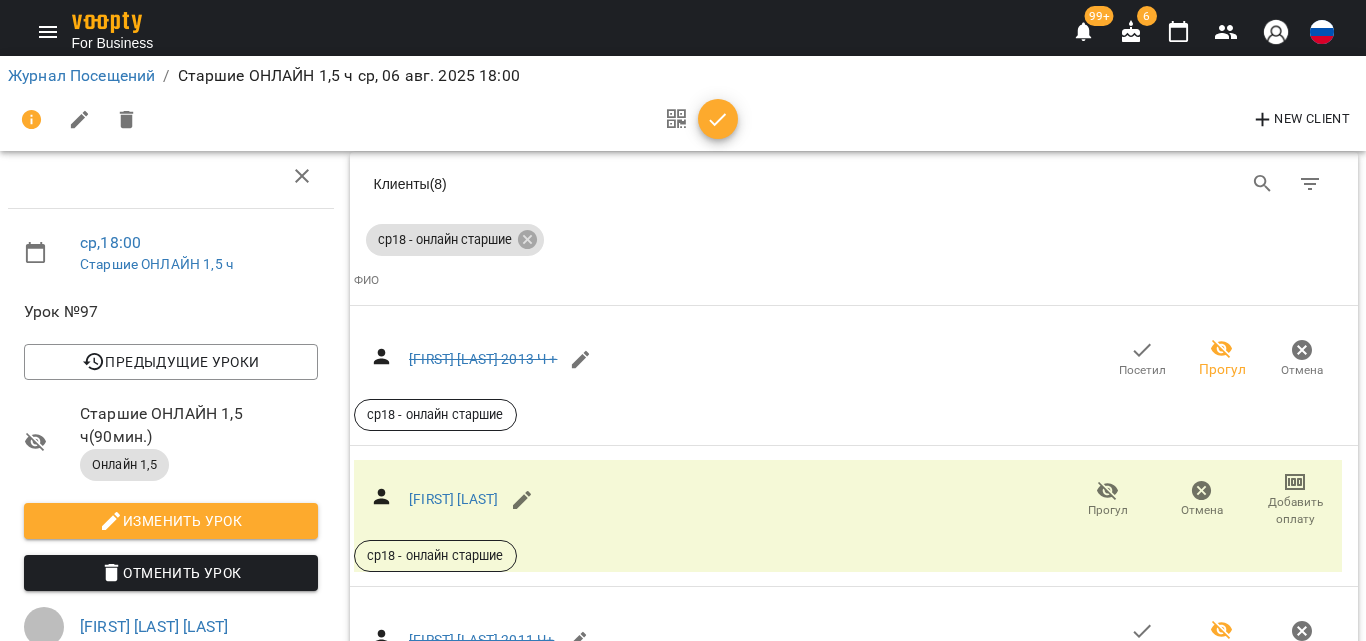 click on "Прогул" at bounding box center [1302, 2436] 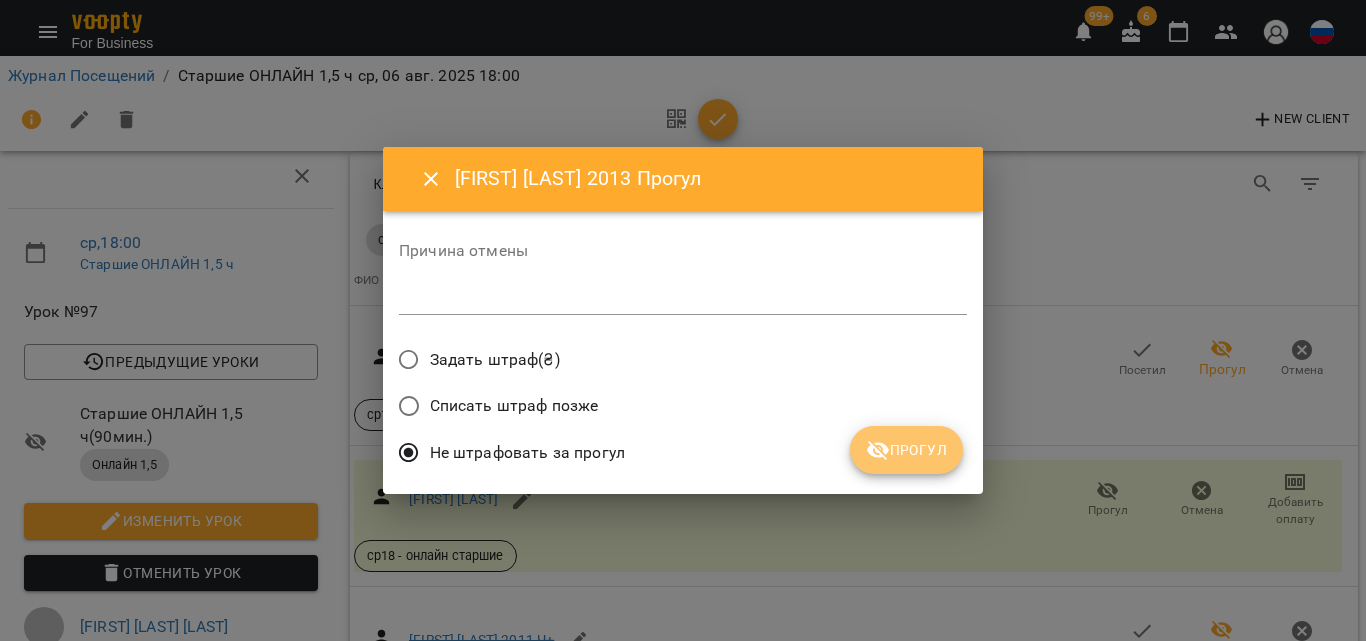 click on "Прогул" at bounding box center (906, 450) 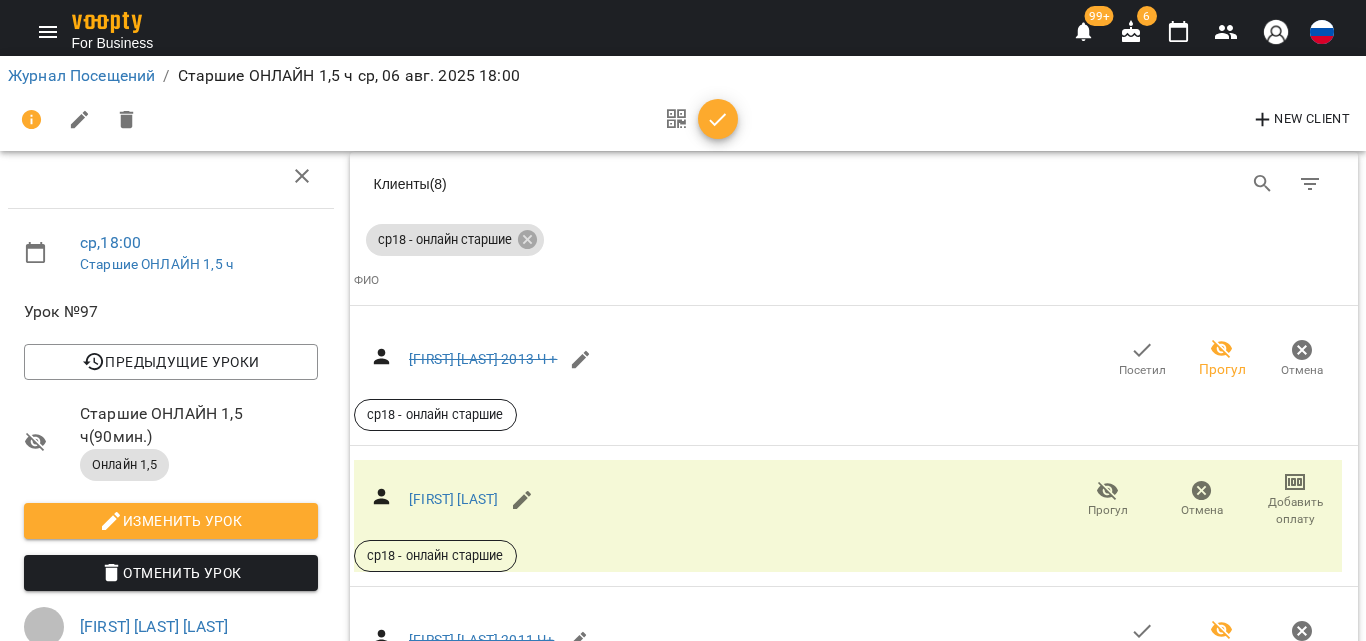 scroll, scrollTop: 2200, scrollLeft: 0, axis: vertical 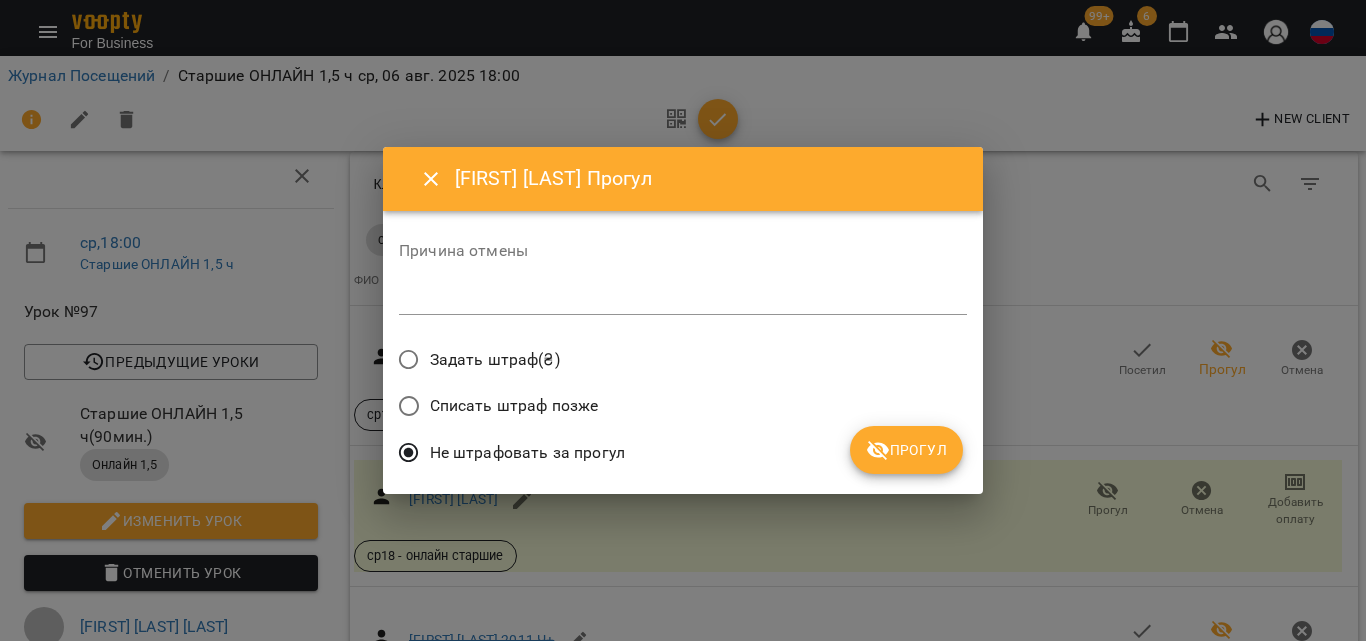 click 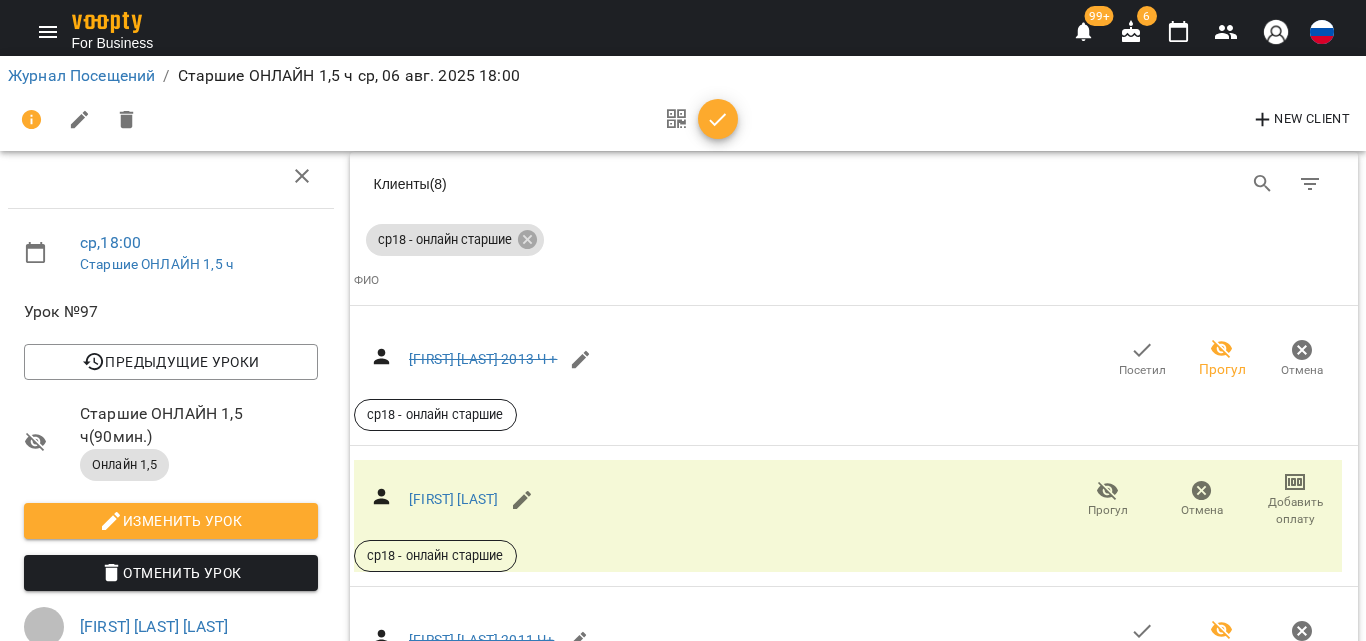 scroll, scrollTop: 2400, scrollLeft: 0, axis: vertical 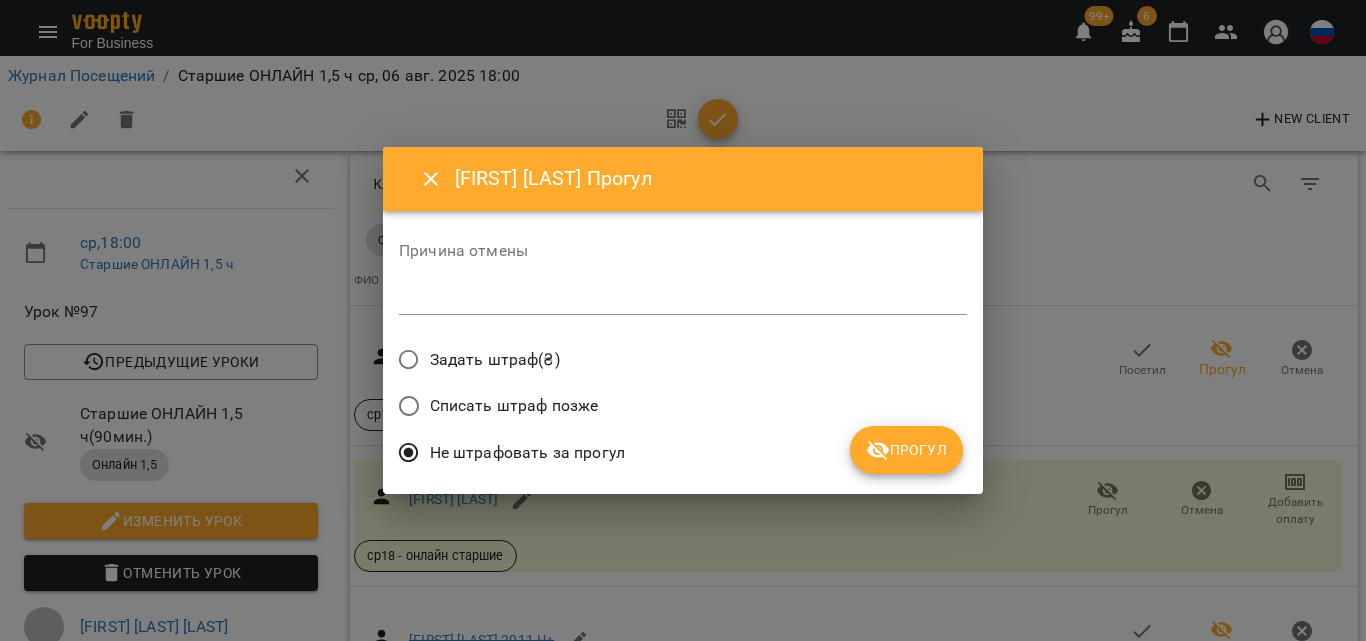 click on "Прогул" at bounding box center [906, 450] 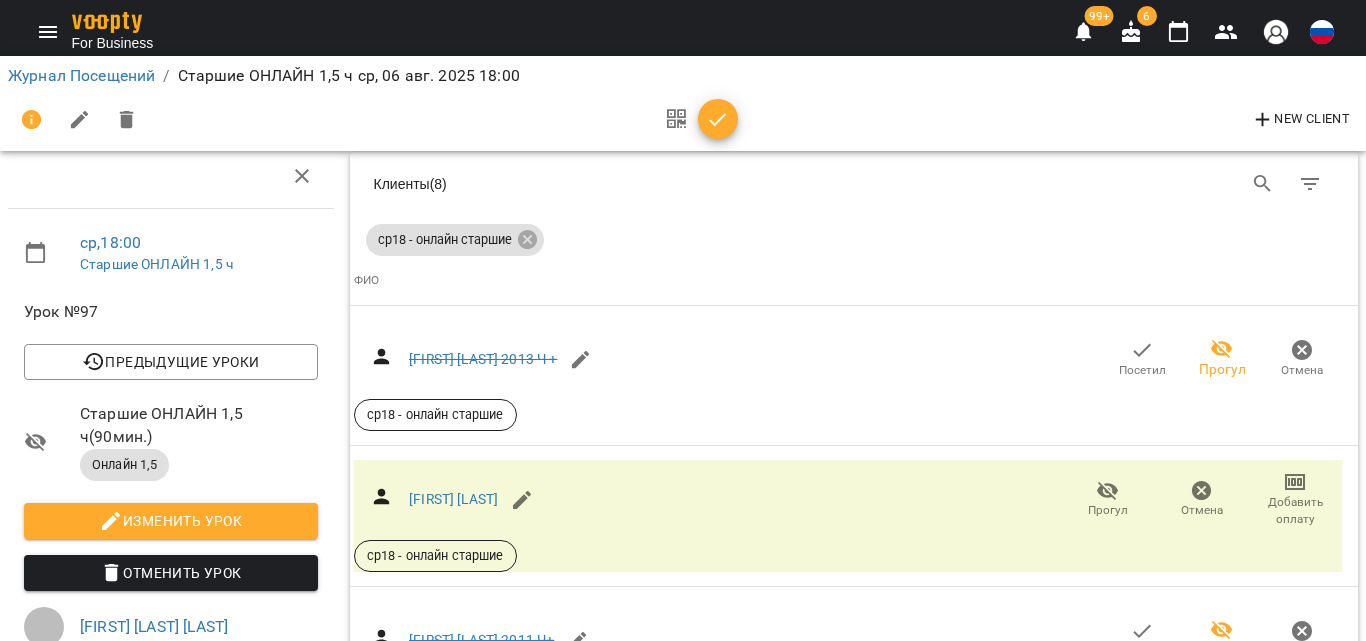 scroll, scrollTop: 2500, scrollLeft: 0, axis: vertical 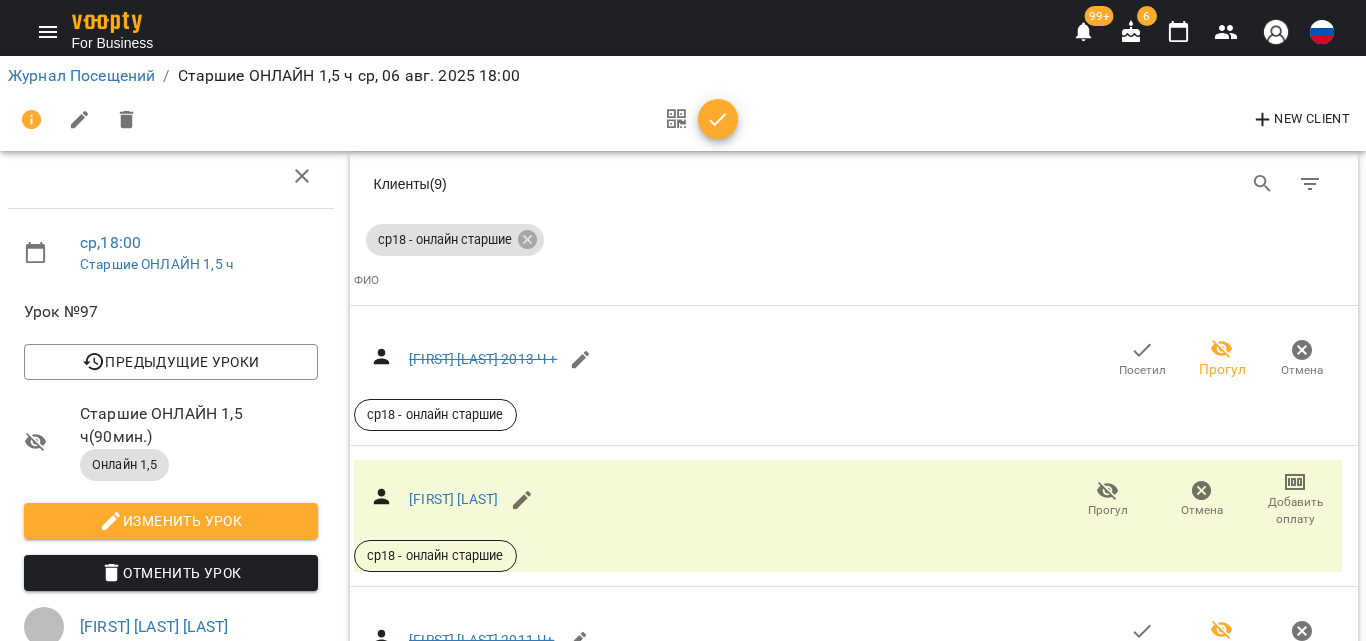 click on "[LAST] [FIRST] [YEAR]([INITIAL])" at bounding box center (481, 2858) 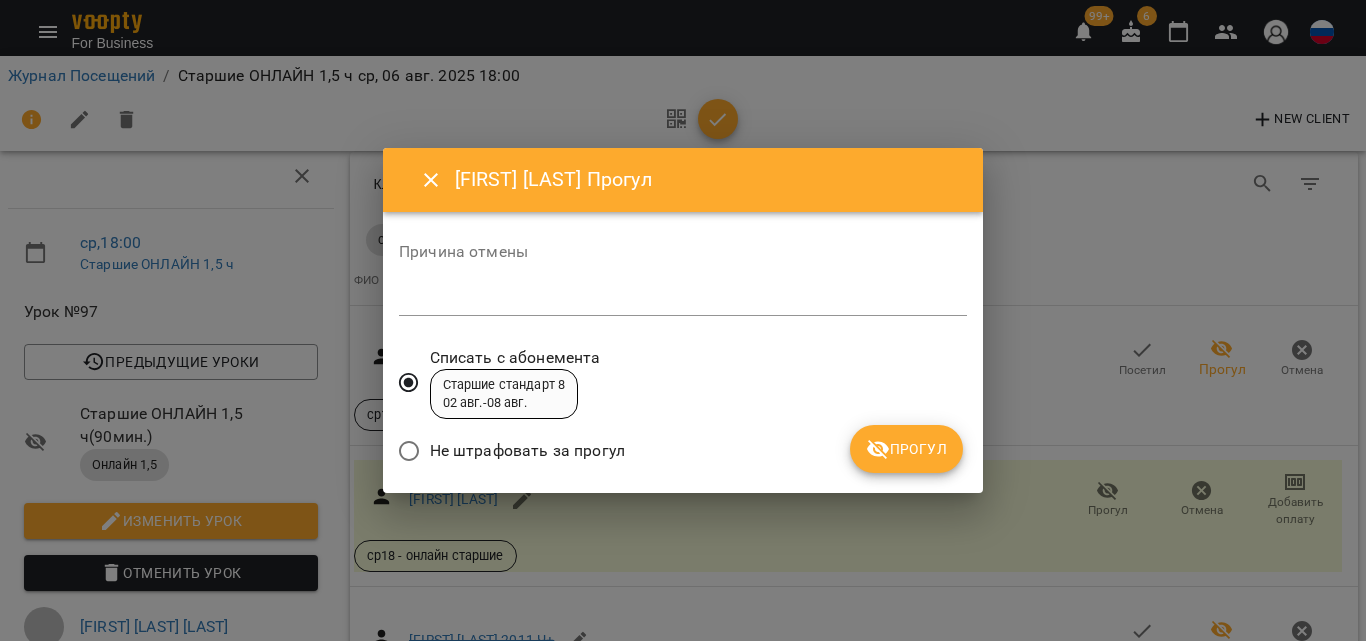 click 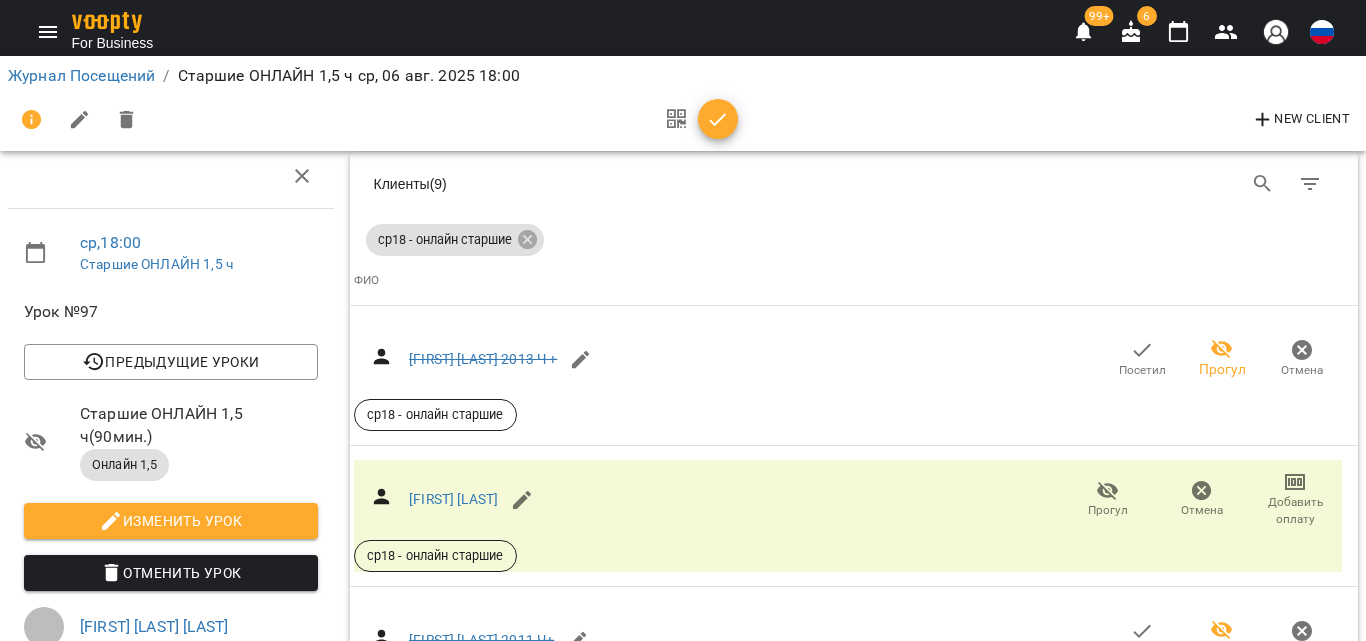 click on "Посетил" at bounding box center [1222, 3200] 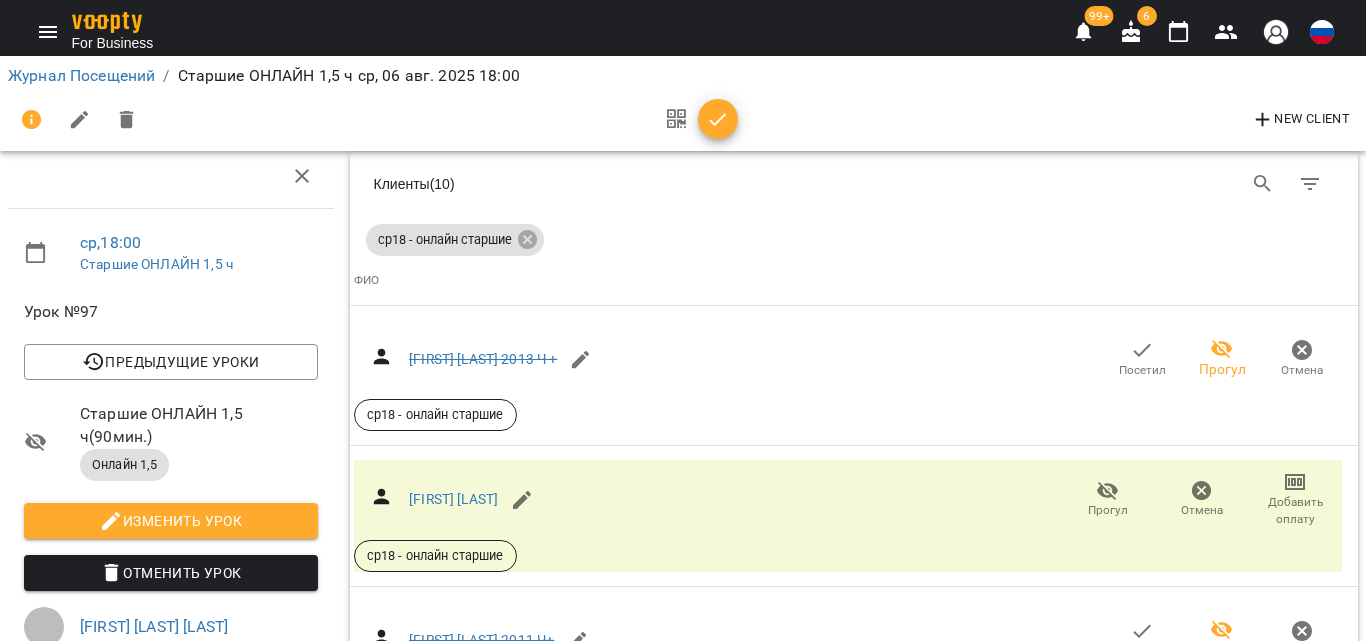 click on "Ярошенко София" at bounding box center [453, 3189] 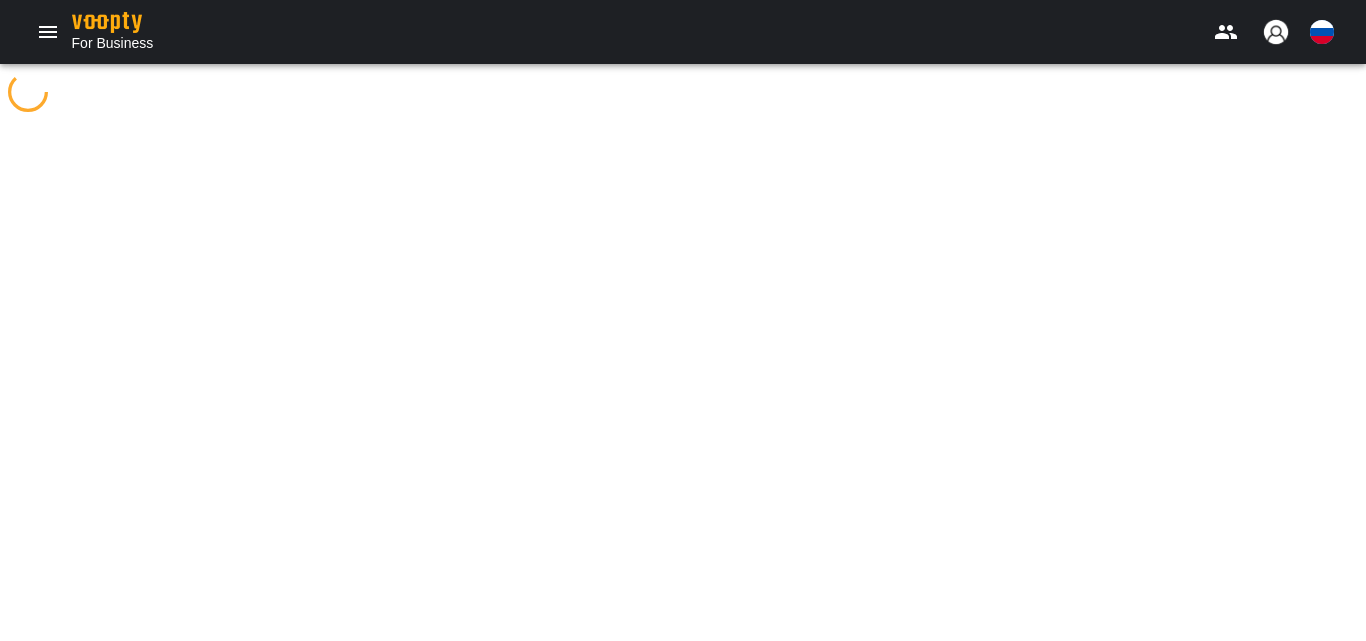 scroll, scrollTop: 0, scrollLeft: 0, axis: both 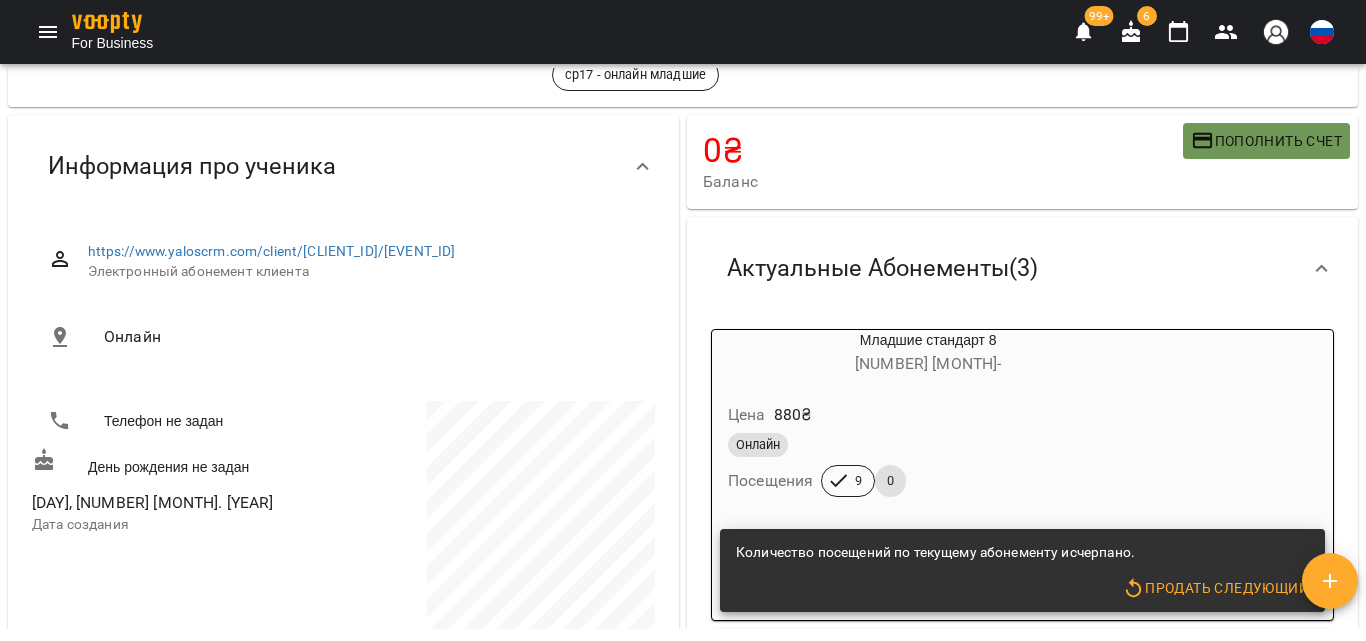 click on "Пополнить счет" at bounding box center [1266, 141] 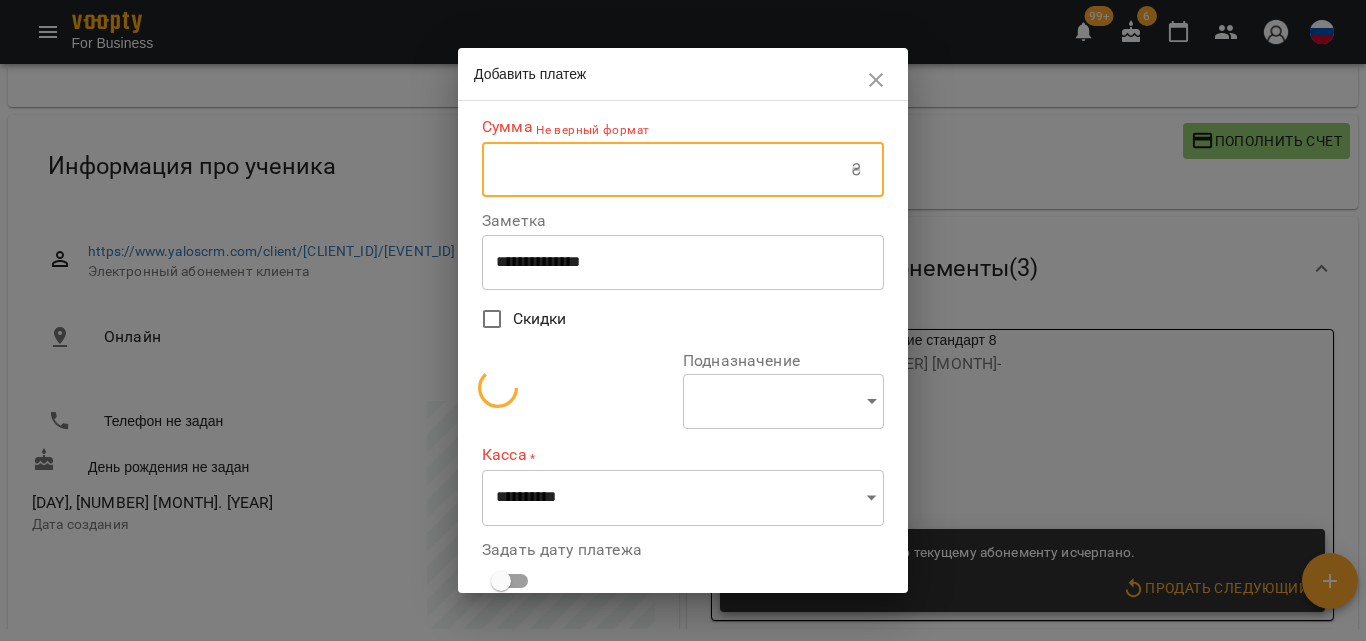 click at bounding box center (666, 170) 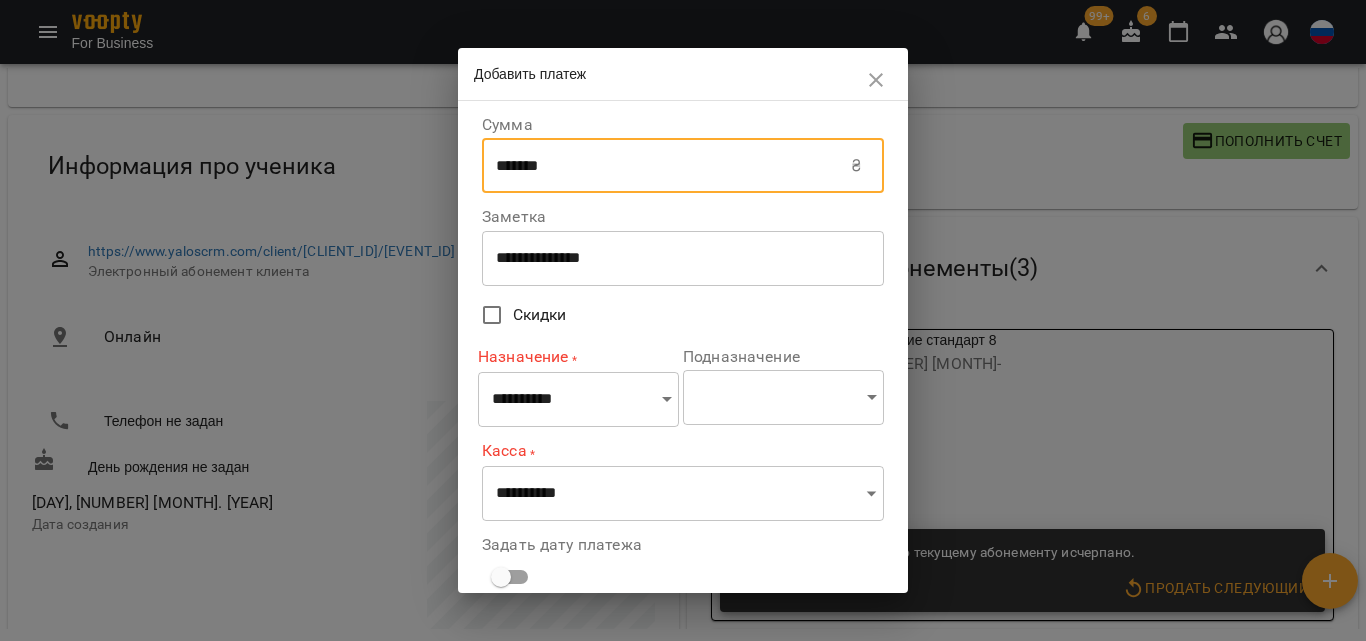 type on "*******" 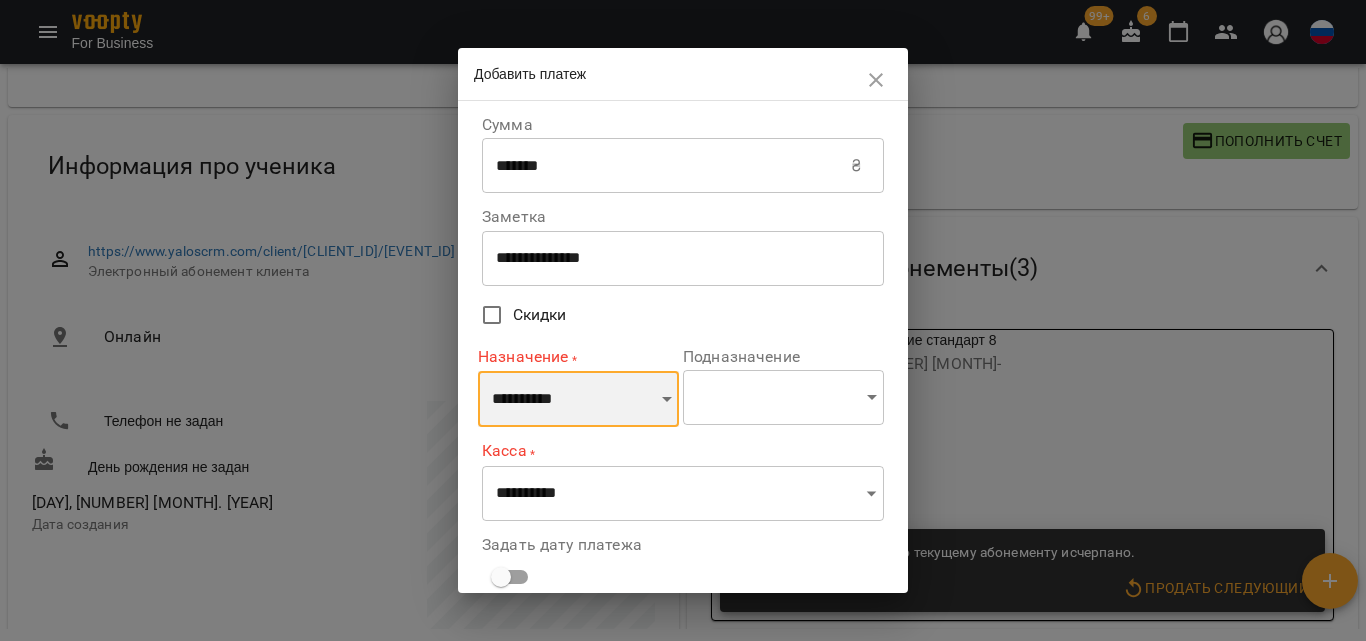 click on "**********" at bounding box center (578, 399) 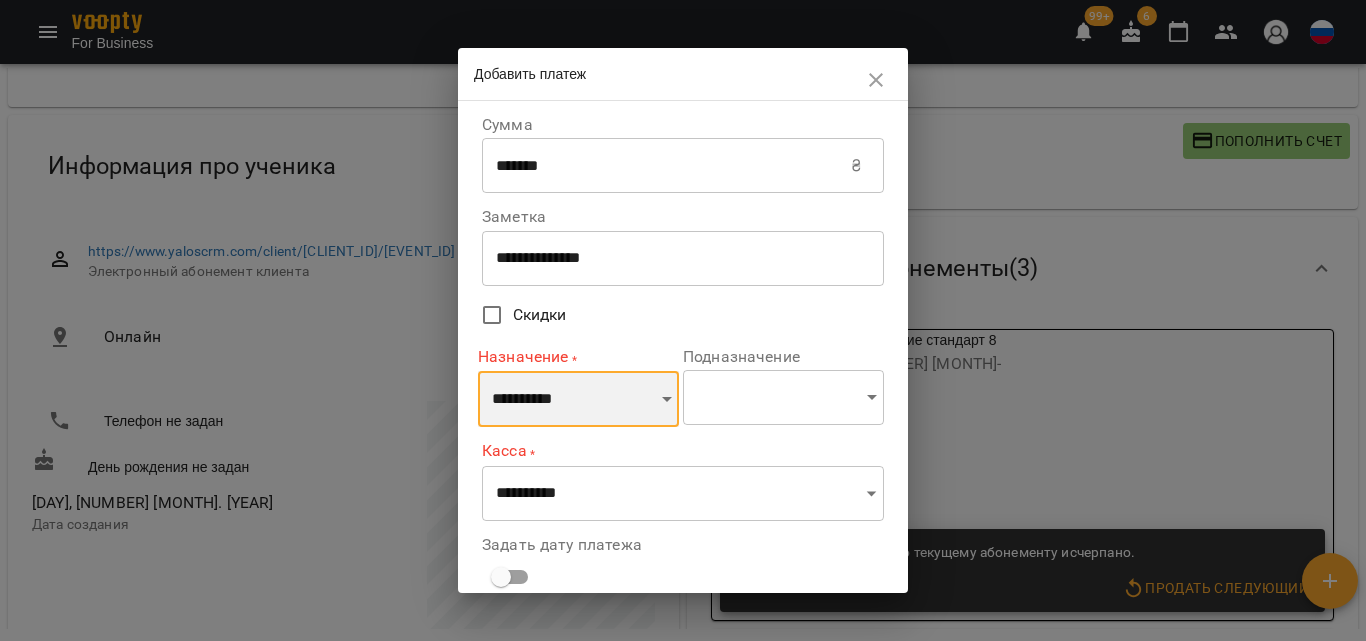 select on "*********" 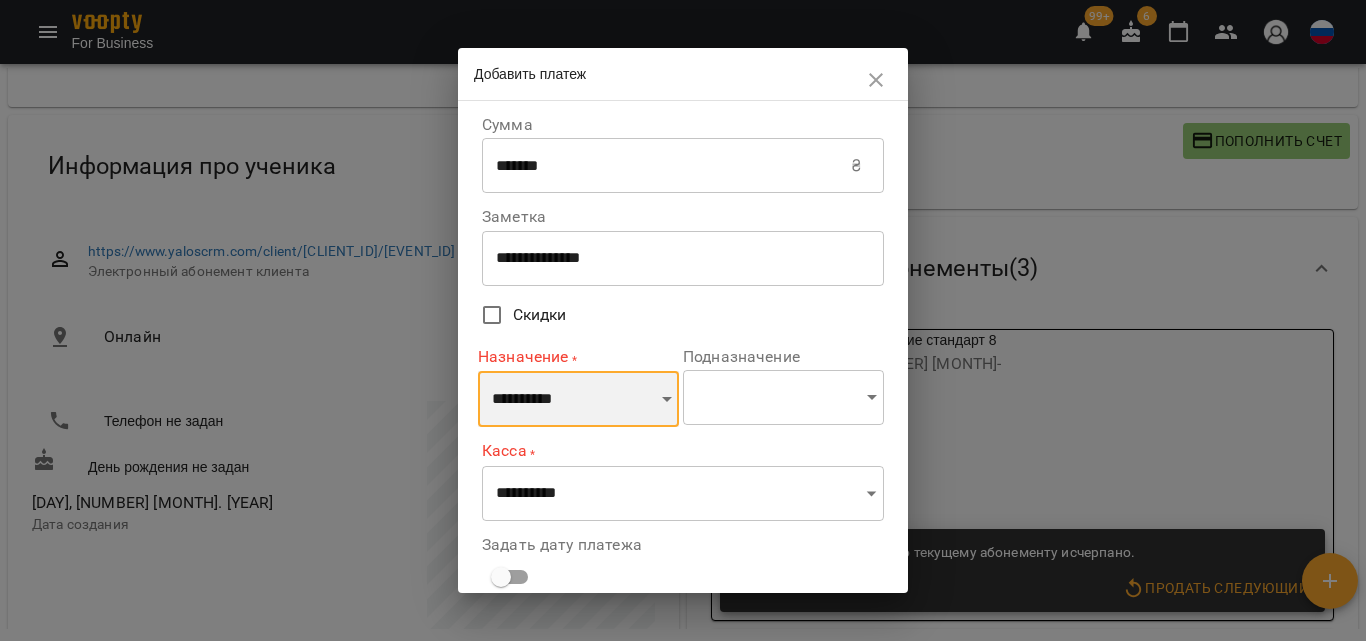 click on "**********" at bounding box center [578, 399] 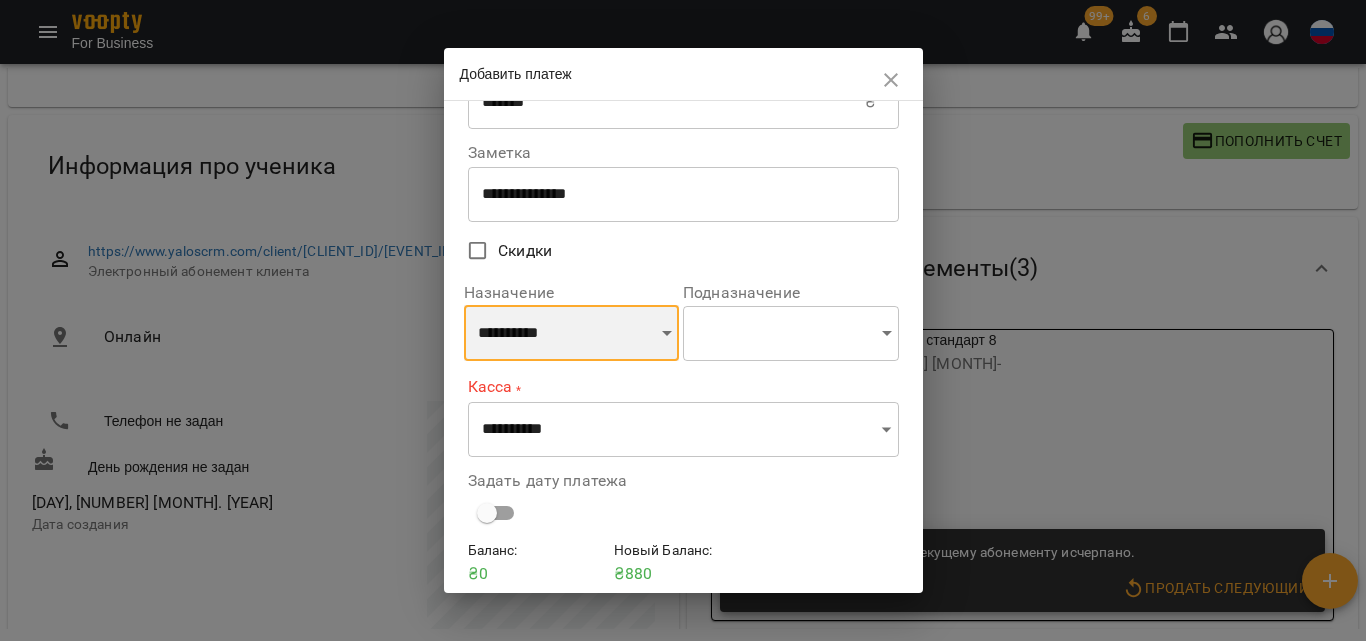 scroll, scrollTop: 143, scrollLeft: 0, axis: vertical 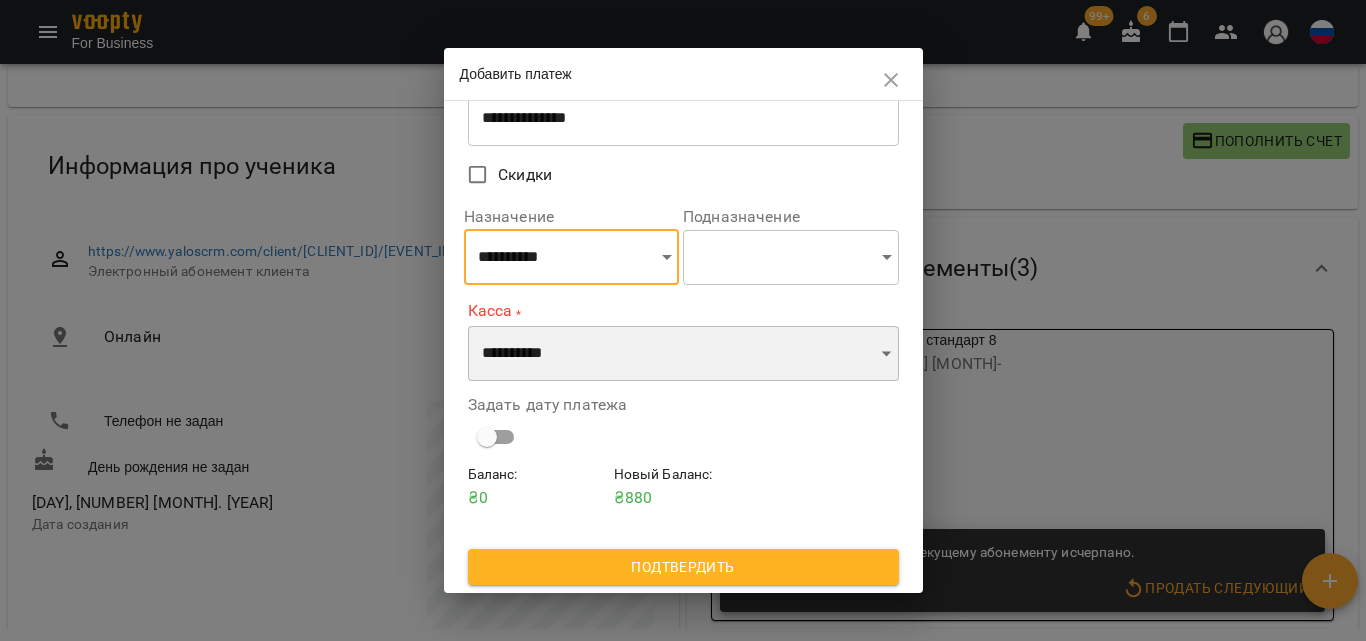 click on "**********" at bounding box center [683, 354] 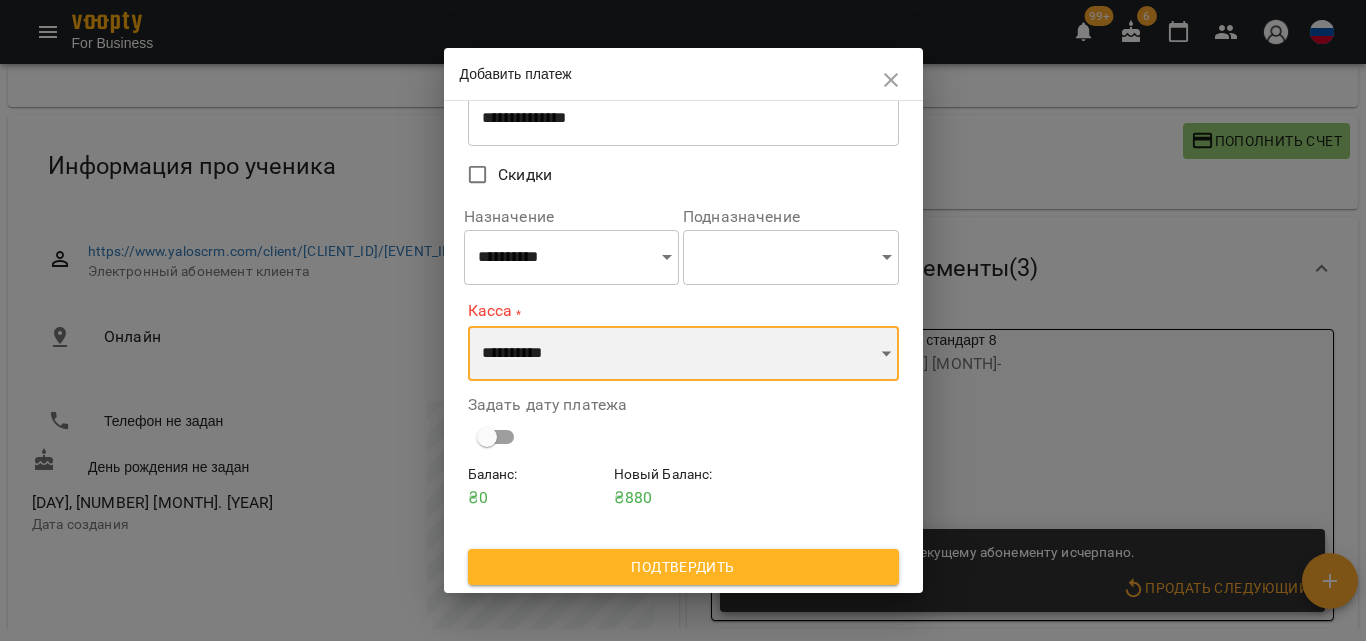 select on "**********" 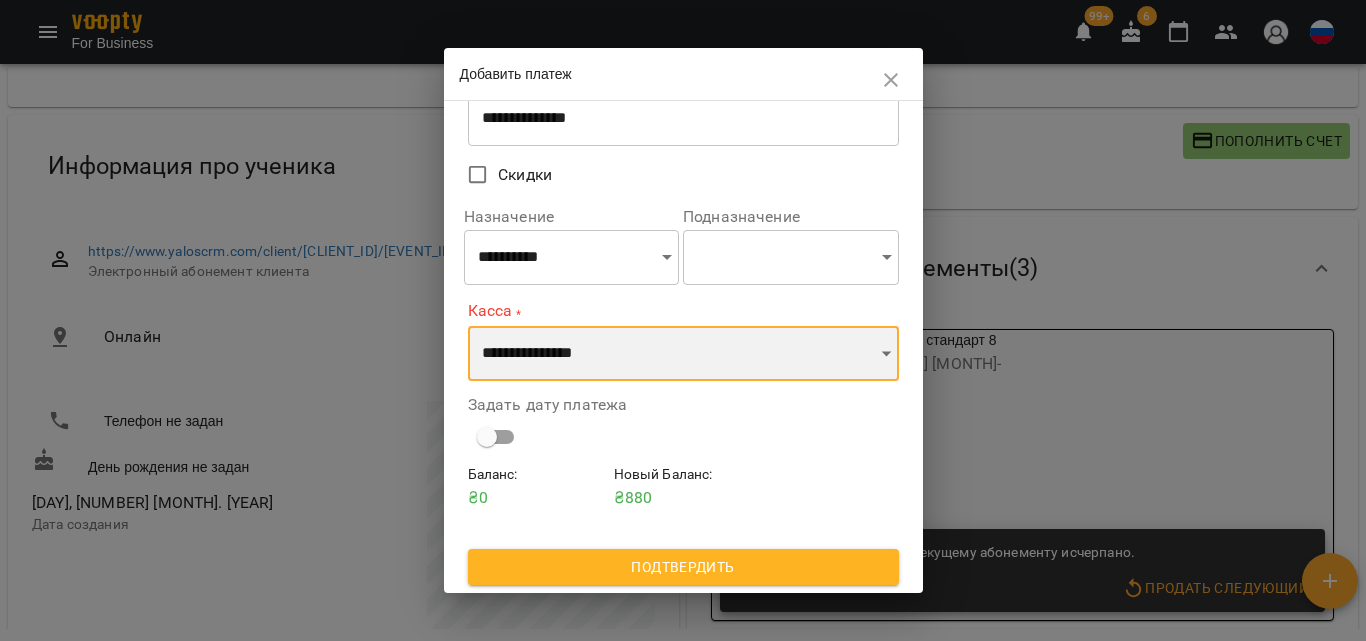 click on "**********" at bounding box center (683, 354) 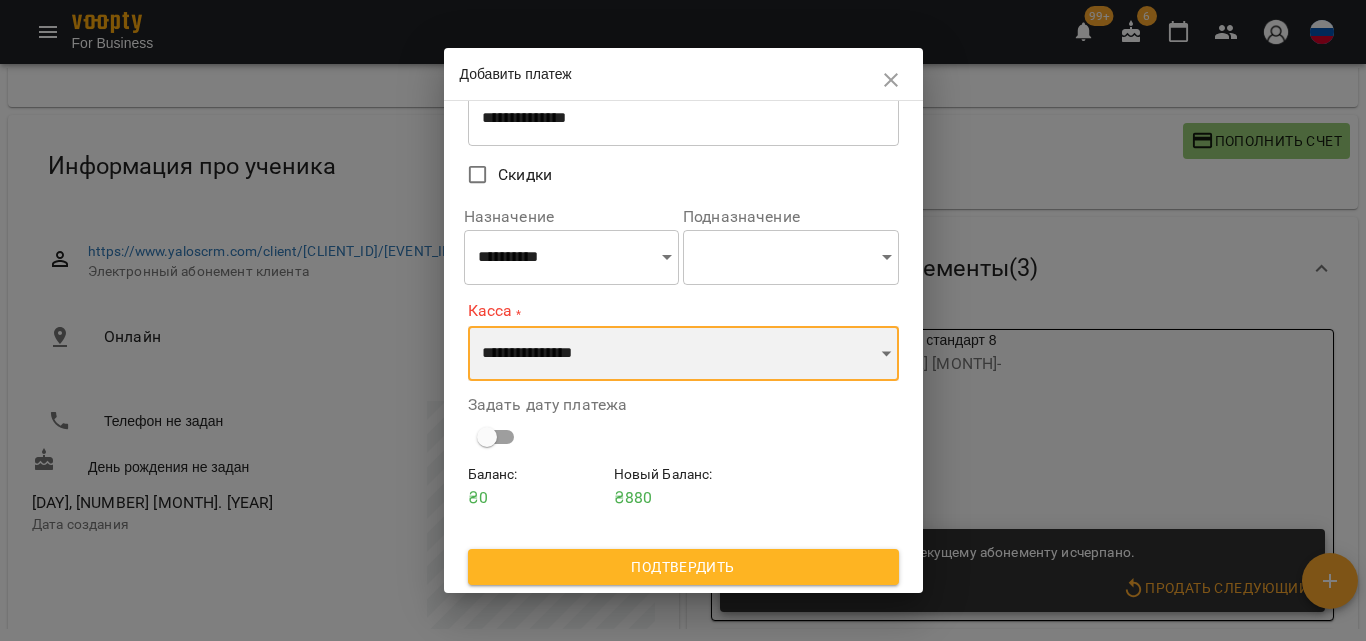 scroll, scrollTop: 139, scrollLeft: 0, axis: vertical 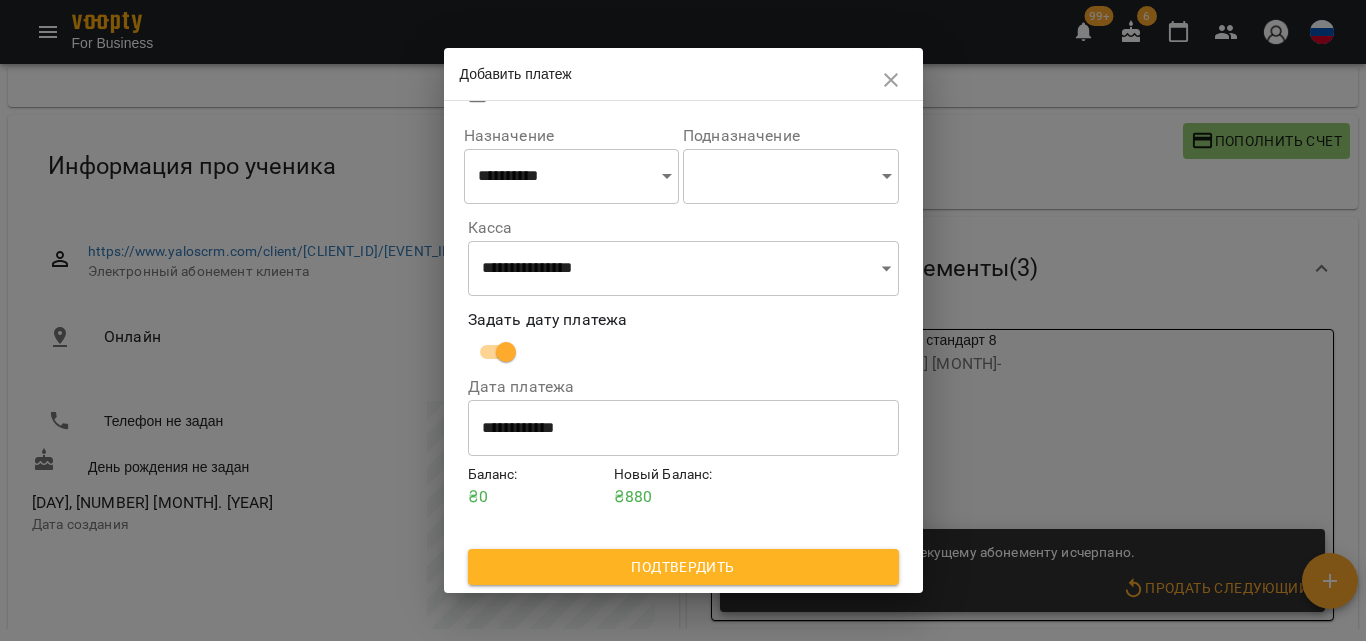 click on "**********" at bounding box center [683, 428] 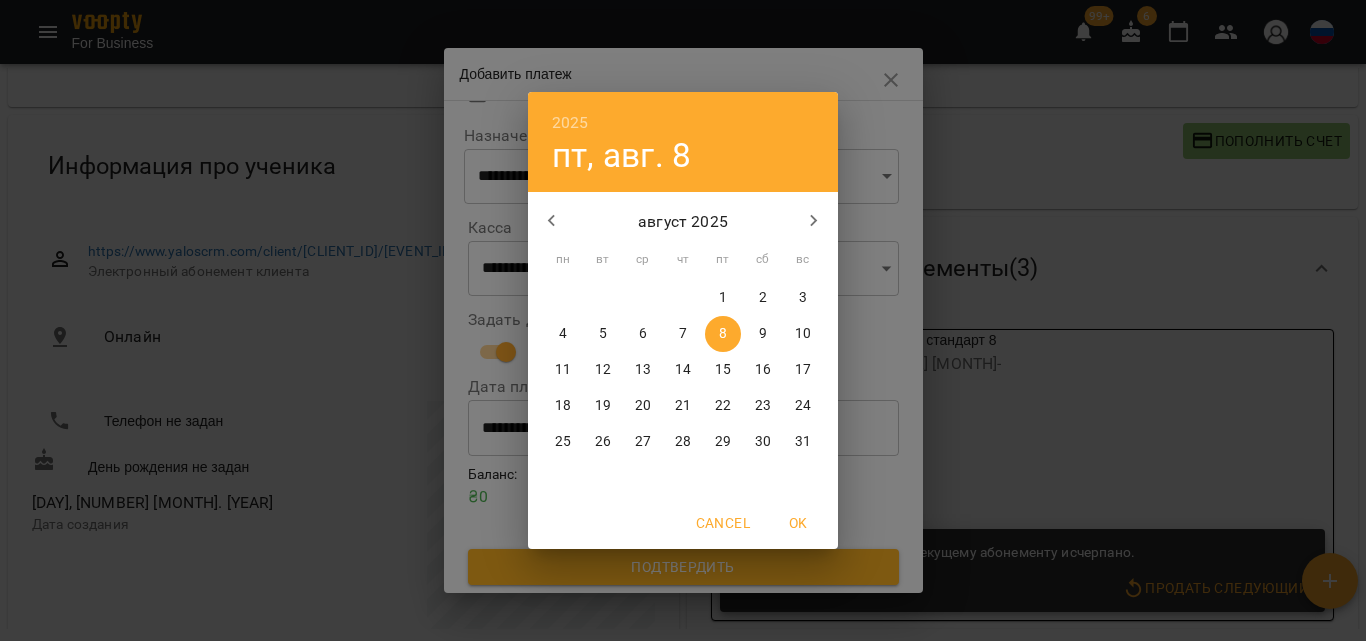 click on "6" at bounding box center [643, 334] 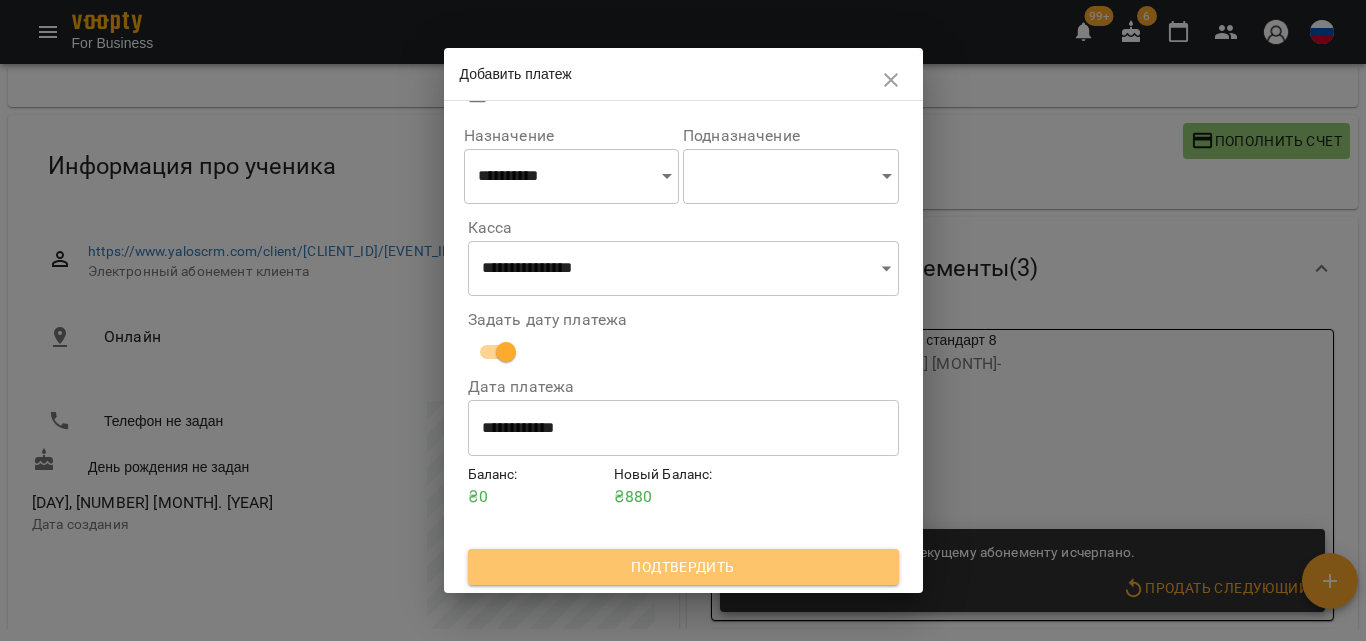 click on "Подтвердить" at bounding box center (683, 567) 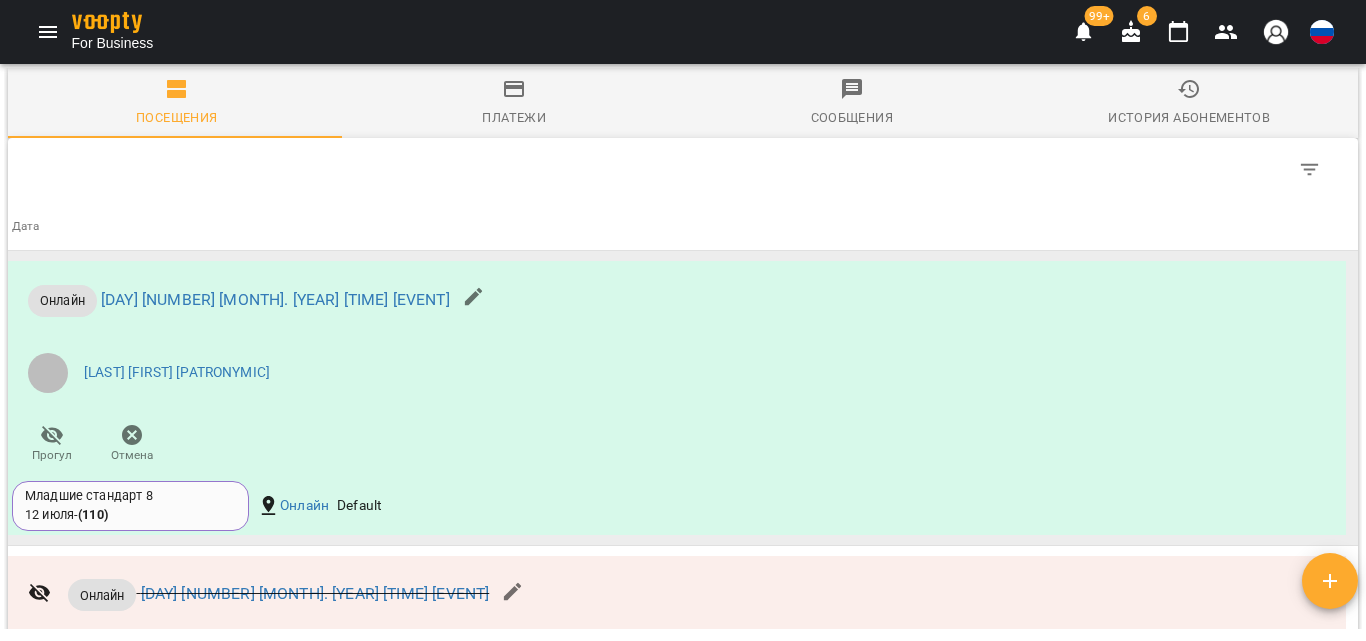 scroll, scrollTop: 1500, scrollLeft: 0, axis: vertical 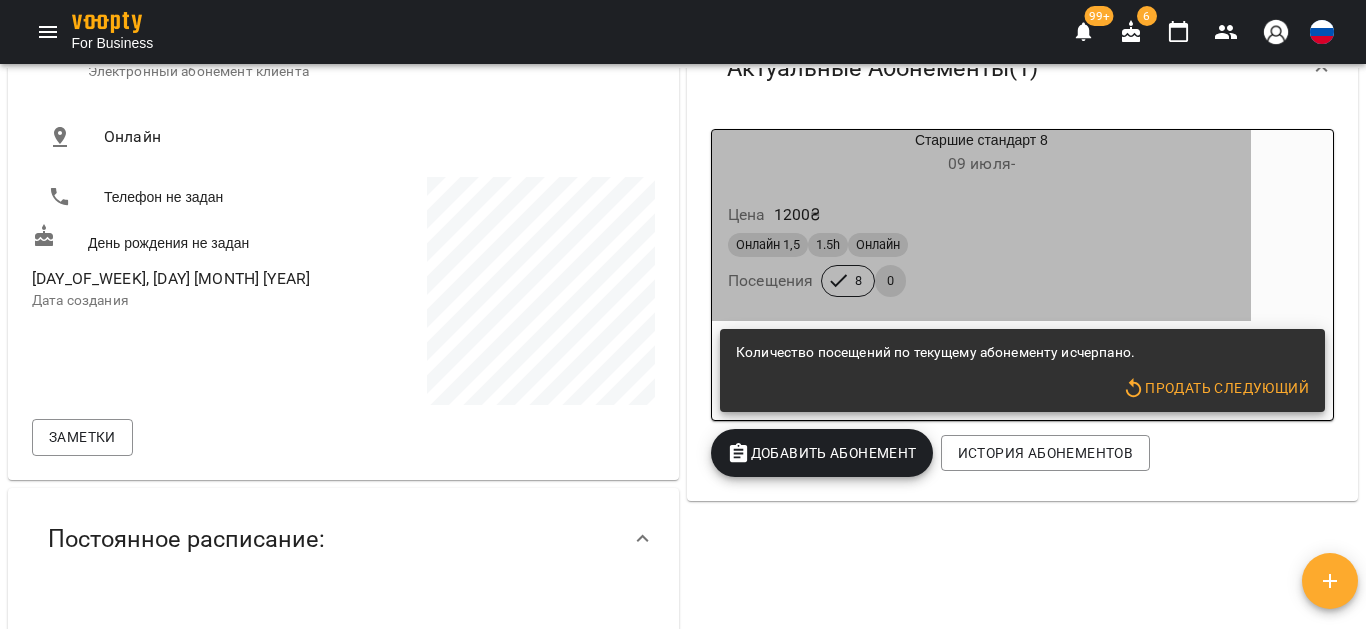 click on "Цена 1200 ₴ Онлайн 1,5 1.5h Онлайн Посещения 8 0" at bounding box center [981, 253] 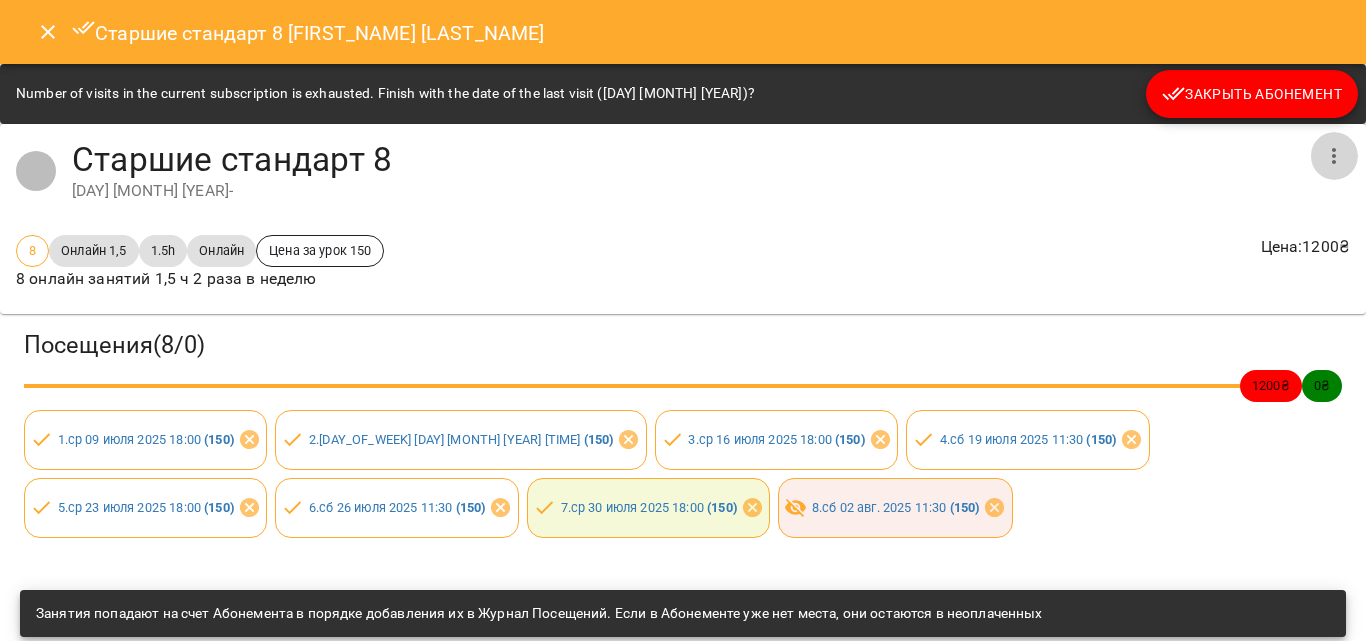 click at bounding box center [1334, 156] 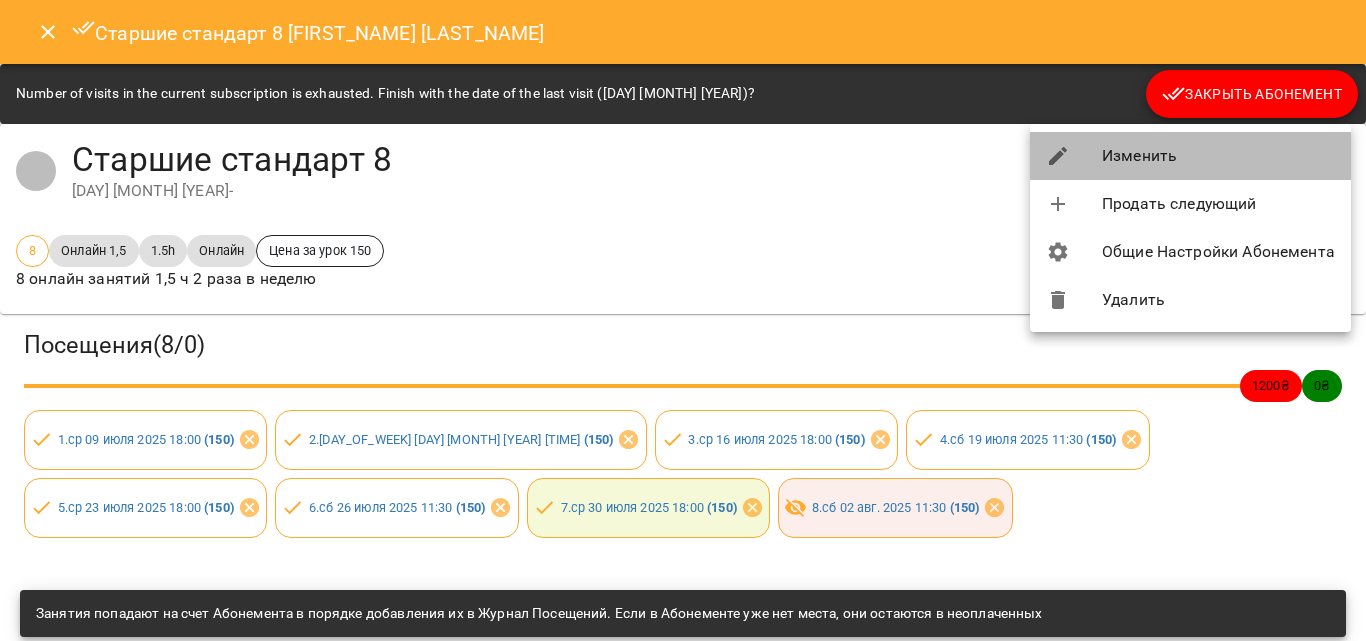 click on "Изменить" at bounding box center (1190, 156) 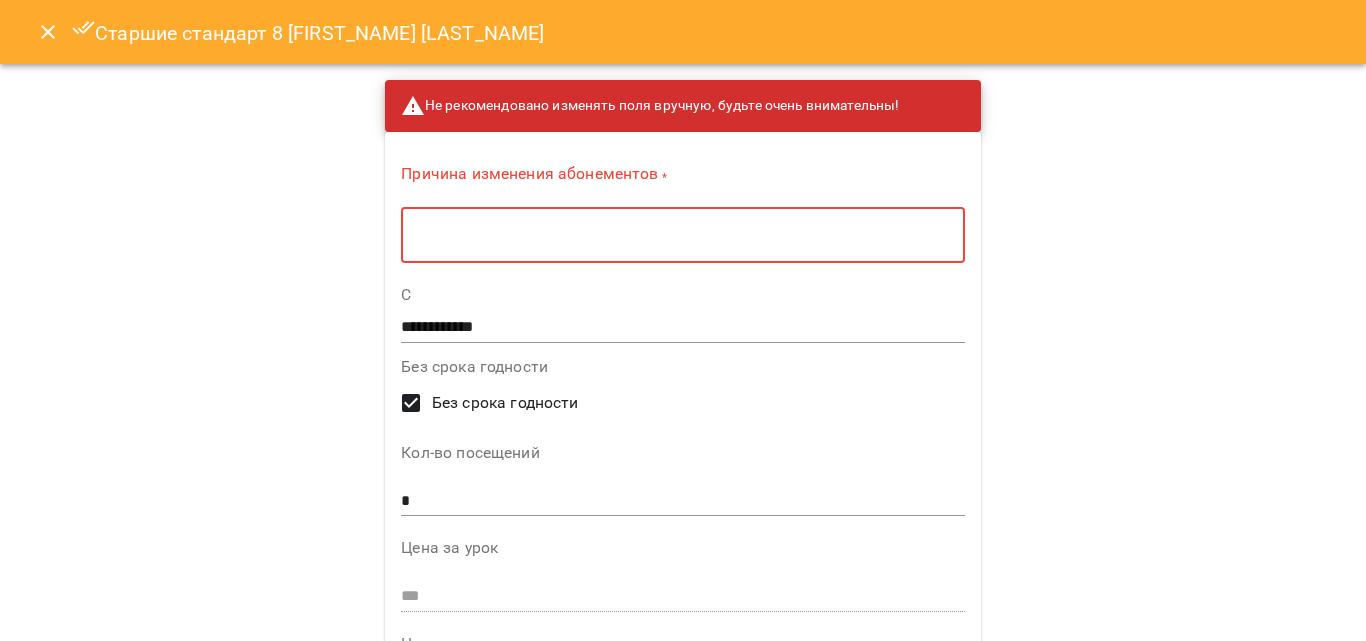 click at bounding box center [682, 235] 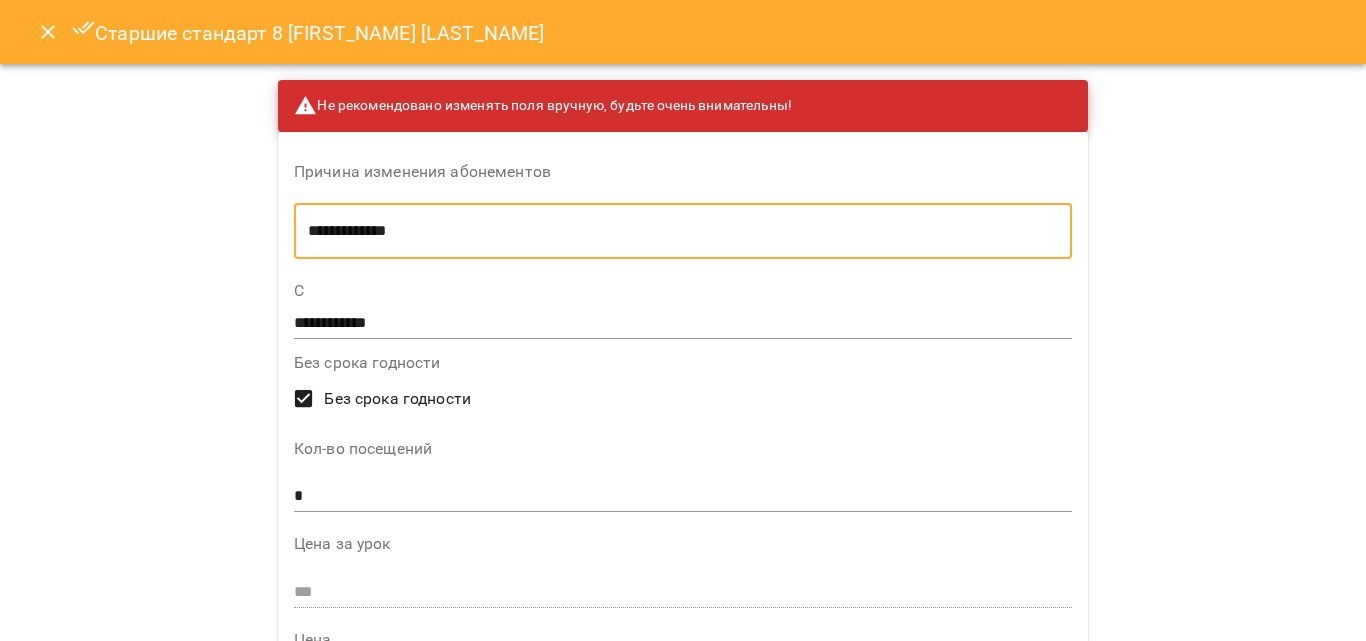 type on "**********" 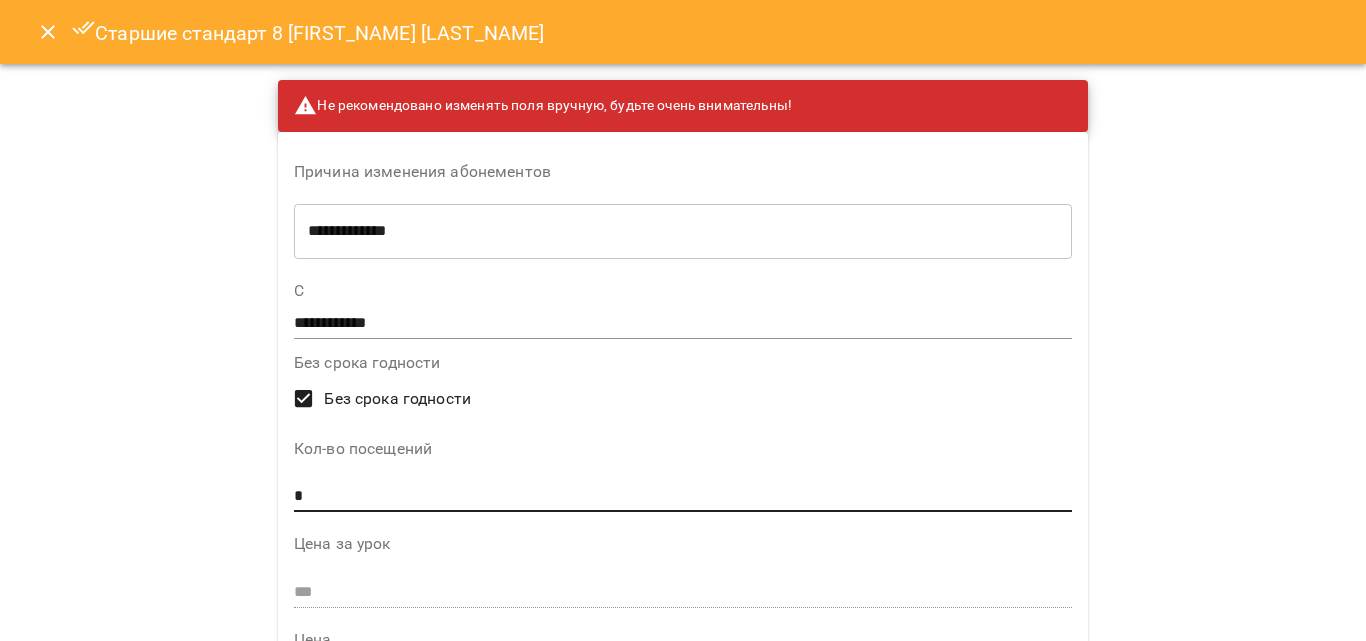 click on "*" at bounding box center (683, 497) 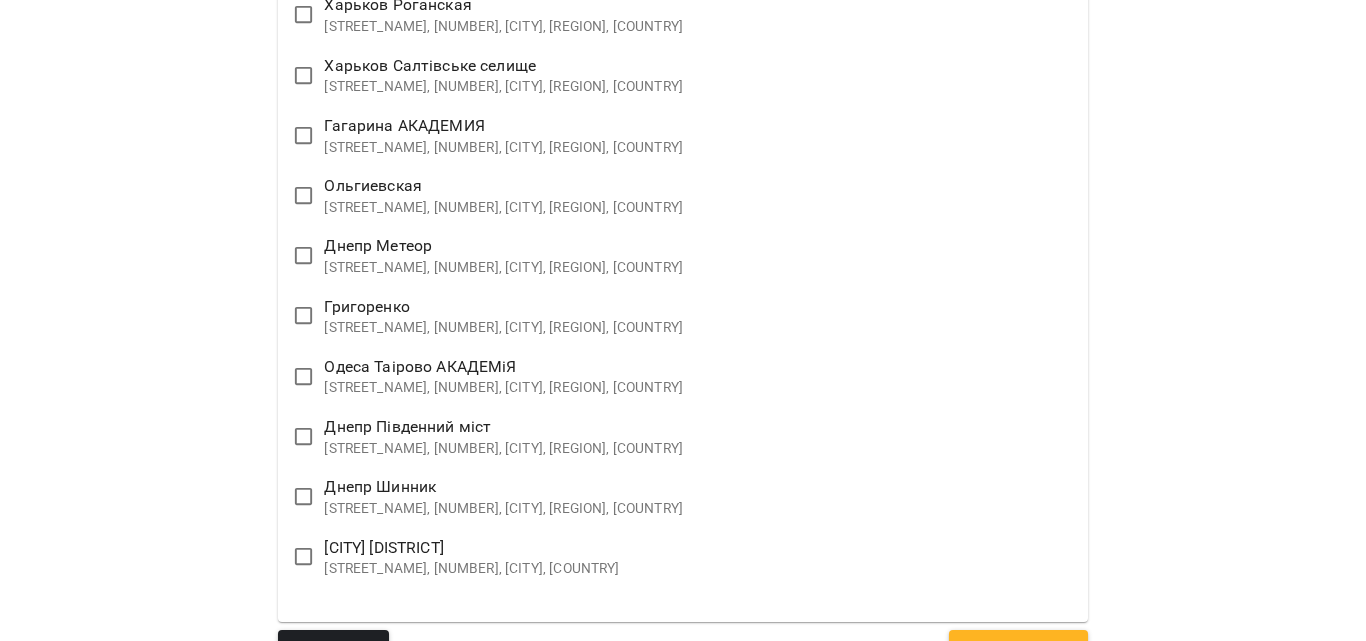 scroll, scrollTop: 3785, scrollLeft: 0, axis: vertical 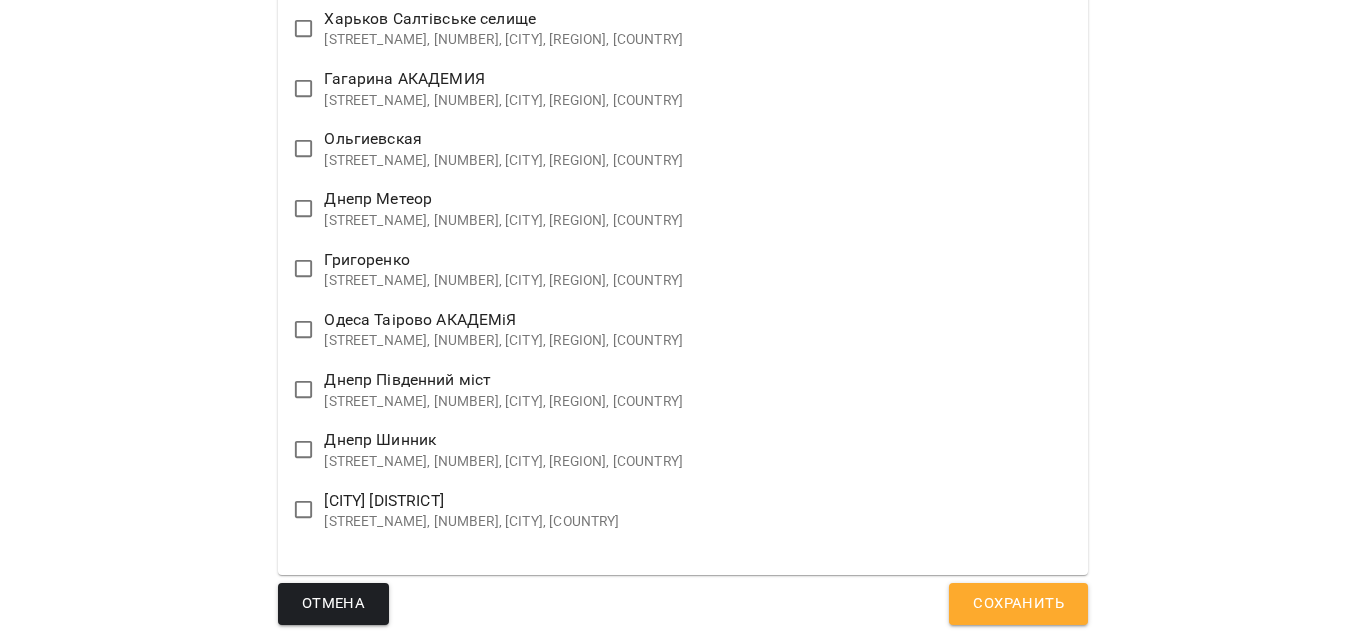 type on "*" 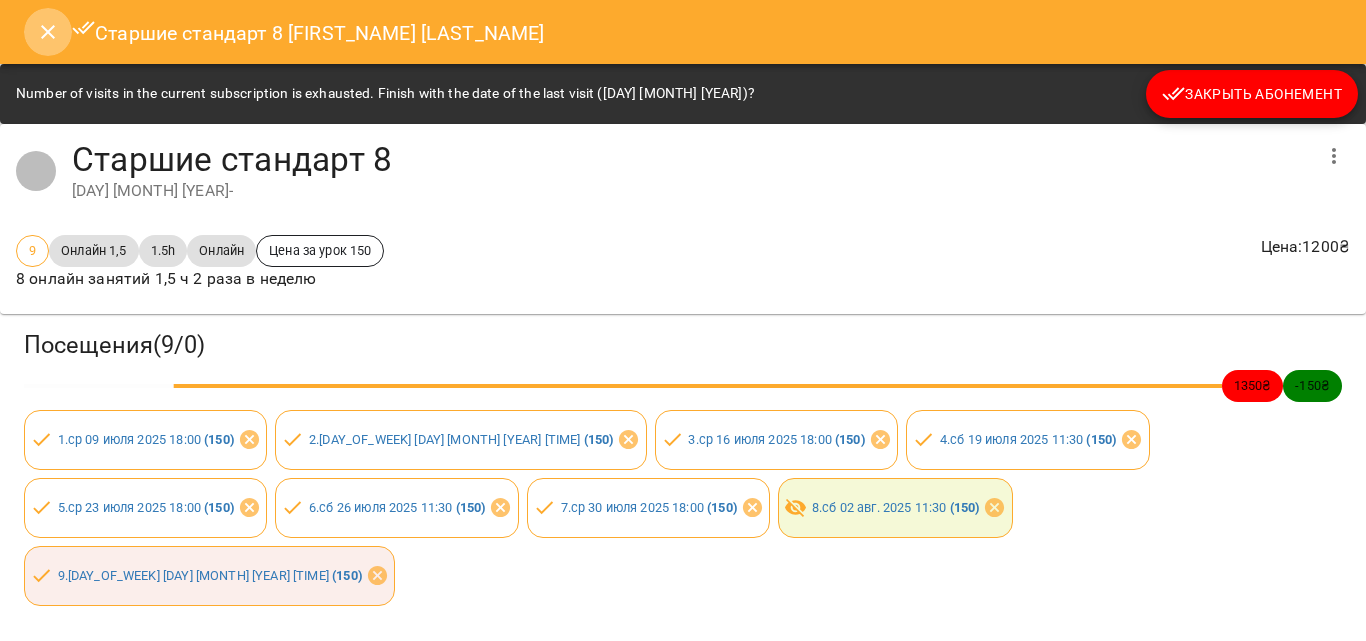 click at bounding box center (48, 32) 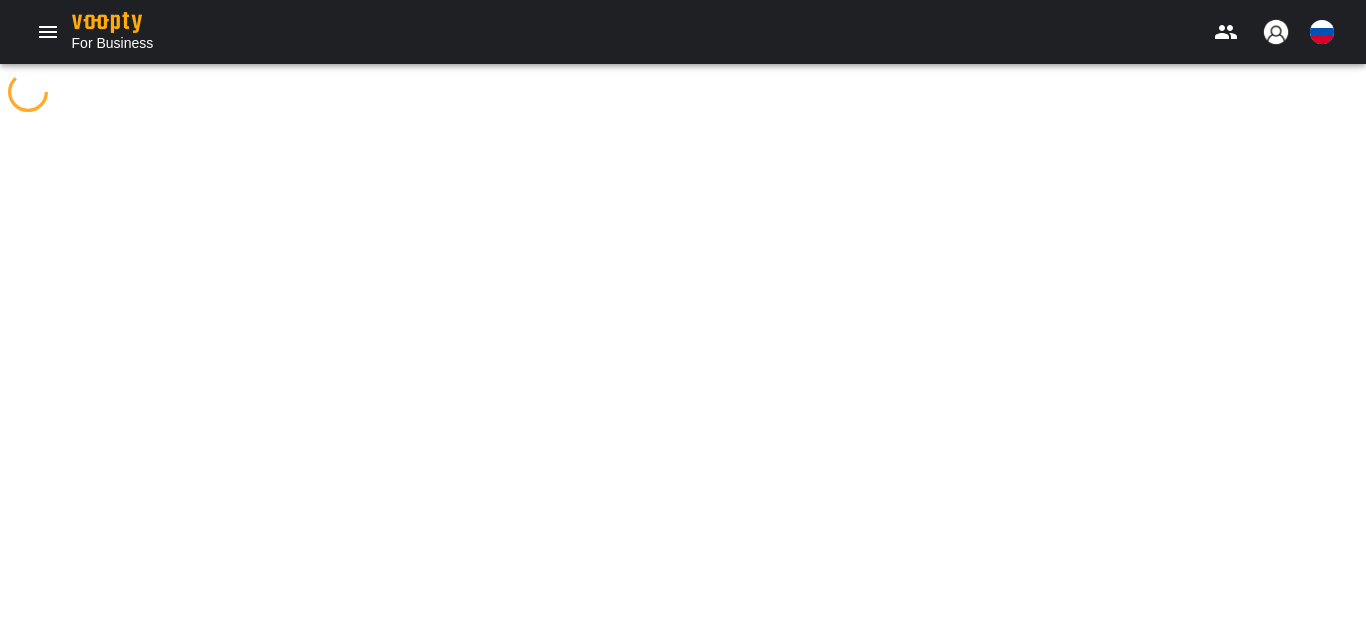 scroll, scrollTop: 0, scrollLeft: 0, axis: both 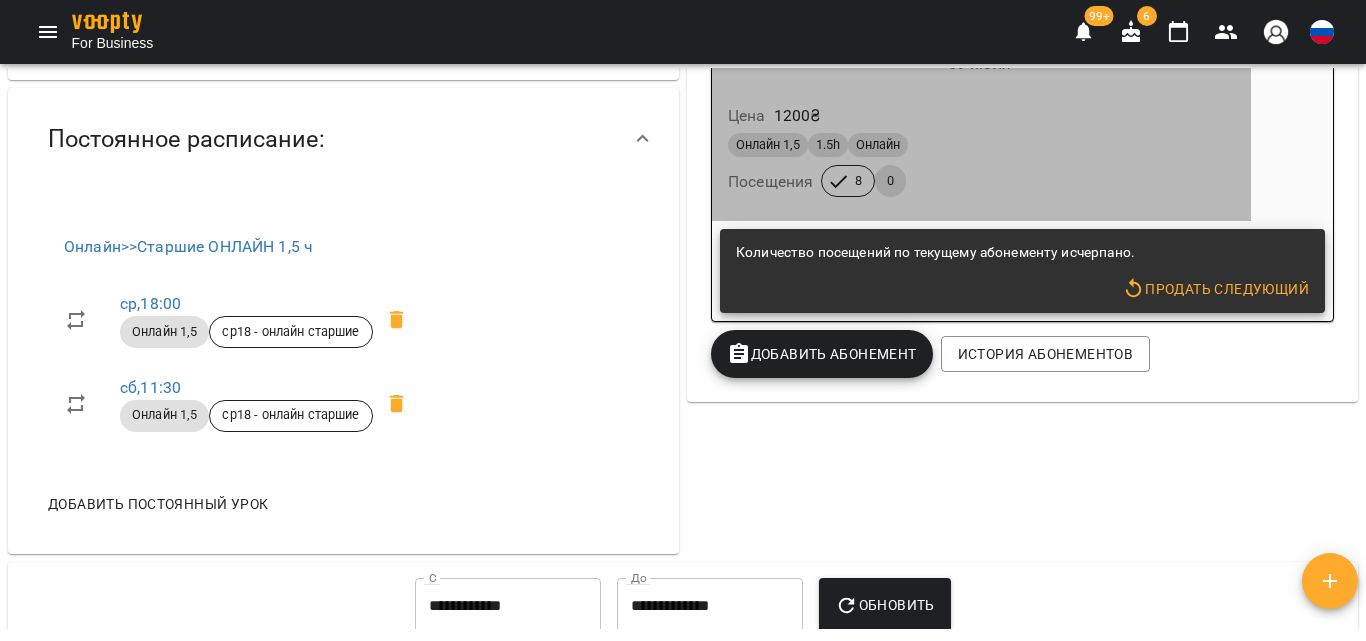click on "Цена 1200 ₴" at bounding box center [981, 116] 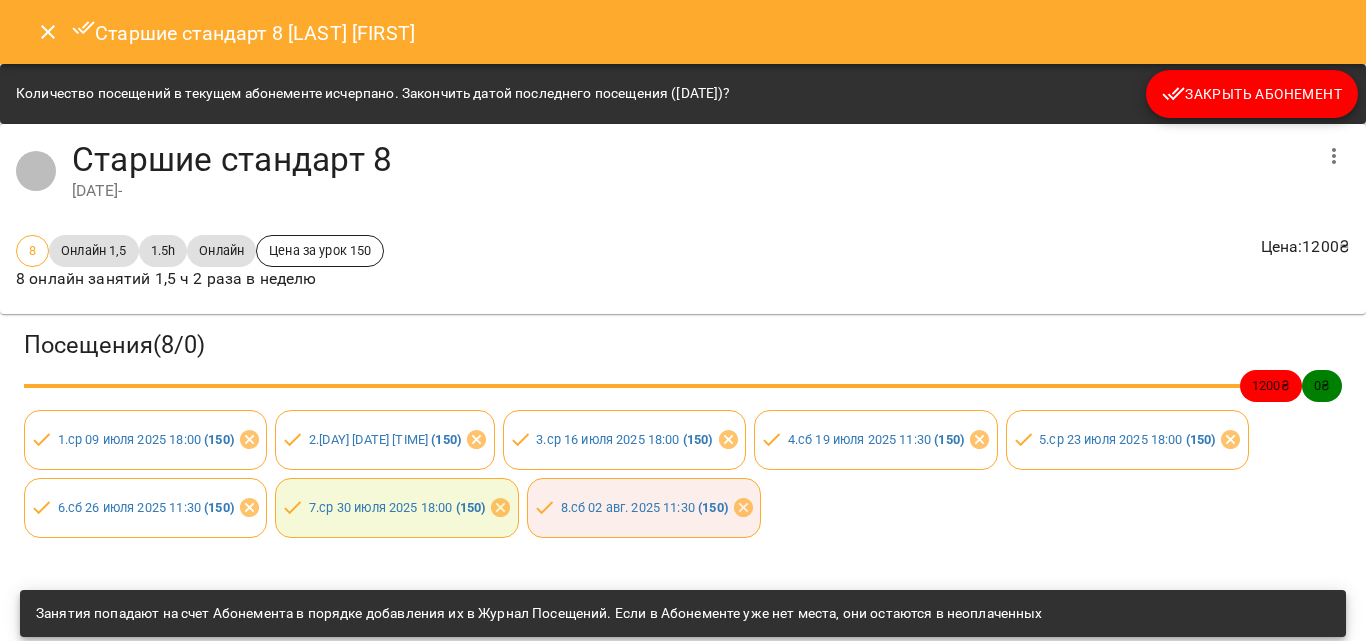 click at bounding box center [48, 32] 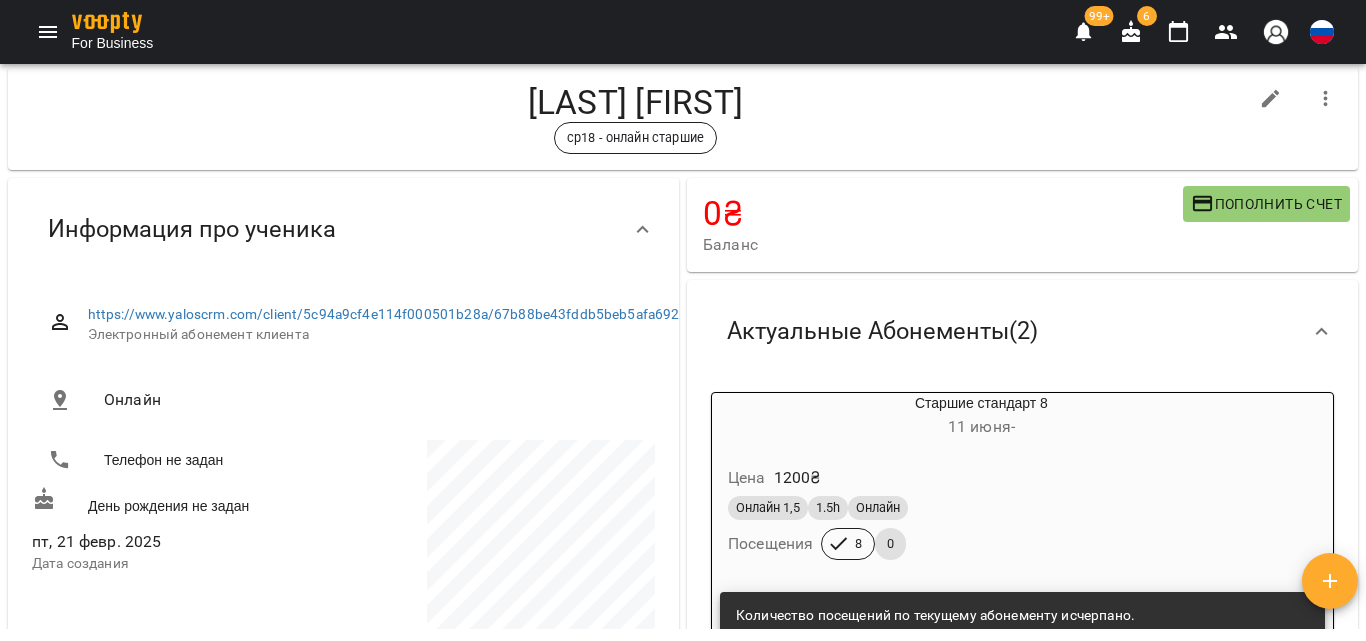 scroll, scrollTop: 18, scrollLeft: 0, axis: vertical 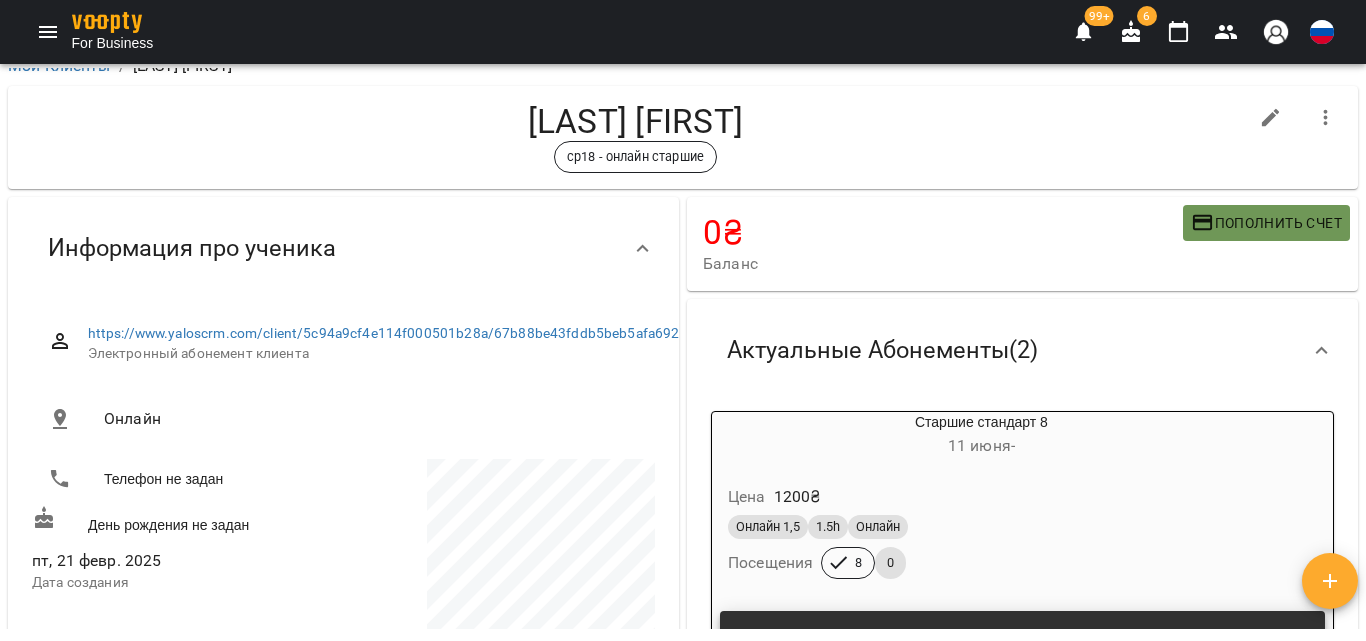 click on "Пополнить счет" at bounding box center [1266, 223] 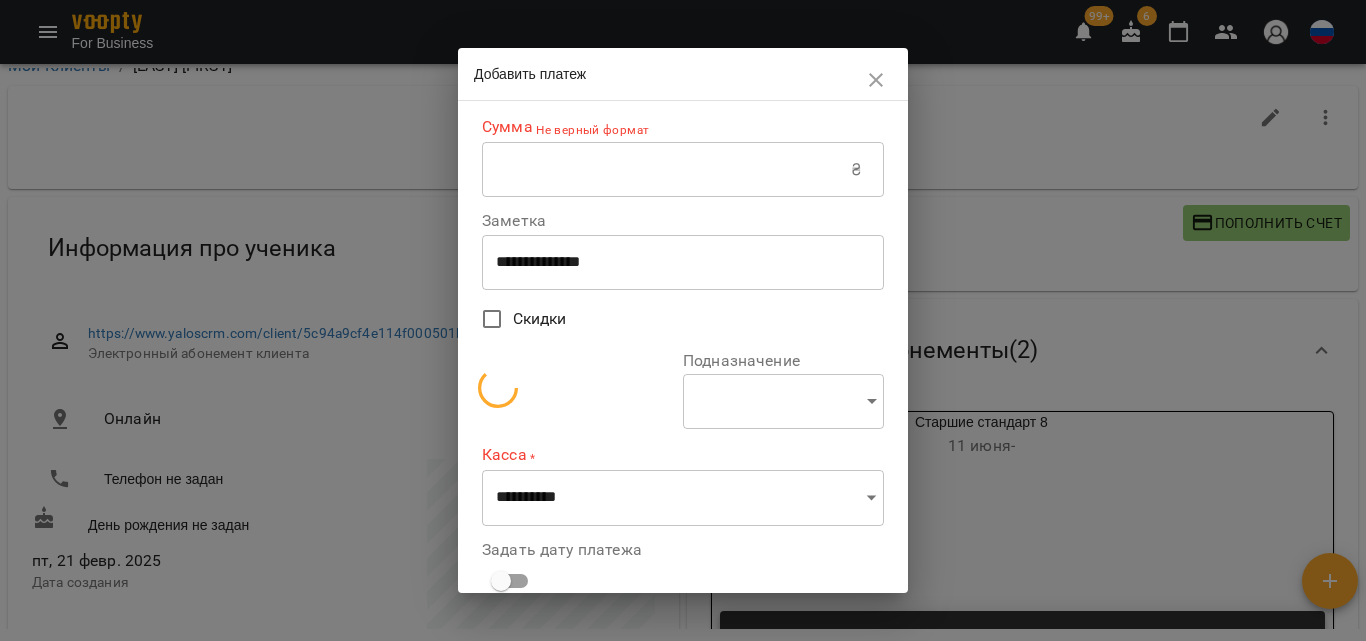 click on "Не верный формат" at bounding box center [591, 131] 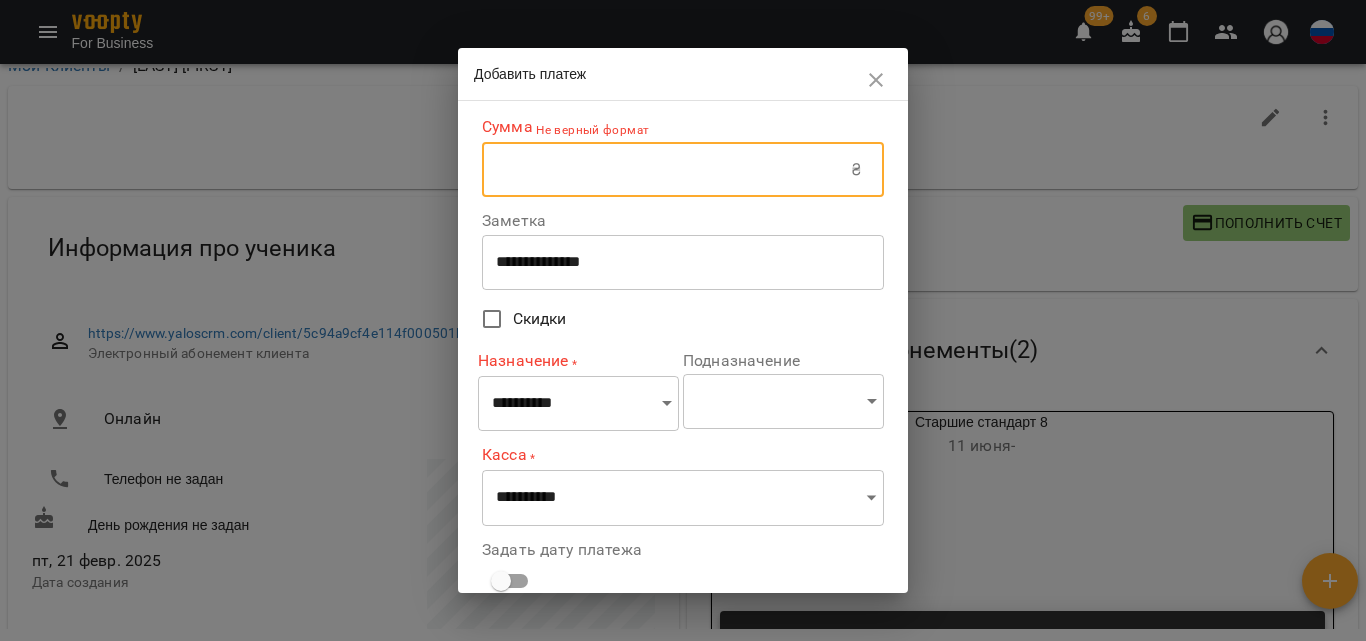 drag, startPoint x: 606, startPoint y: 185, endPoint x: 618, endPoint y: 177, distance: 14.422205 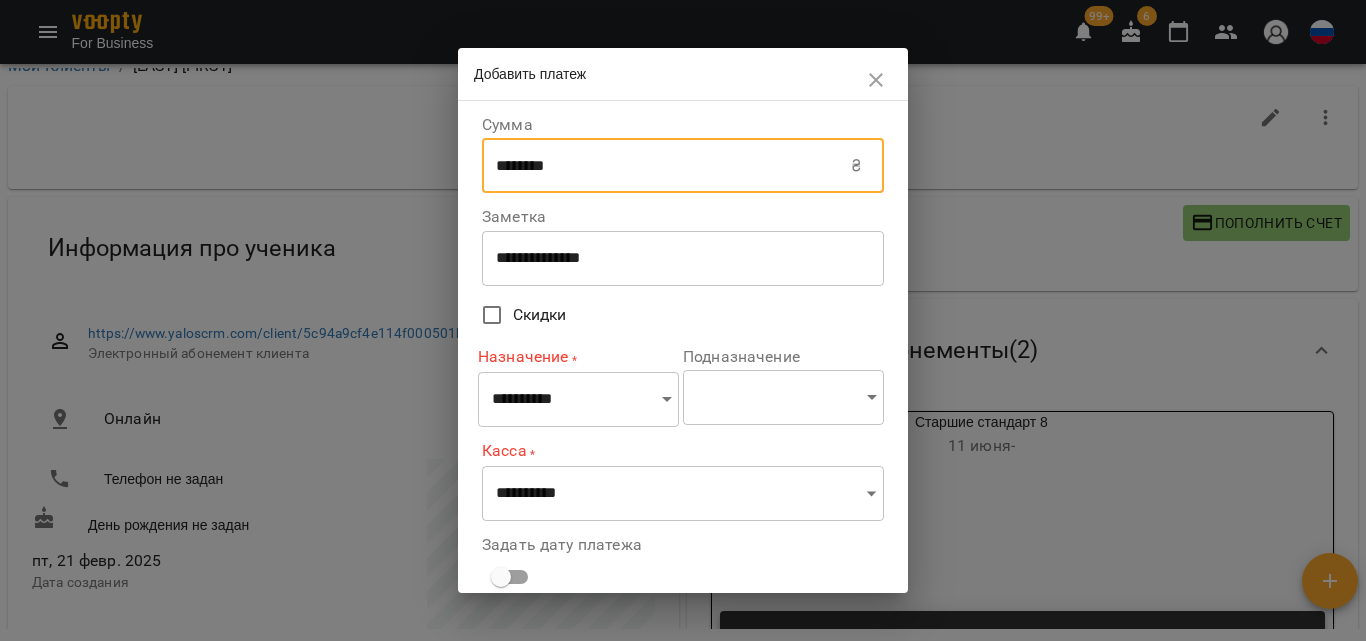 type on "********" 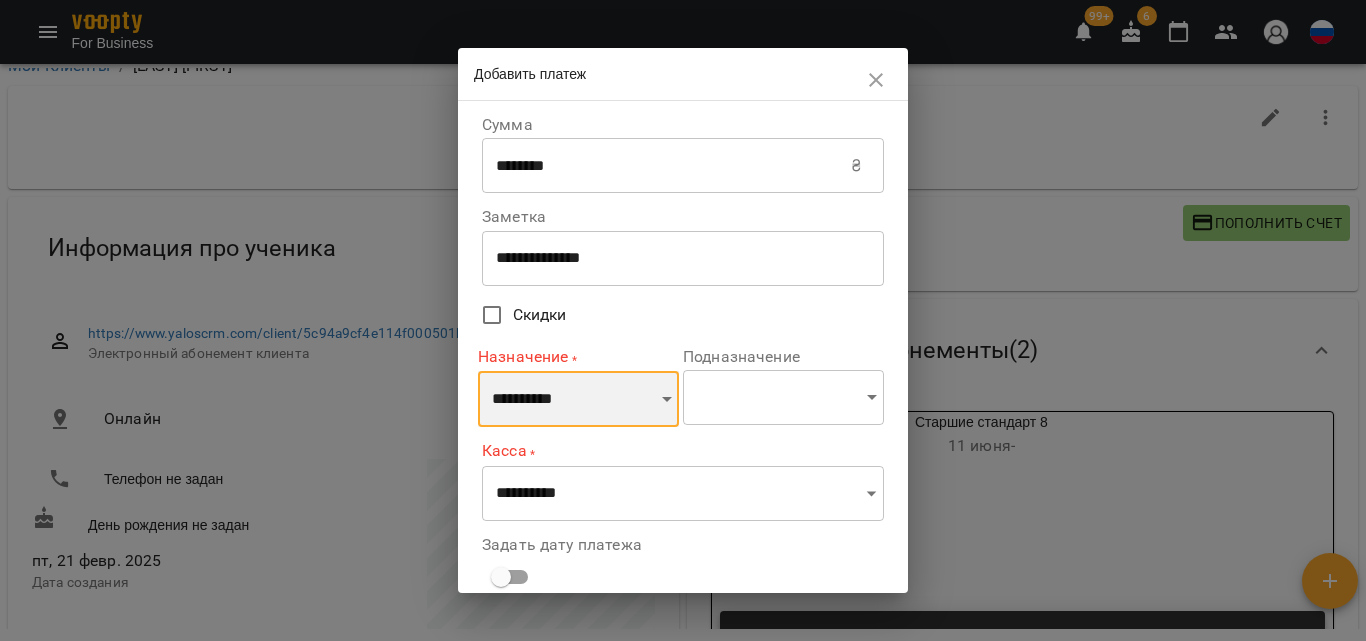 click on "**********" at bounding box center (578, 399) 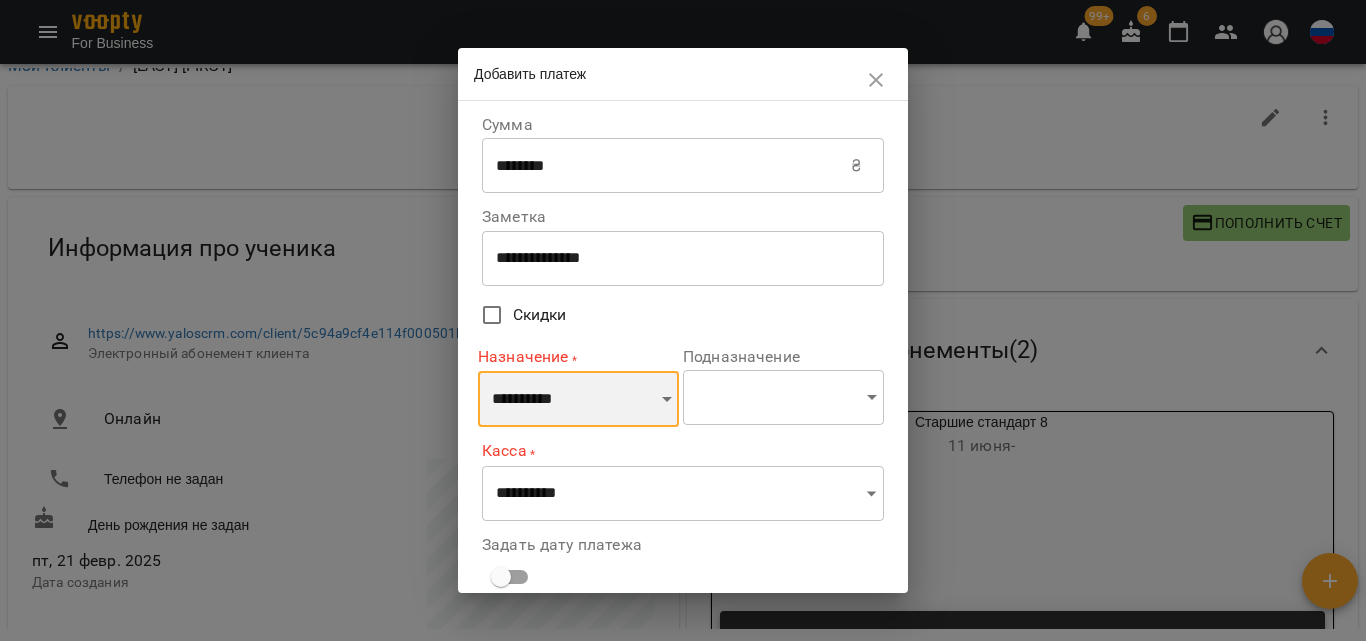 select on "*********" 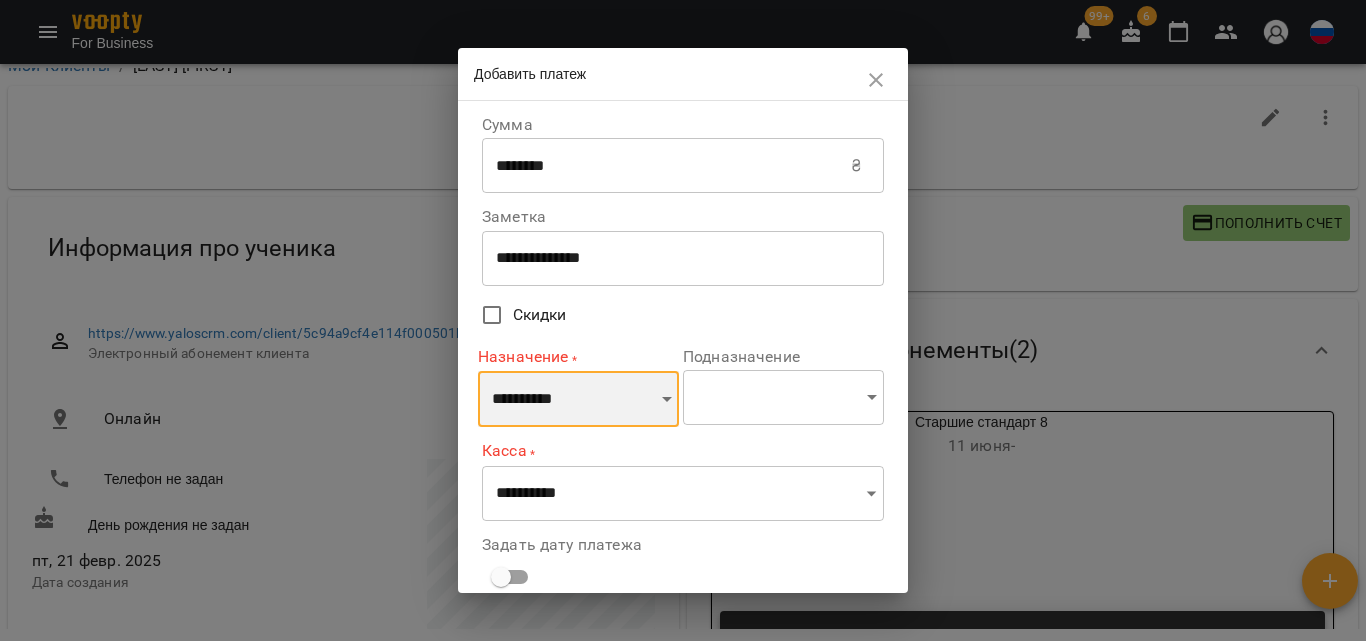 click on "**********" at bounding box center [578, 399] 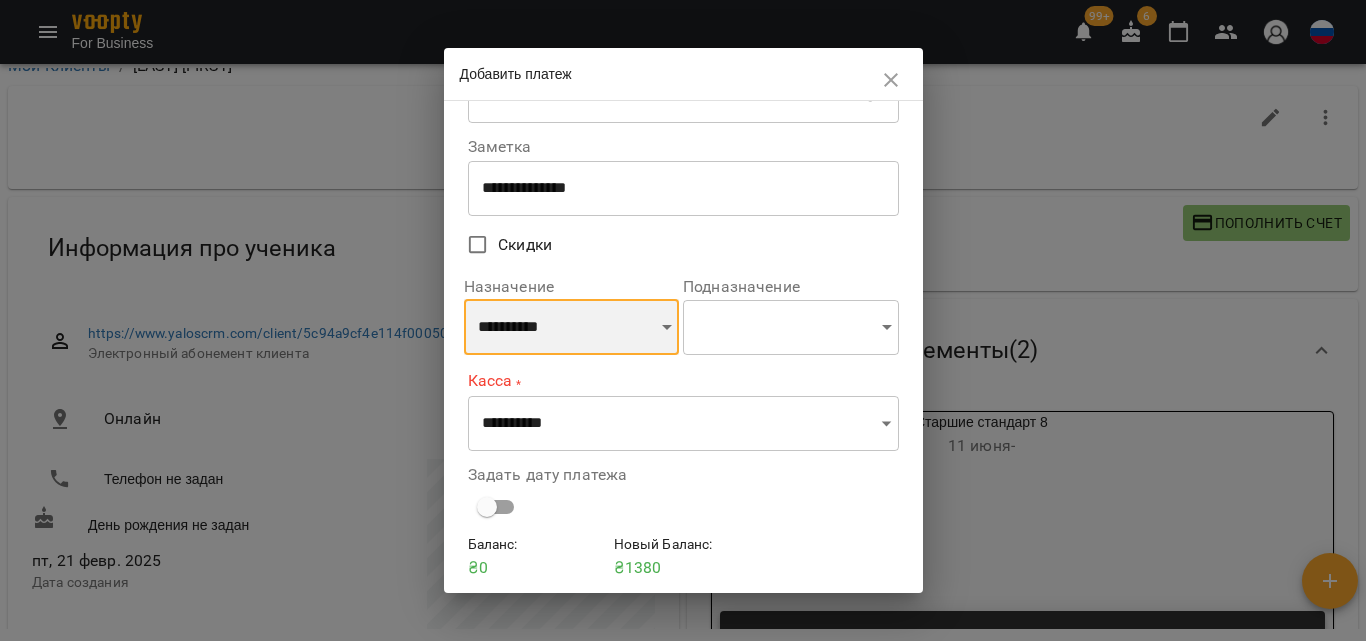 scroll, scrollTop: 143, scrollLeft: 0, axis: vertical 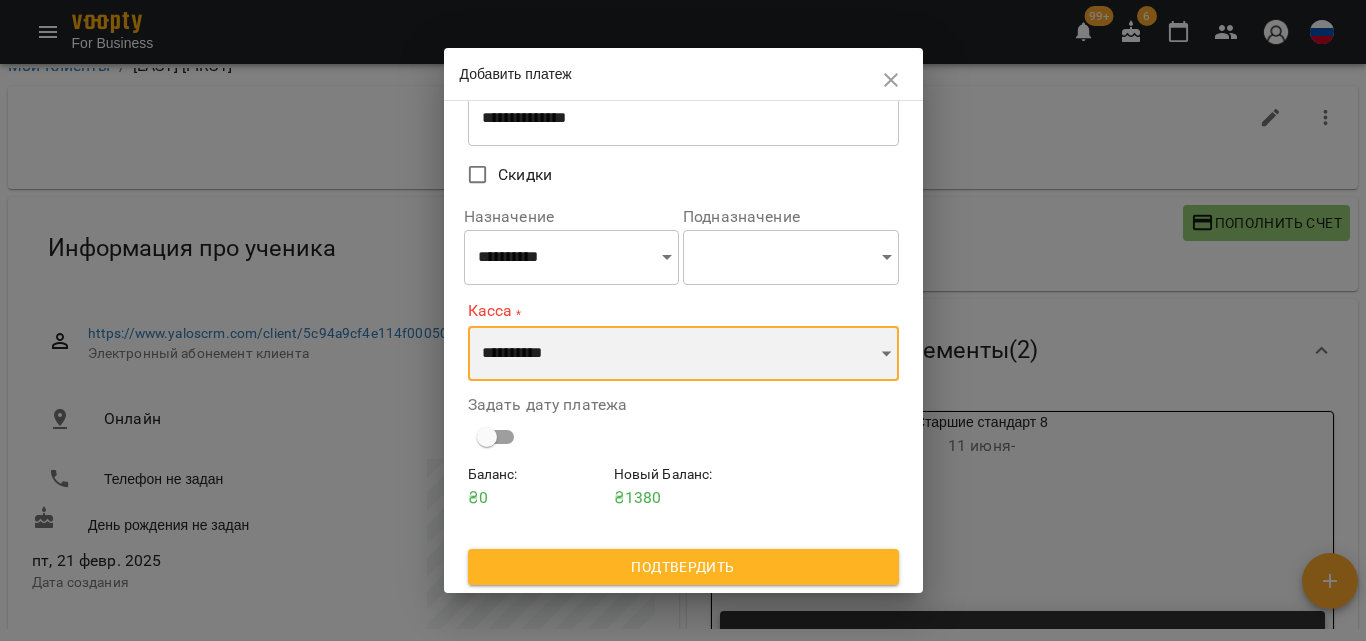 click on "**********" at bounding box center [683, 354] 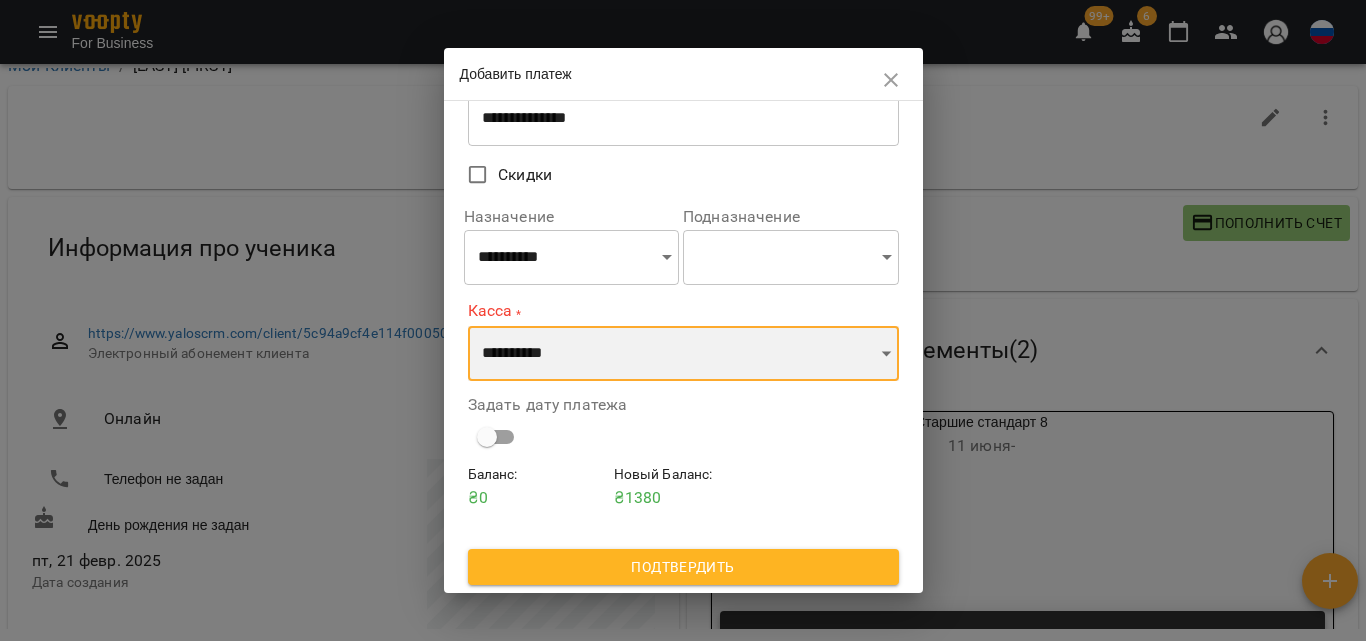 select on "**********" 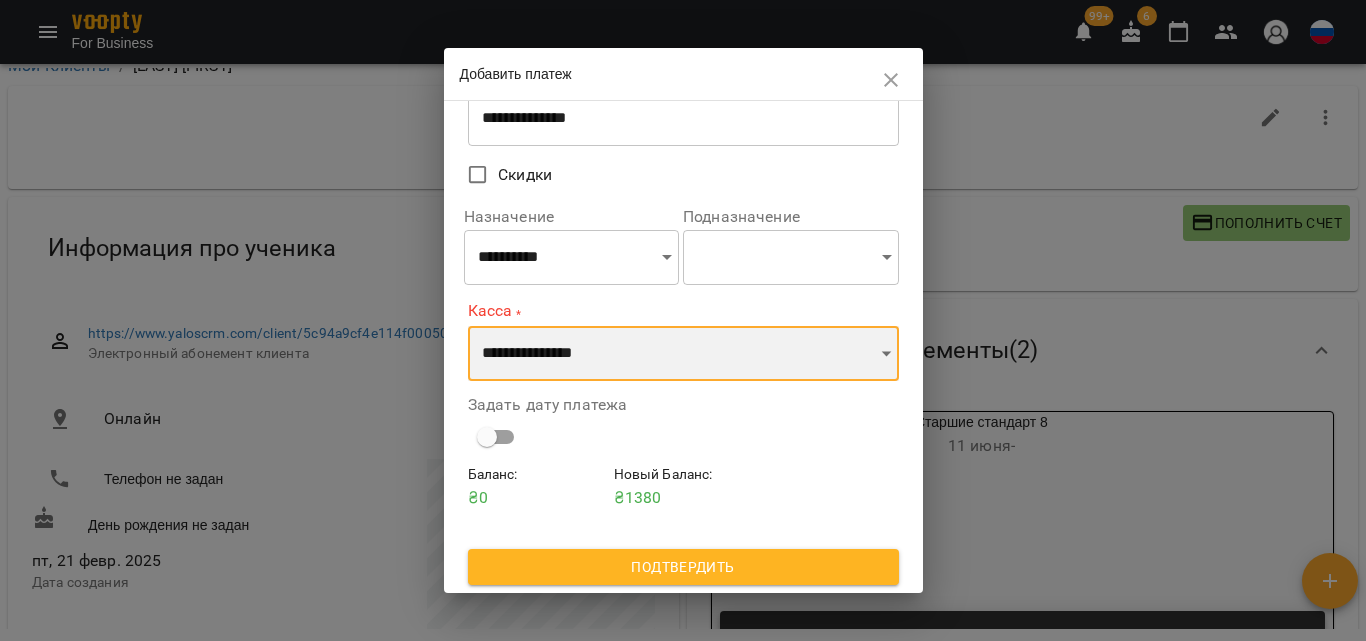 click on "**********" at bounding box center [683, 354] 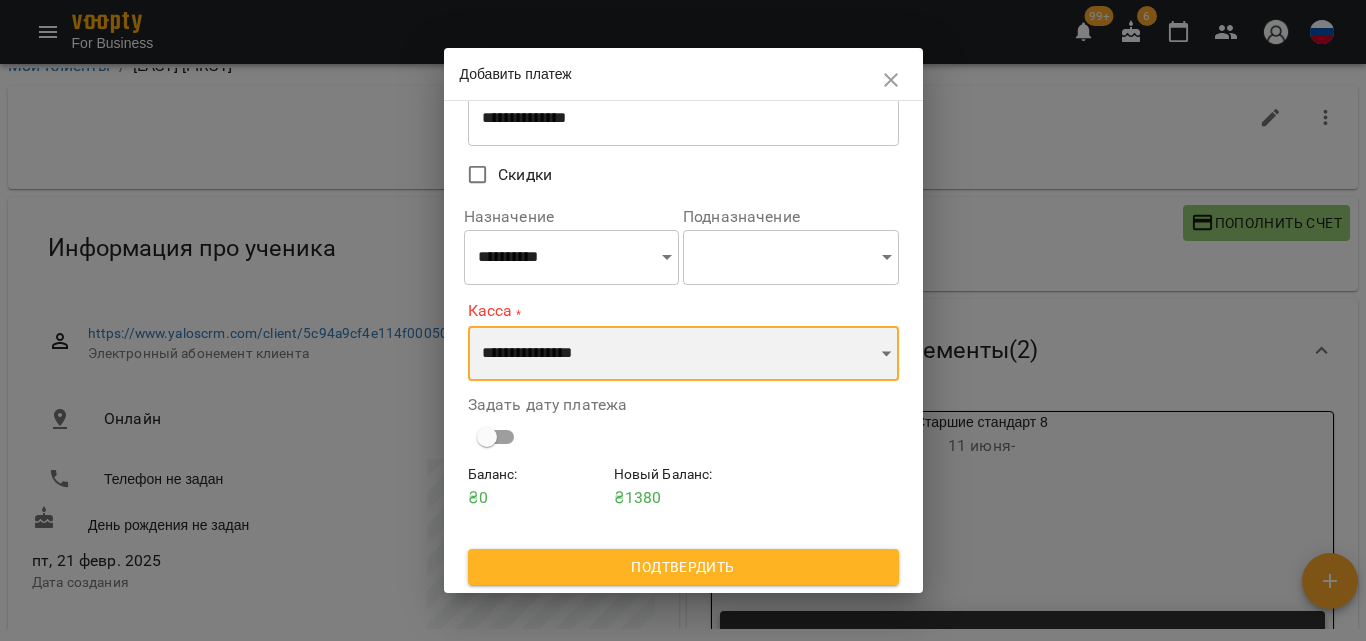 scroll, scrollTop: 139, scrollLeft: 0, axis: vertical 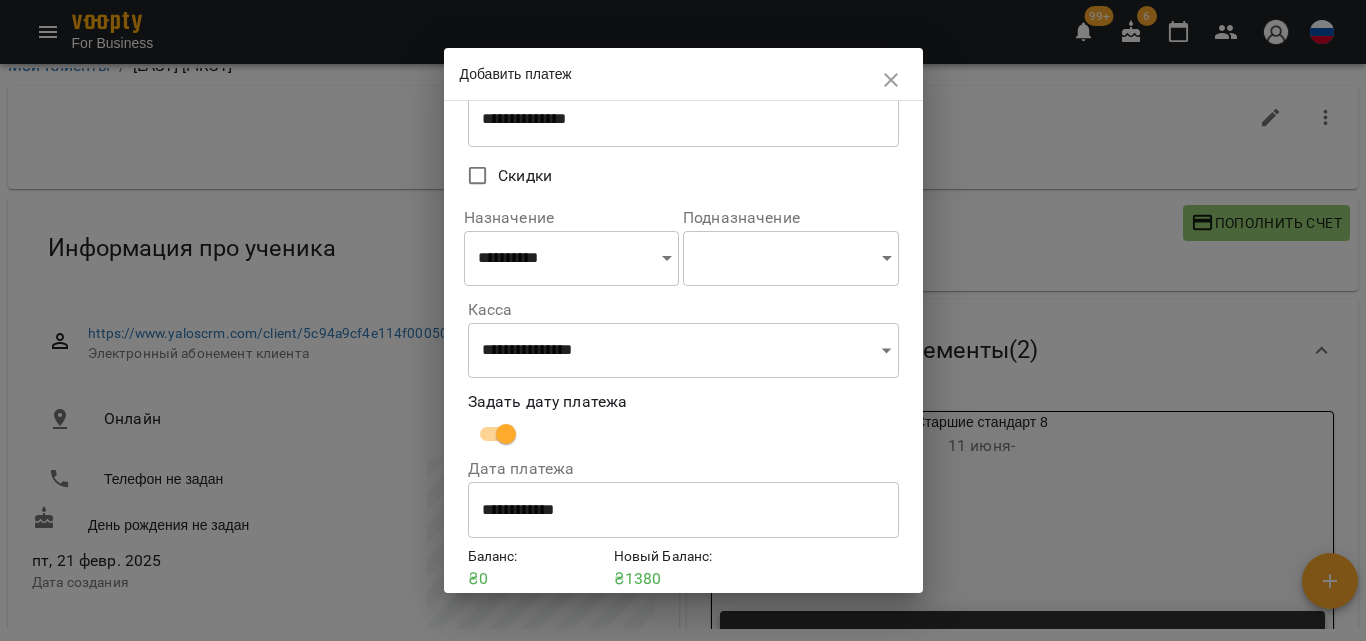 click on "**********" at bounding box center [683, 510] 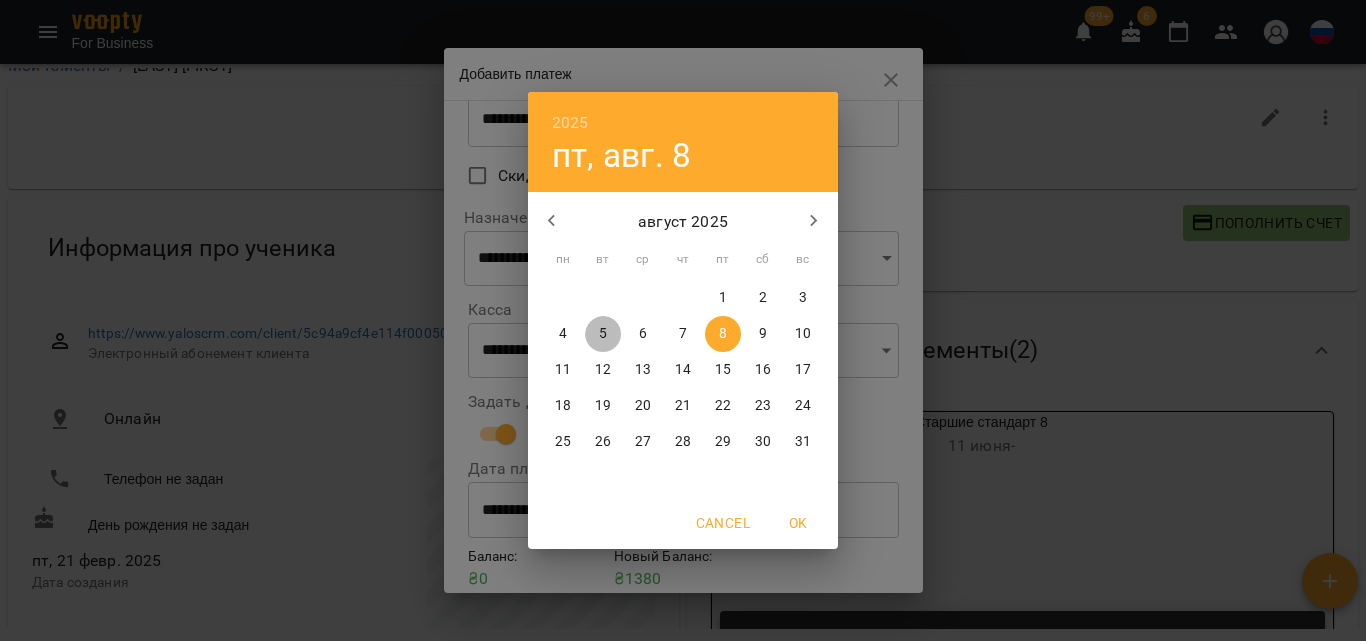 click on "5" at bounding box center (603, 334) 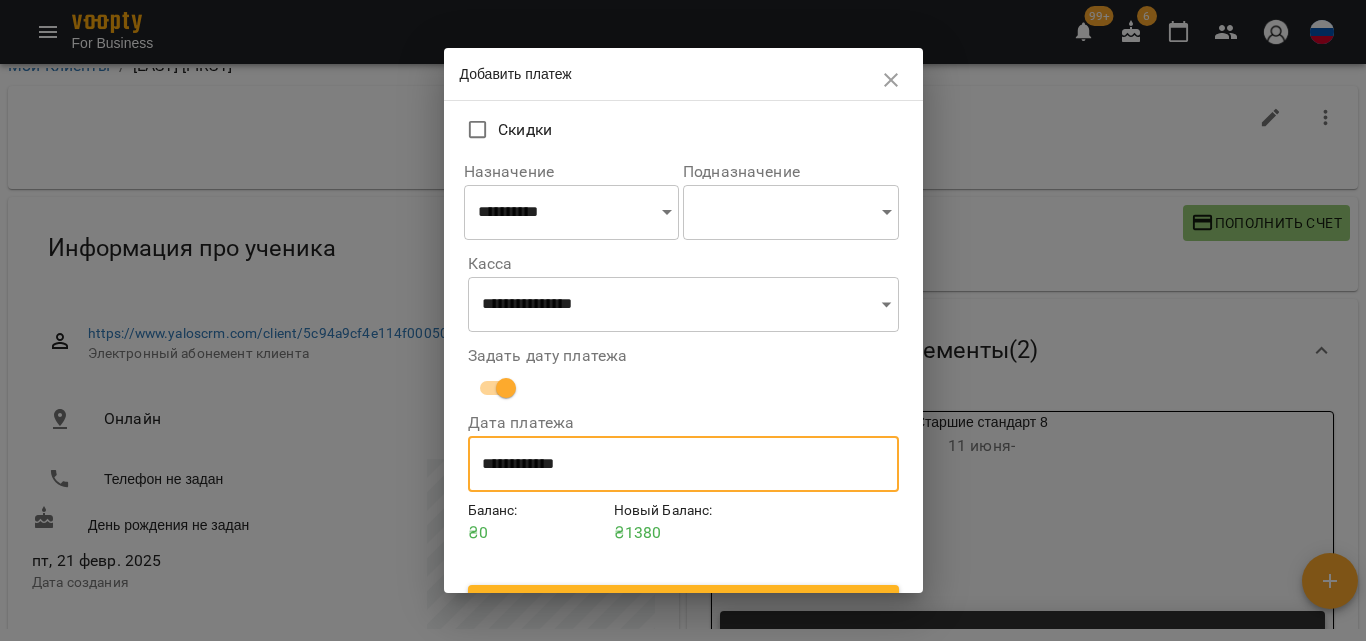 scroll, scrollTop: 224, scrollLeft: 0, axis: vertical 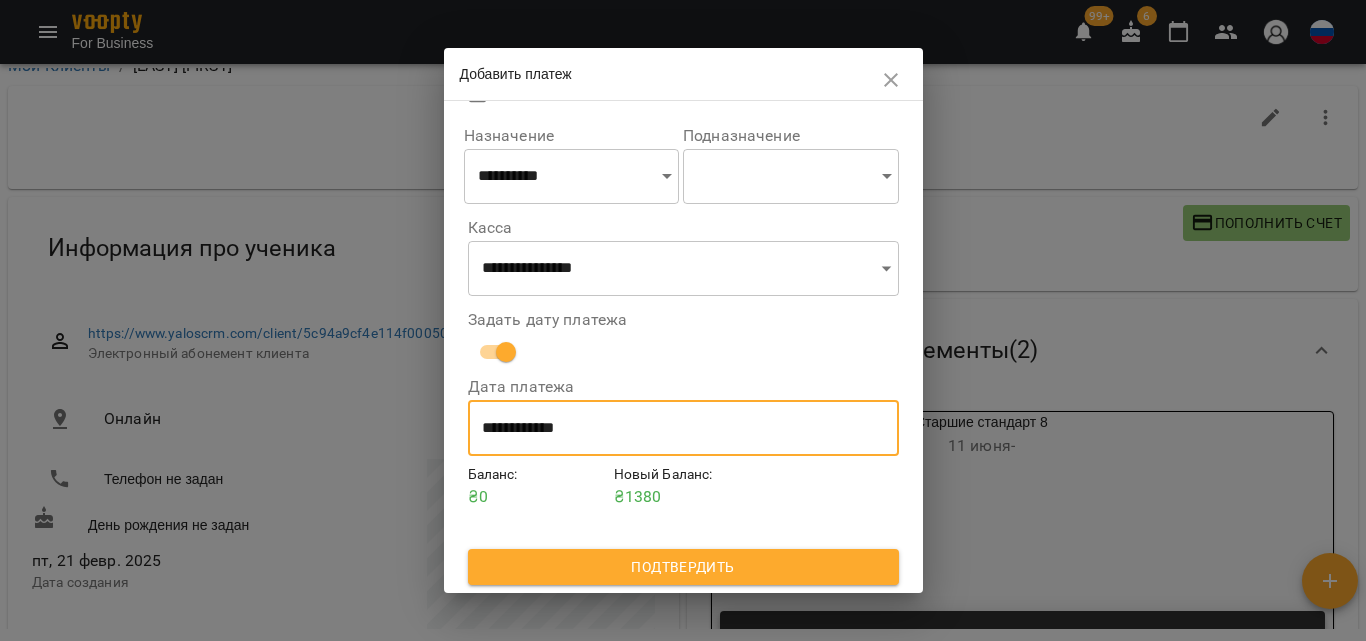 click on "Подтвердить" at bounding box center (683, 567) 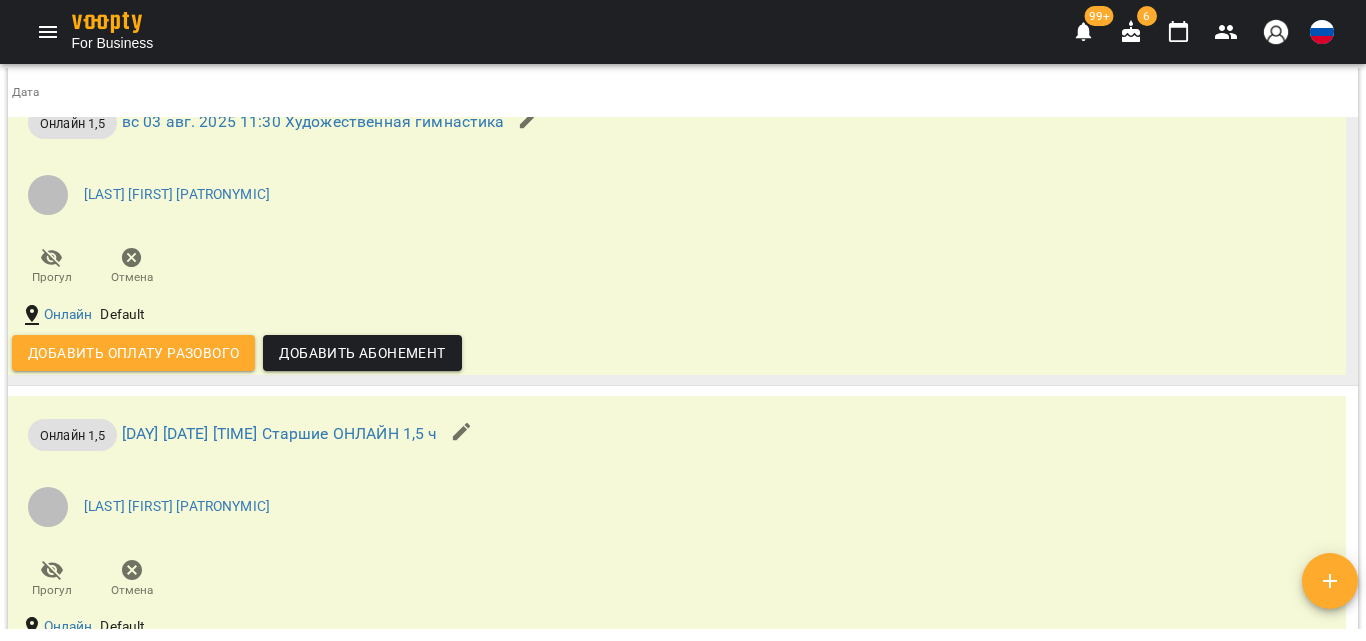 scroll, scrollTop: 1718, scrollLeft: 0, axis: vertical 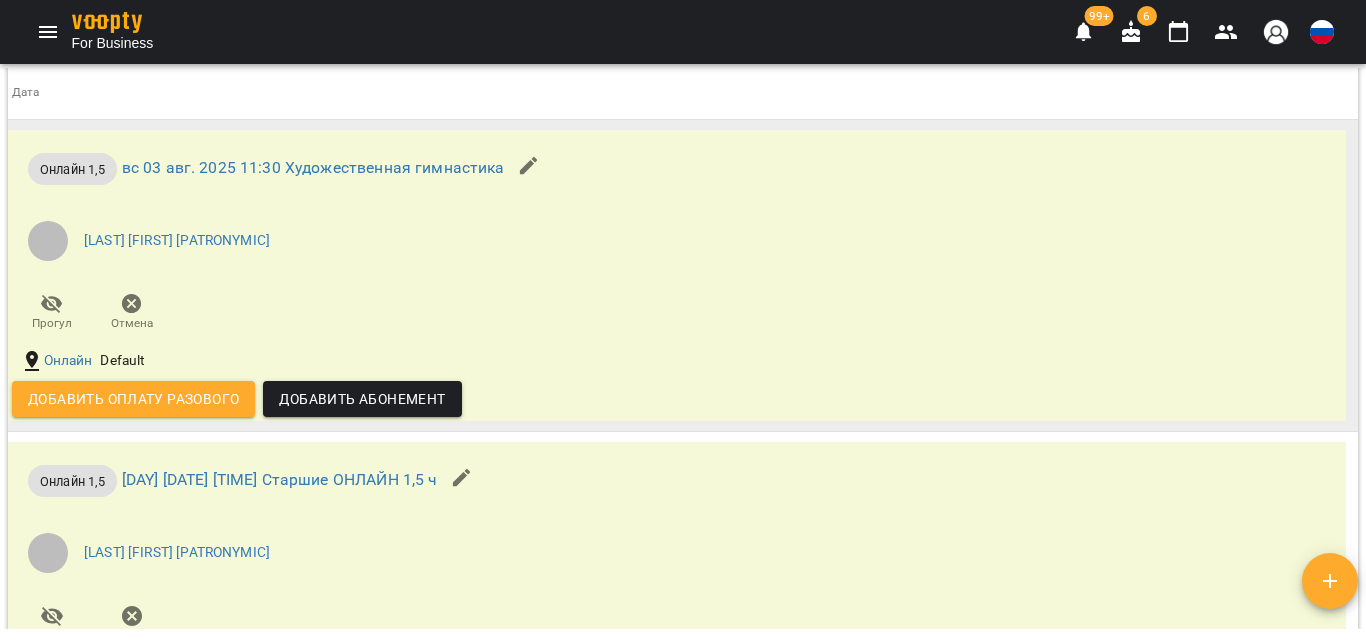 click on "Добавить оплату разового" at bounding box center [133, 399] 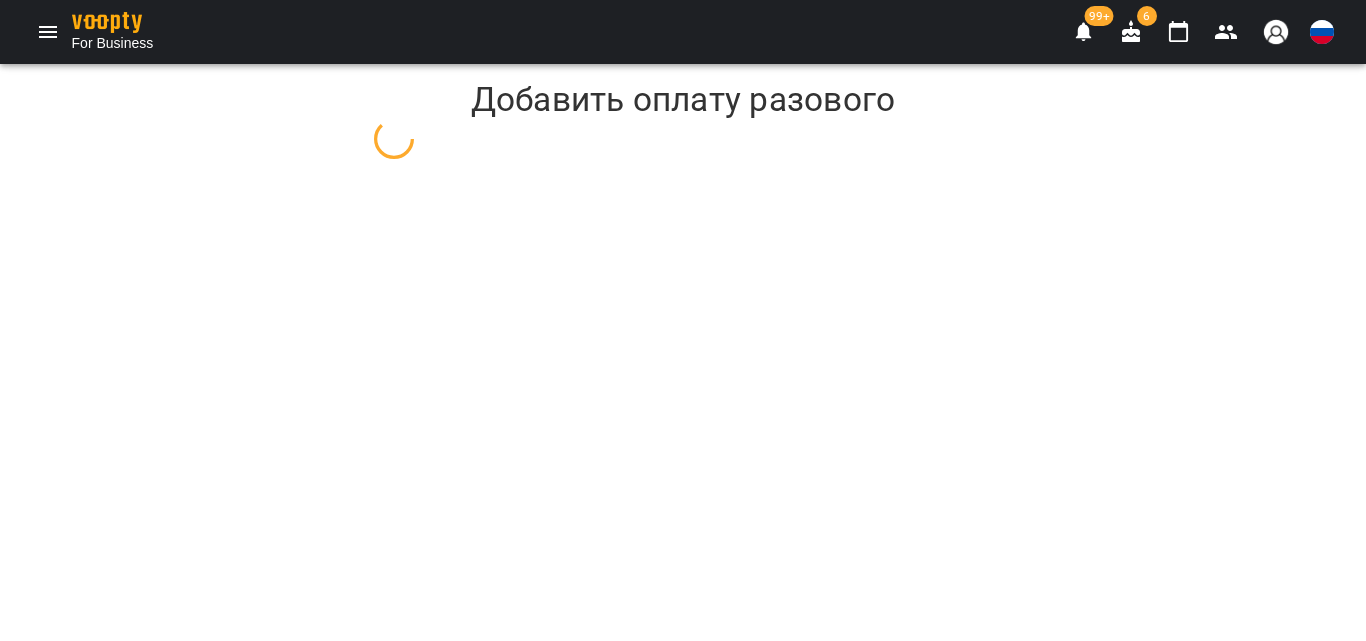 select on "**********" 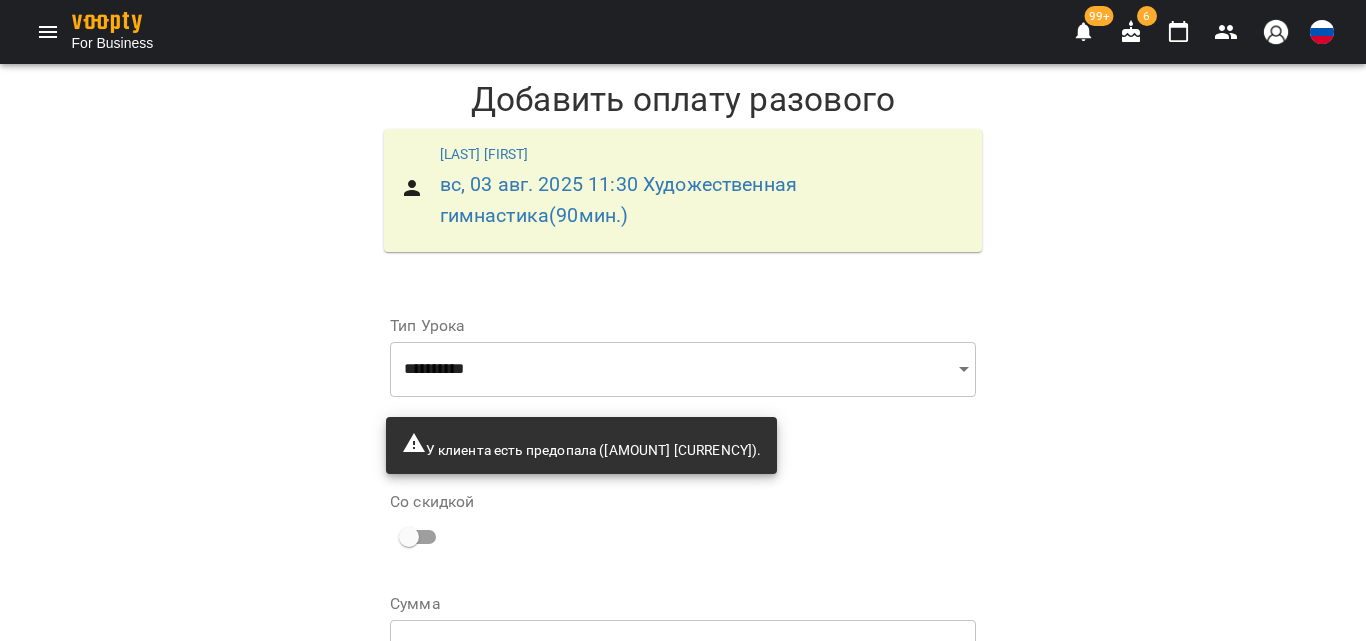 scroll, scrollTop: 205, scrollLeft: 0, axis: vertical 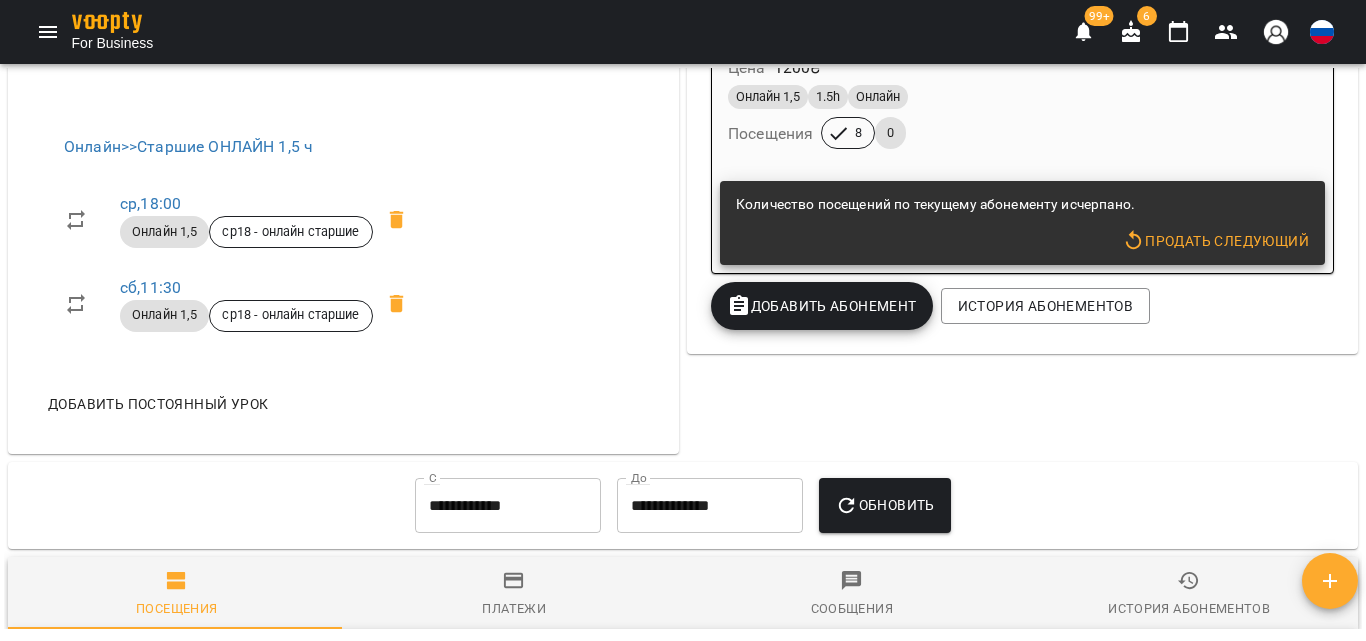 click on "Добавить Абонемент" at bounding box center [822, 306] 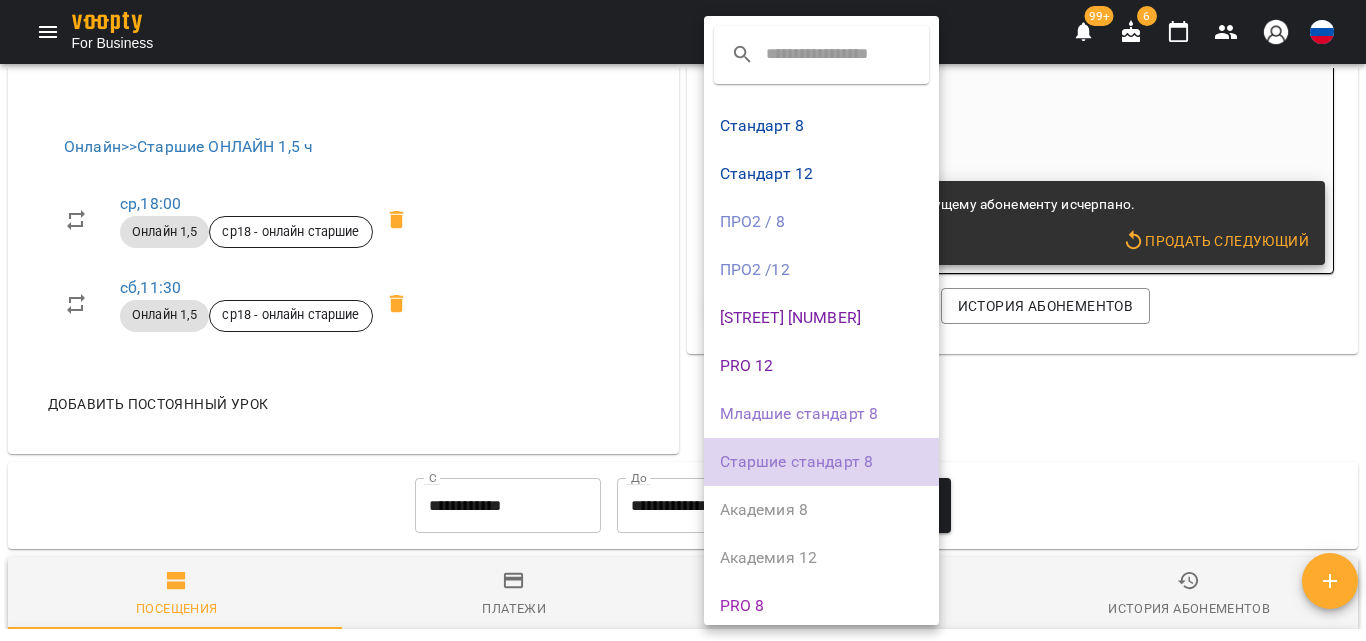 click on "Старшие стандарт 8" at bounding box center (822, 462) 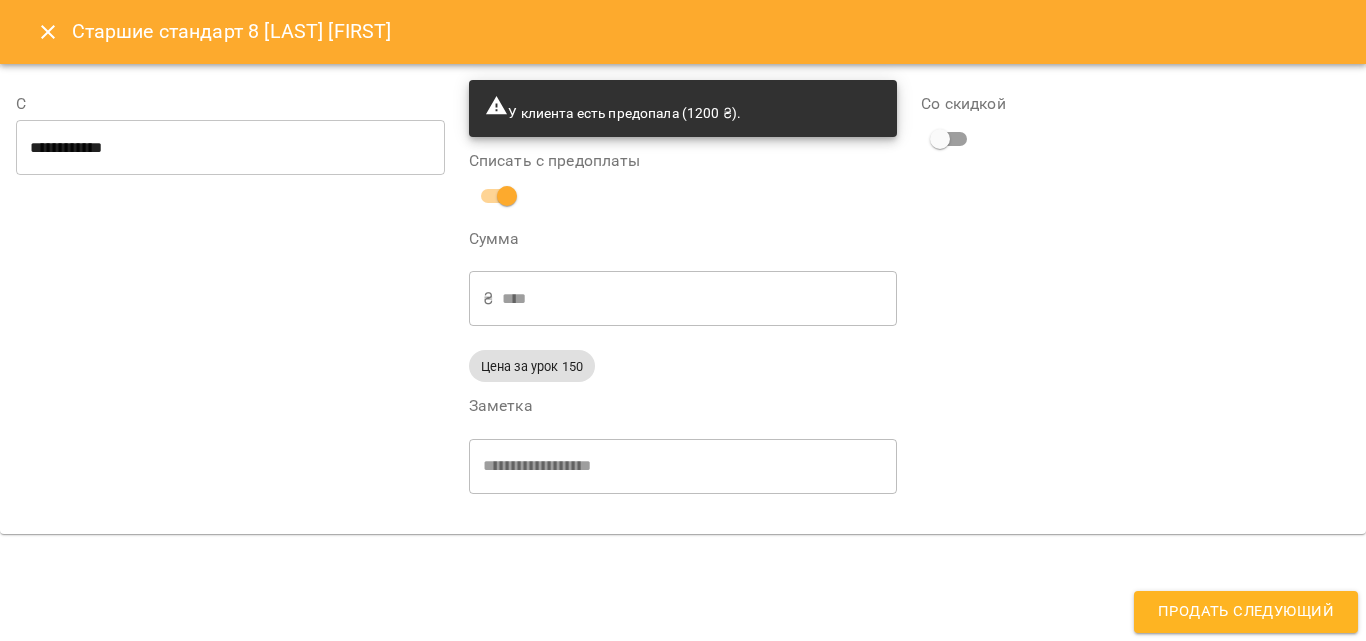 type on "**********" 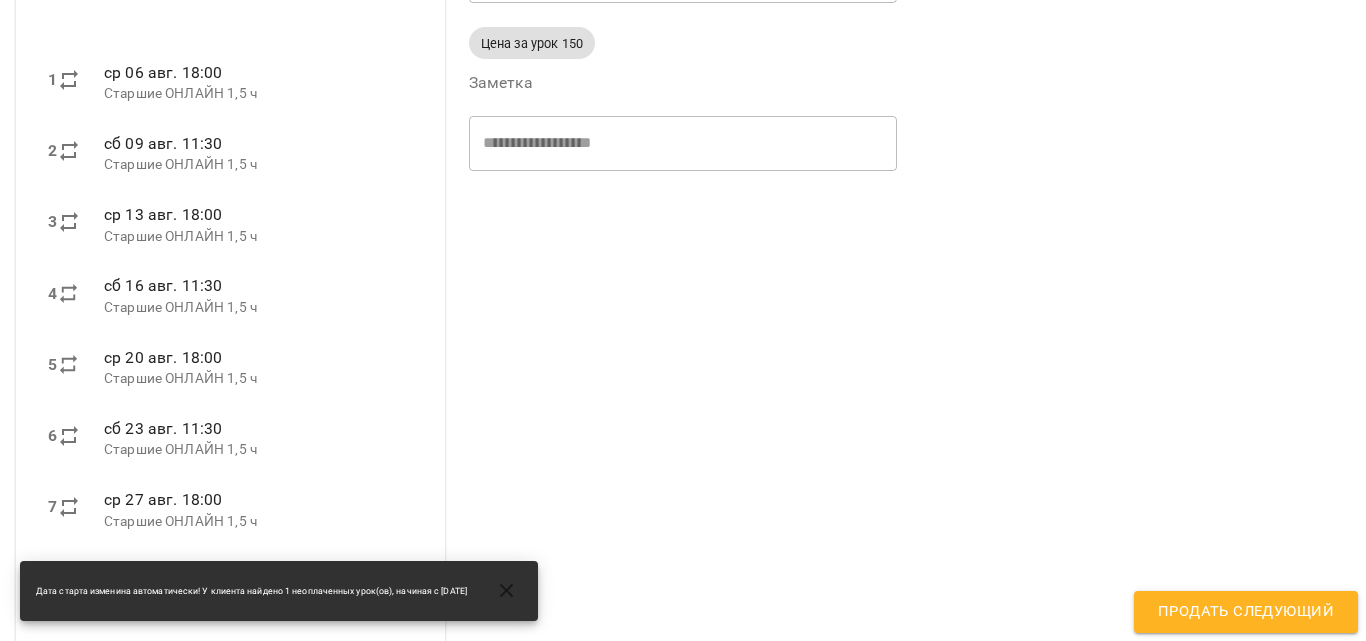 scroll, scrollTop: 346, scrollLeft: 0, axis: vertical 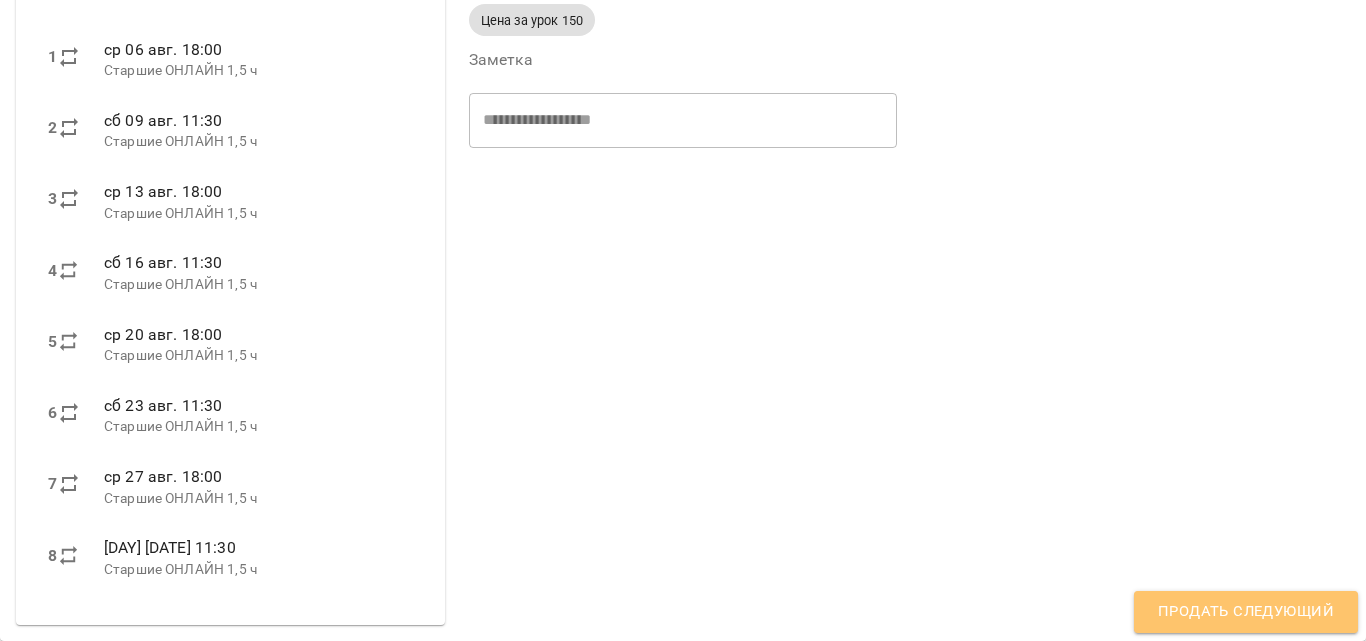 click on "Продать следующий" at bounding box center [1246, 612] 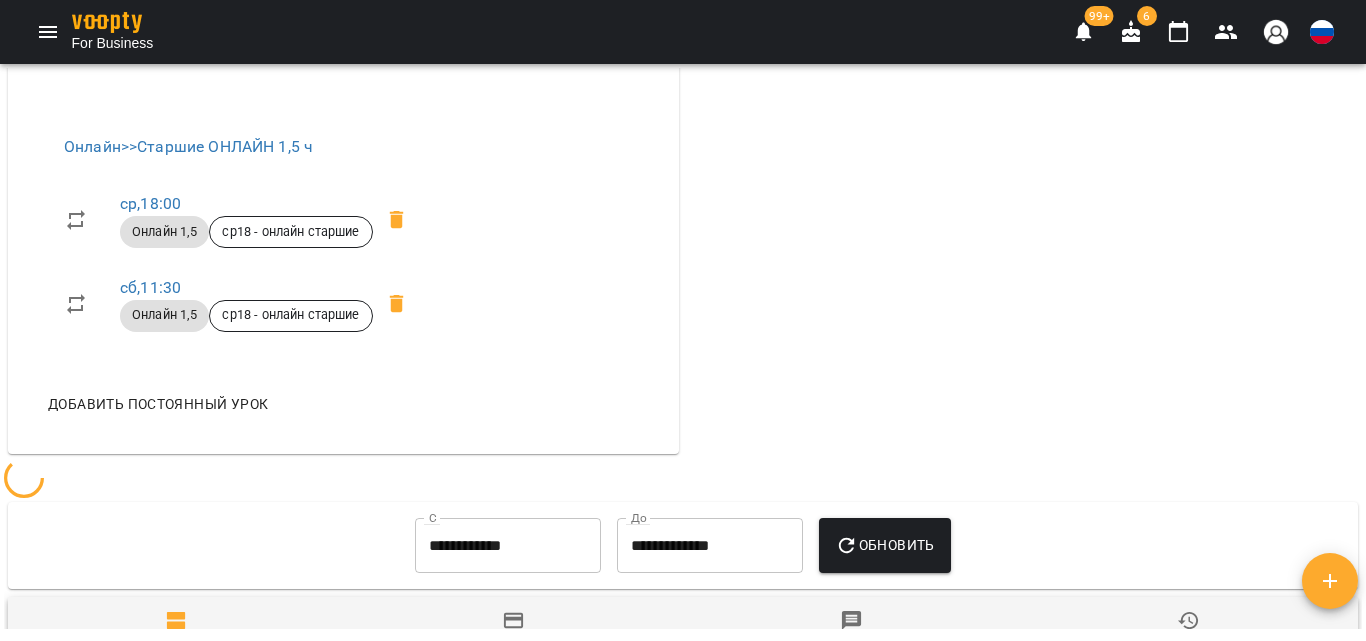 scroll, scrollTop: 772, scrollLeft: 0, axis: vertical 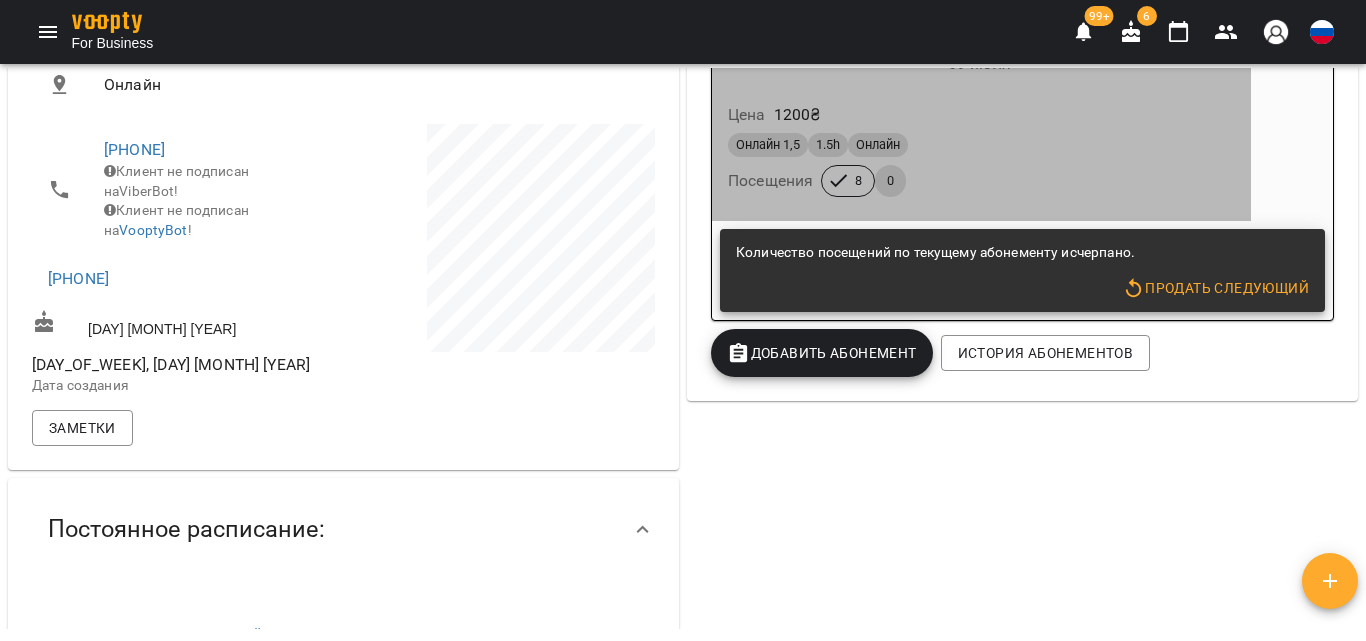 click on "Цена 1200 ₴ Онлайн 1,5 1.5h Онлайн Посещения 8 0" at bounding box center [981, 153] 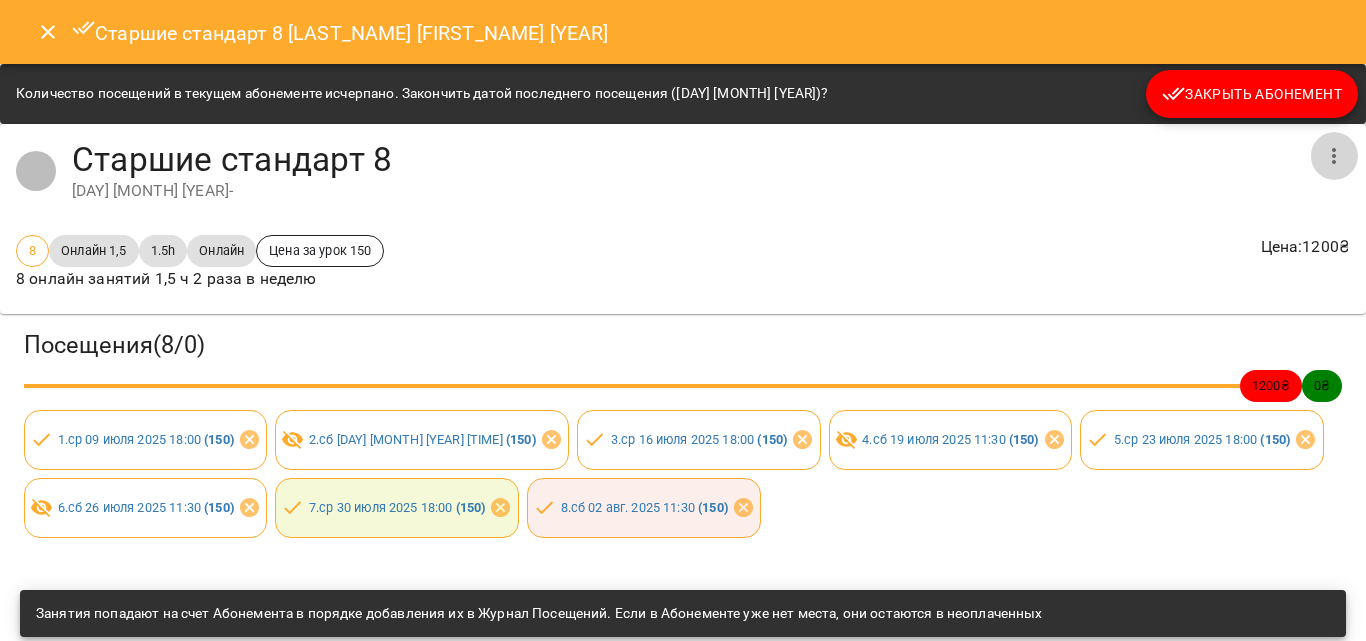 click at bounding box center (1334, 156) 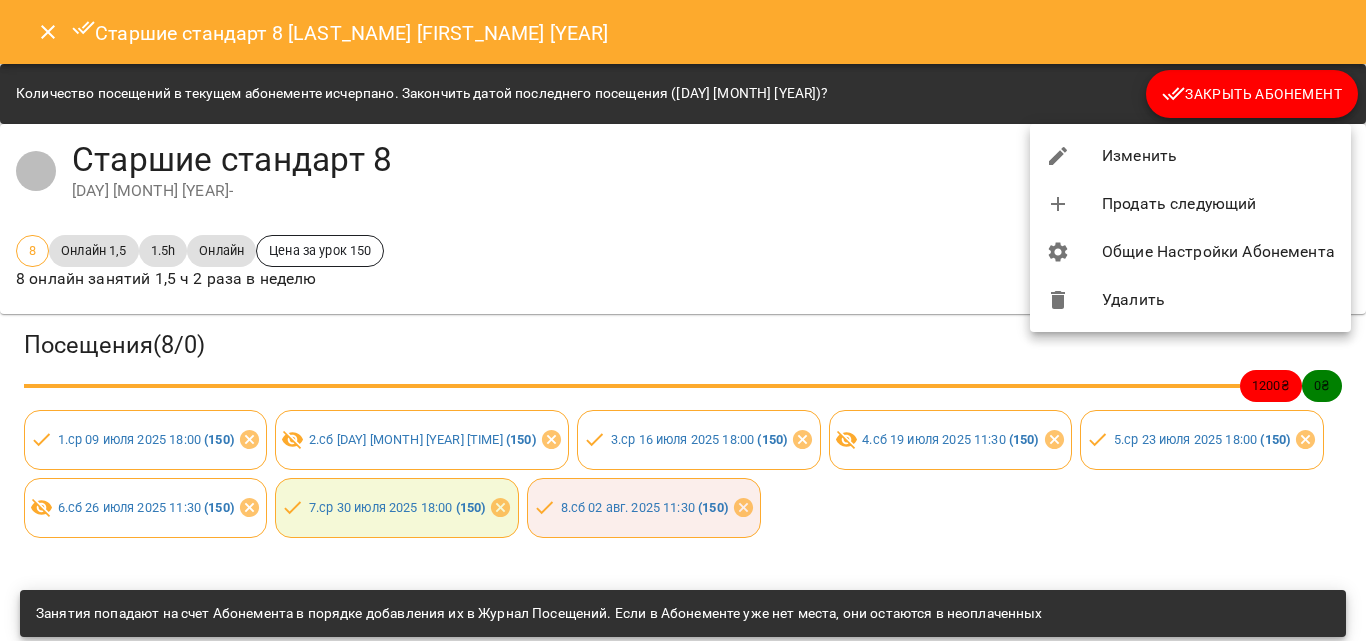 click on "Изменить" at bounding box center [1190, 156] 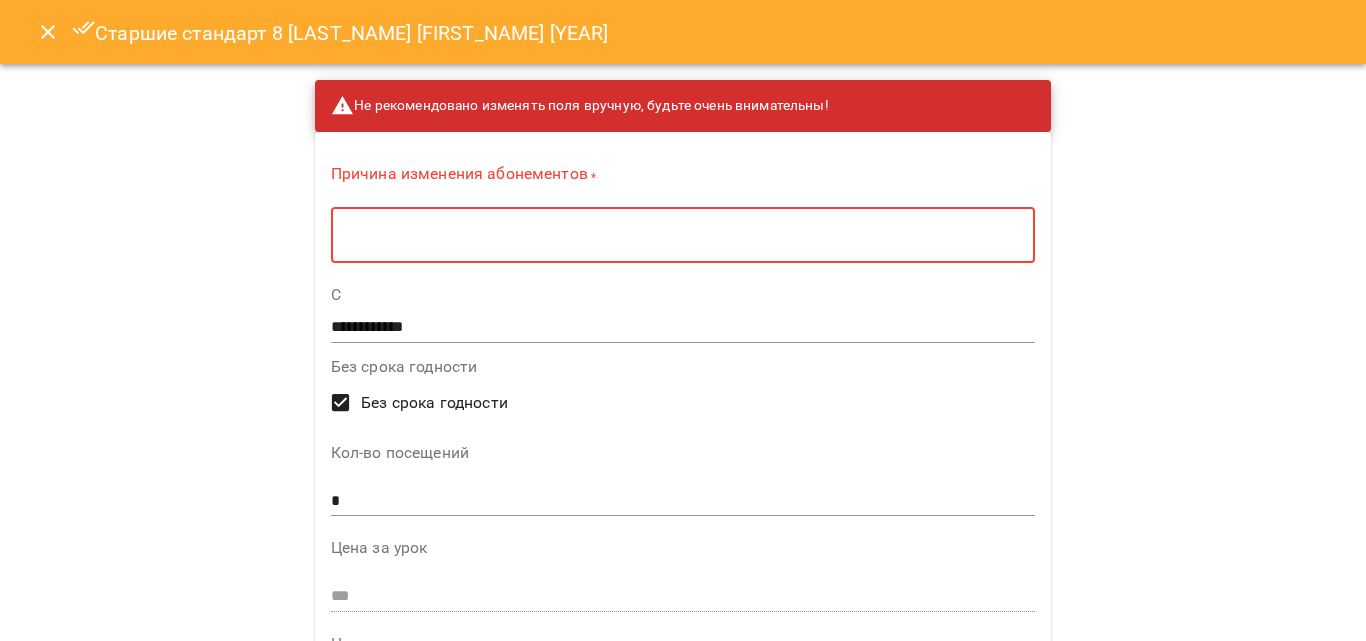click at bounding box center [683, 235] 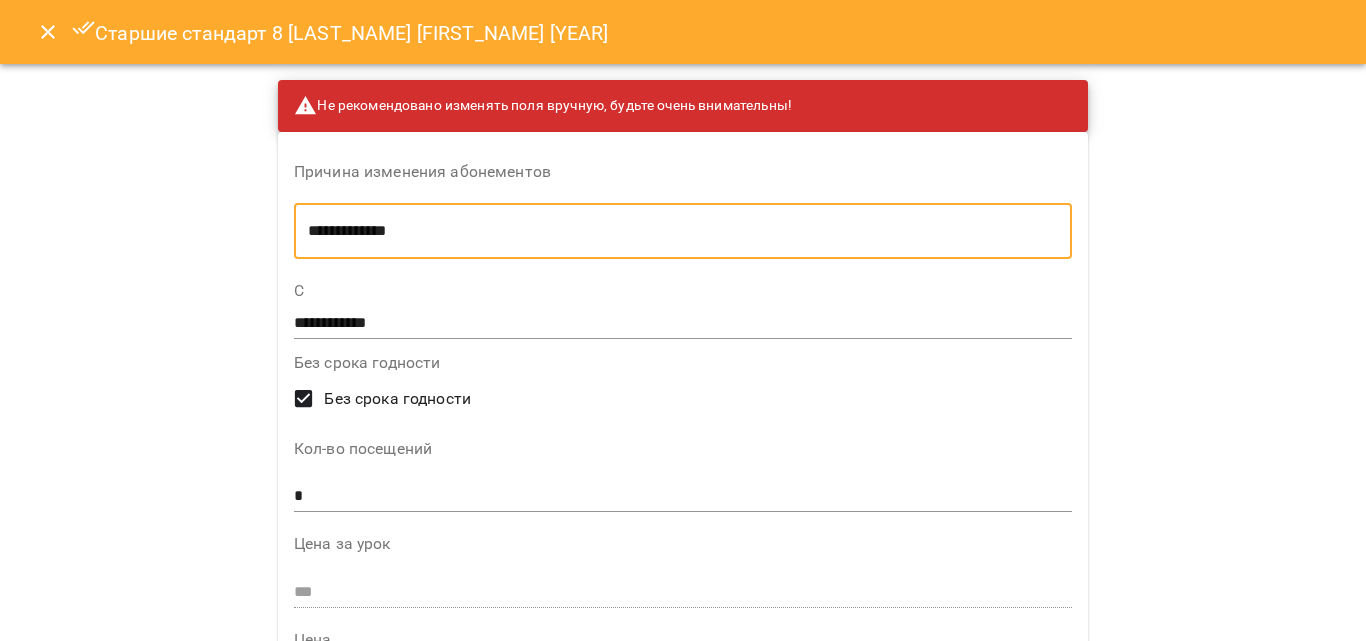 type on "**********" 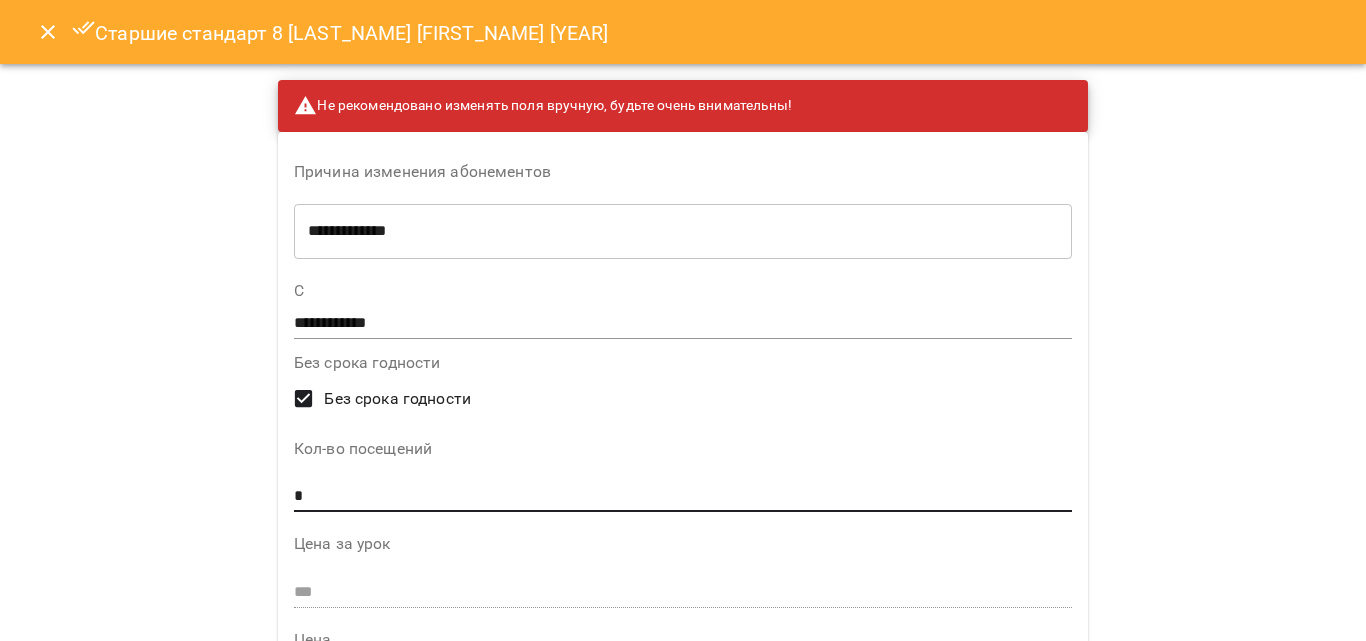 click on "*" at bounding box center [683, 497] 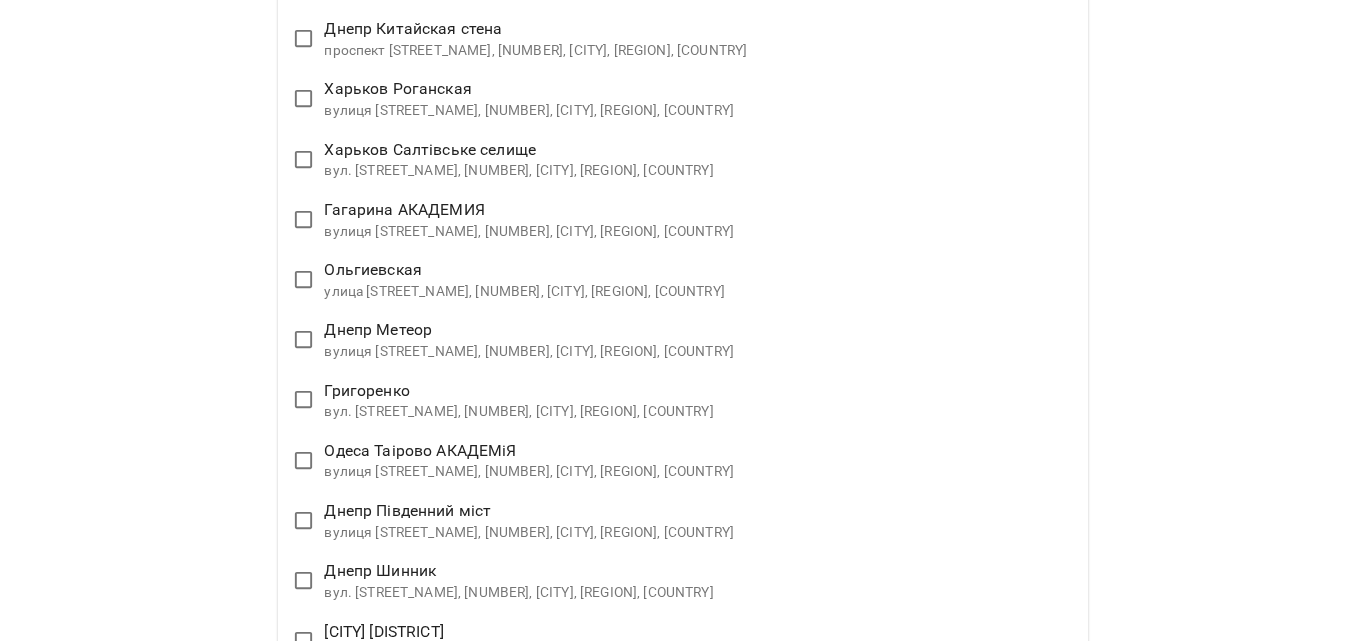 scroll, scrollTop: 3785, scrollLeft: 0, axis: vertical 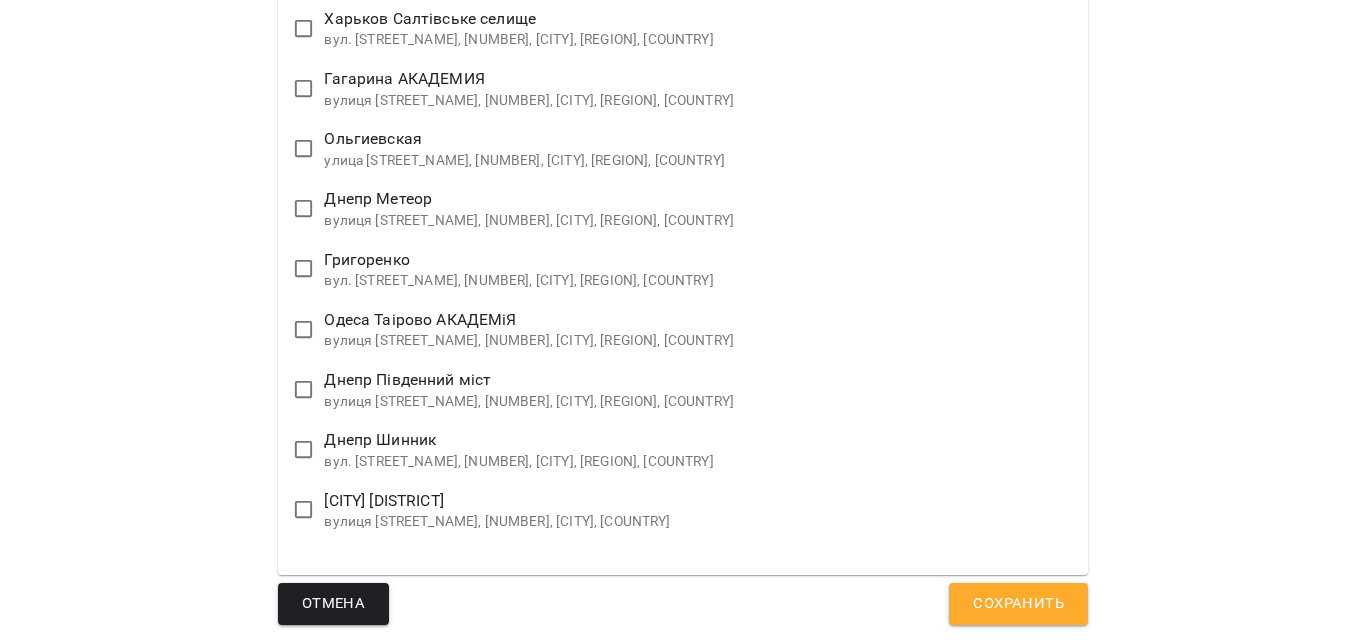 type on "*" 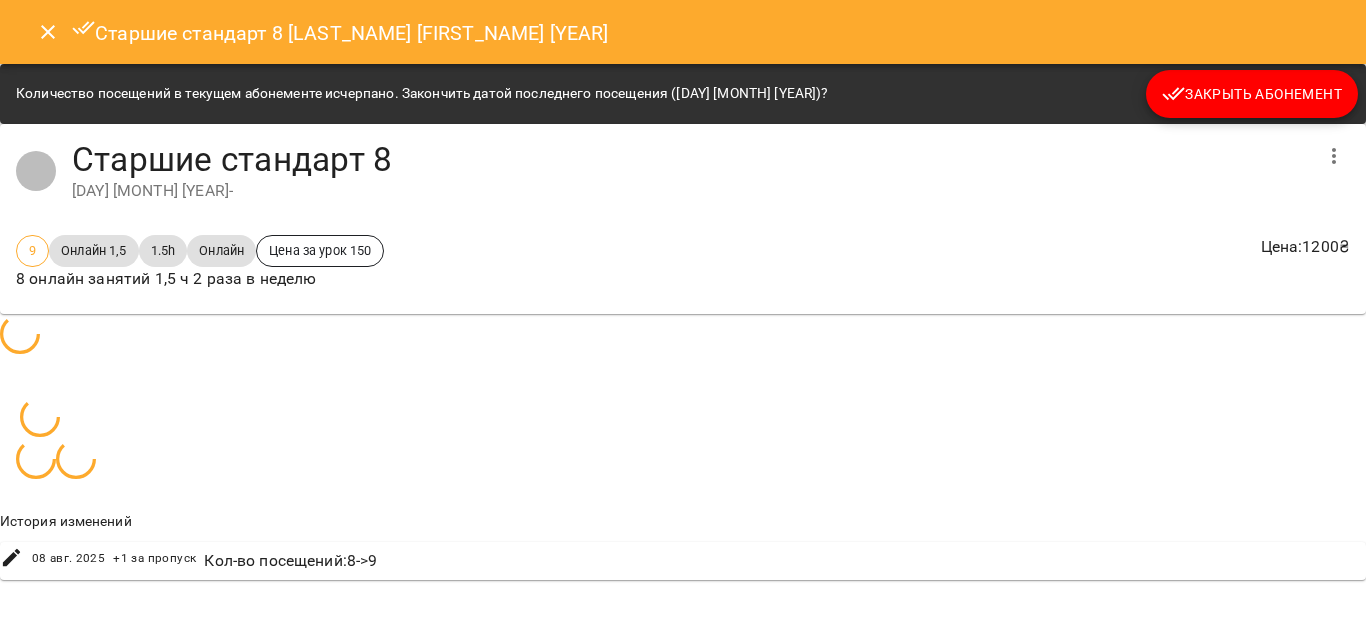 scroll, scrollTop: 362, scrollLeft: 0, axis: vertical 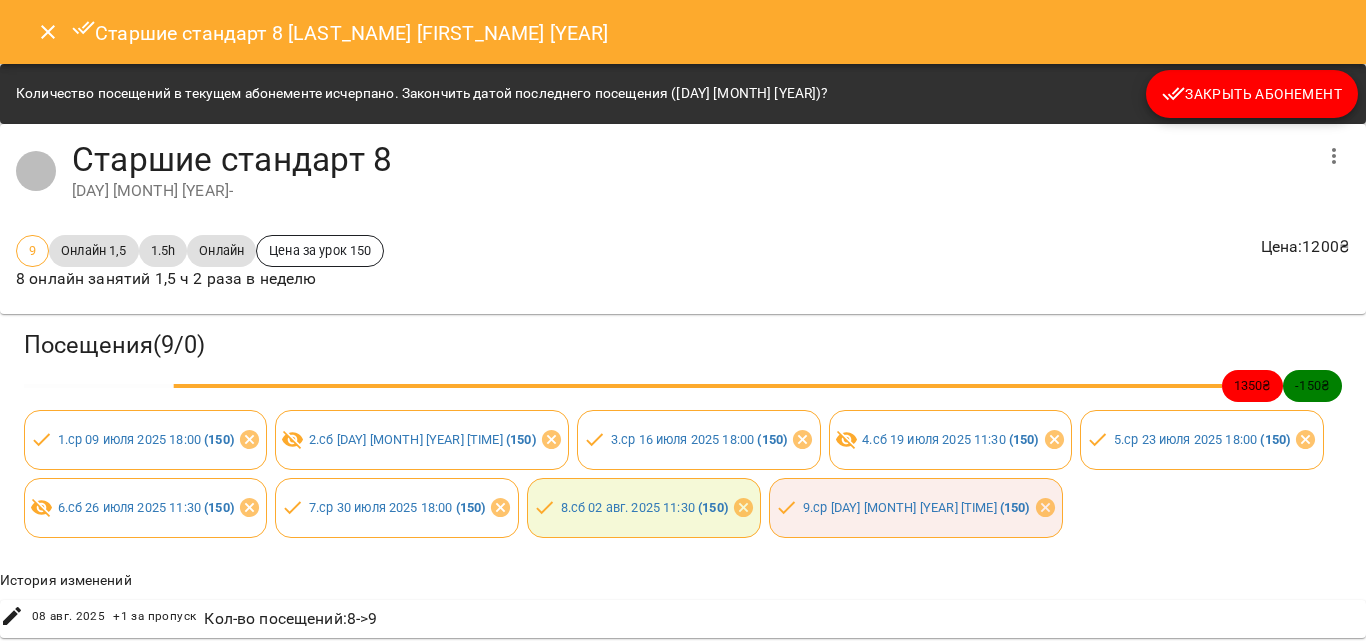 click at bounding box center (48, 32) 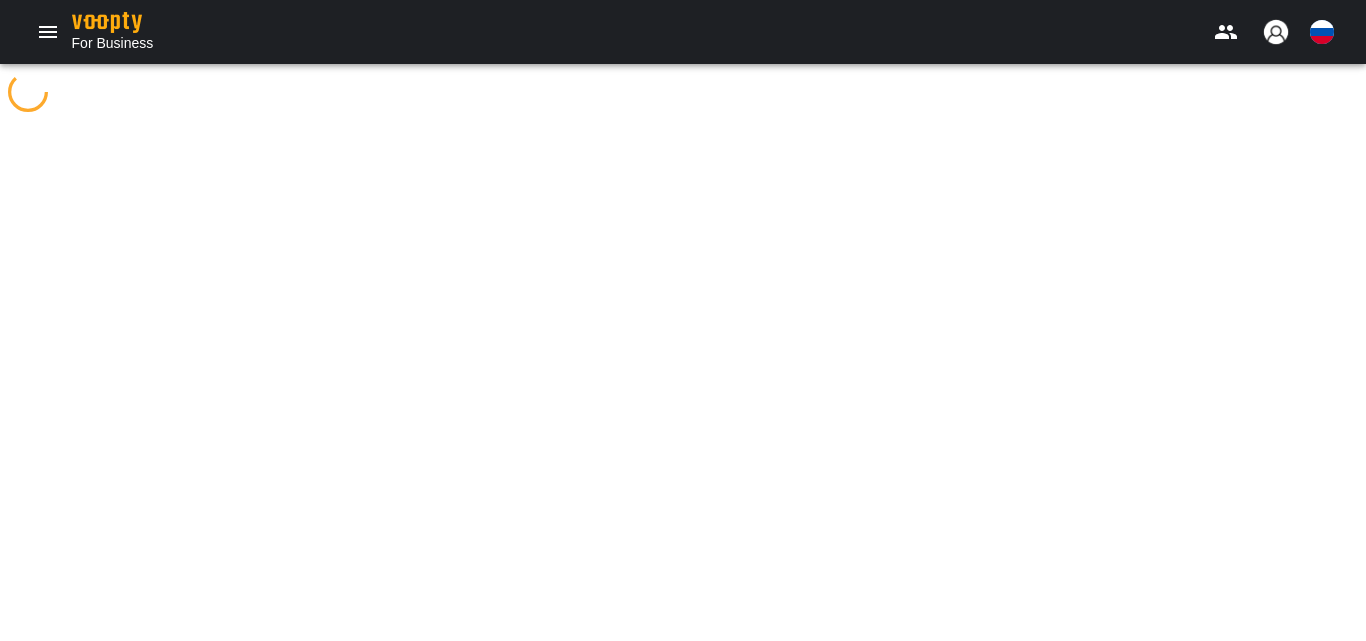 scroll, scrollTop: 0, scrollLeft: 0, axis: both 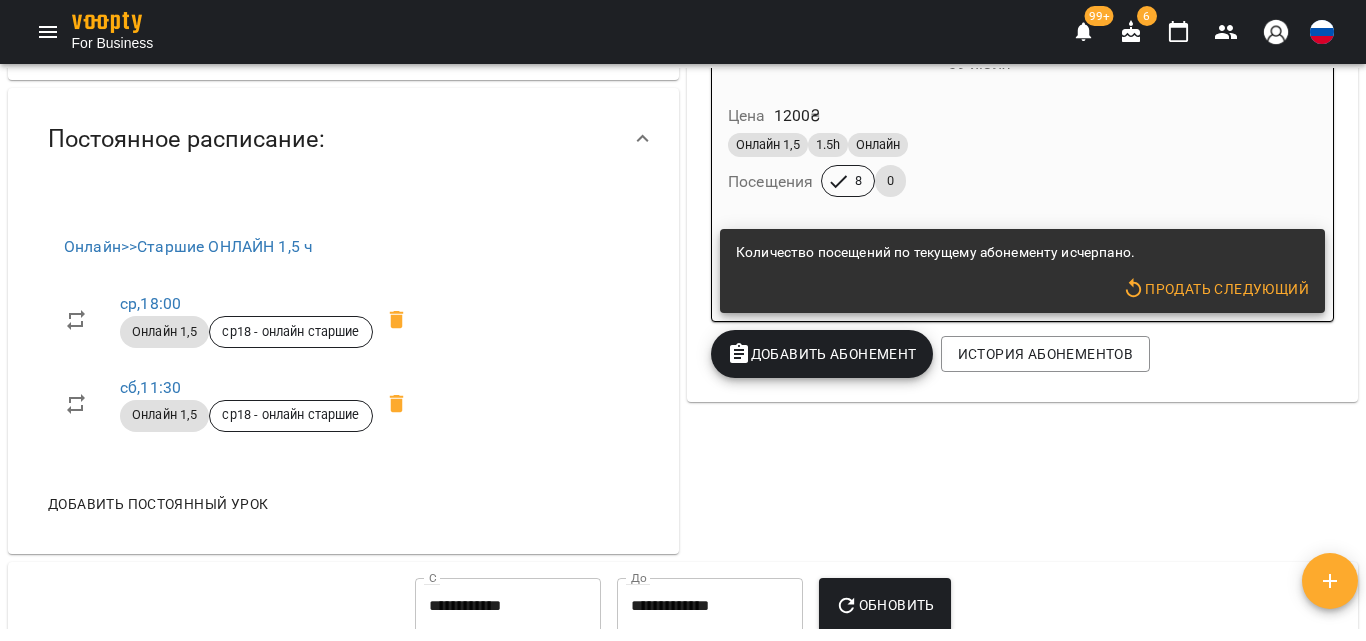 click on "09 июля  -" at bounding box center (981, 64) 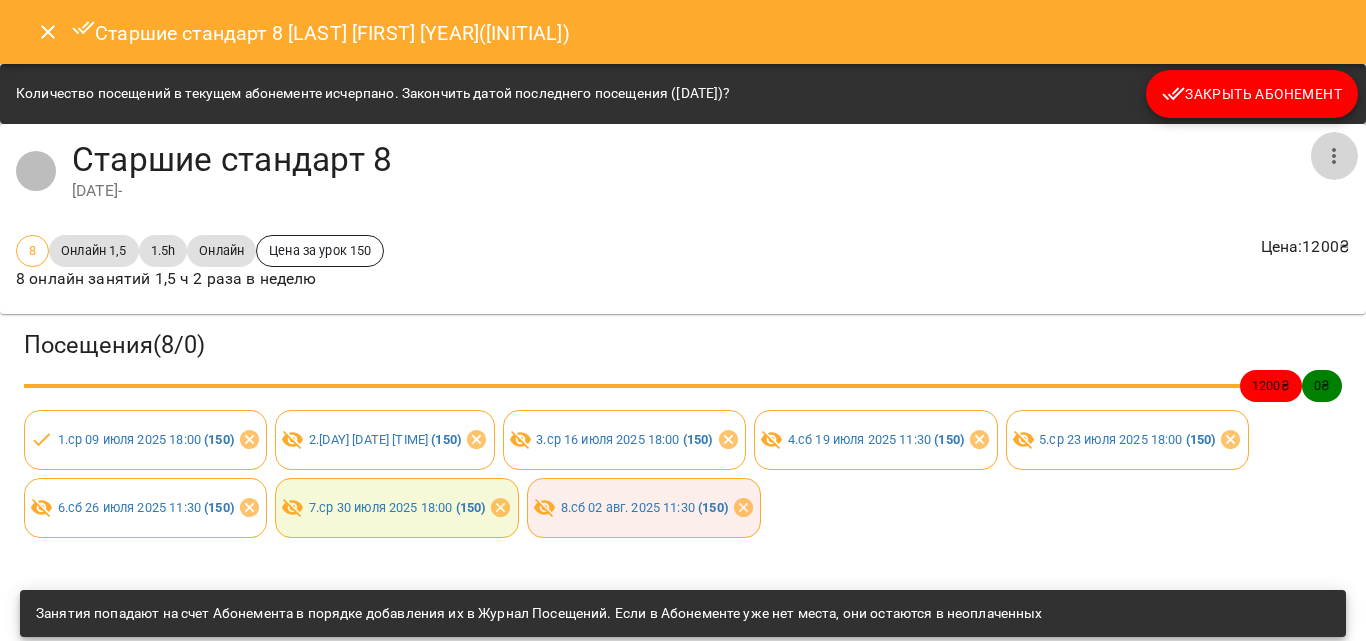 click at bounding box center (1334, 156) 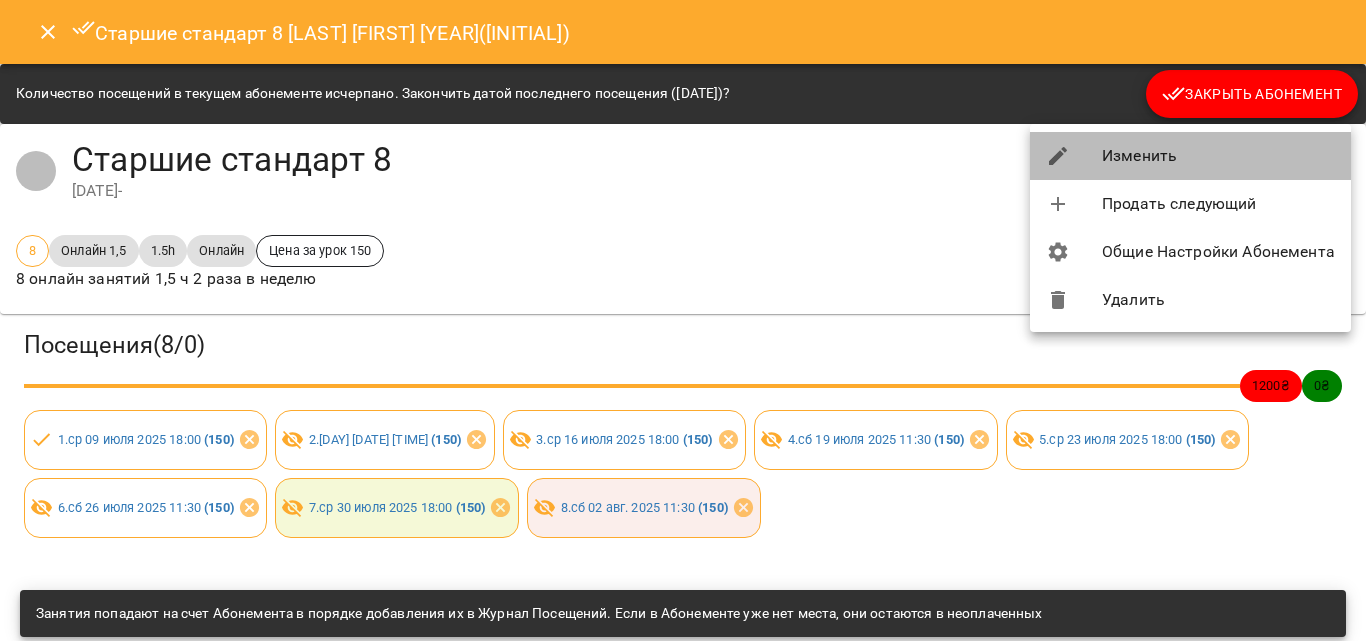 click on "Изменить" at bounding box center (1190, 156) 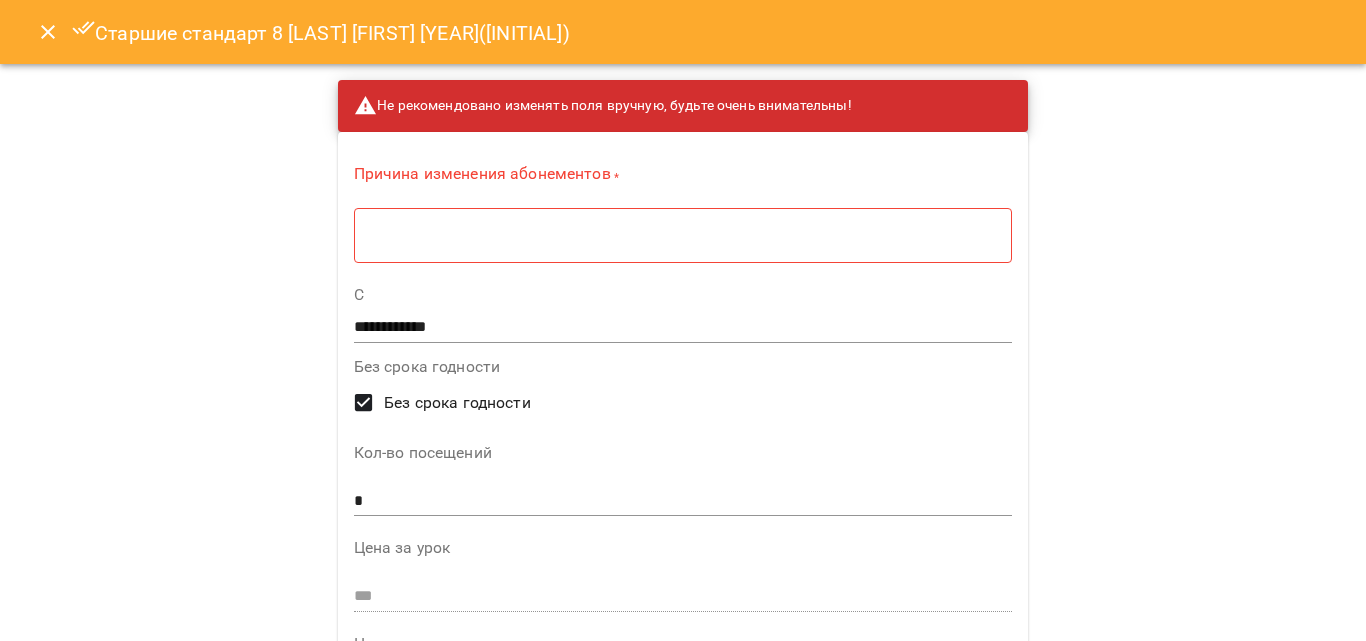 click at bounding box center (683, 235) 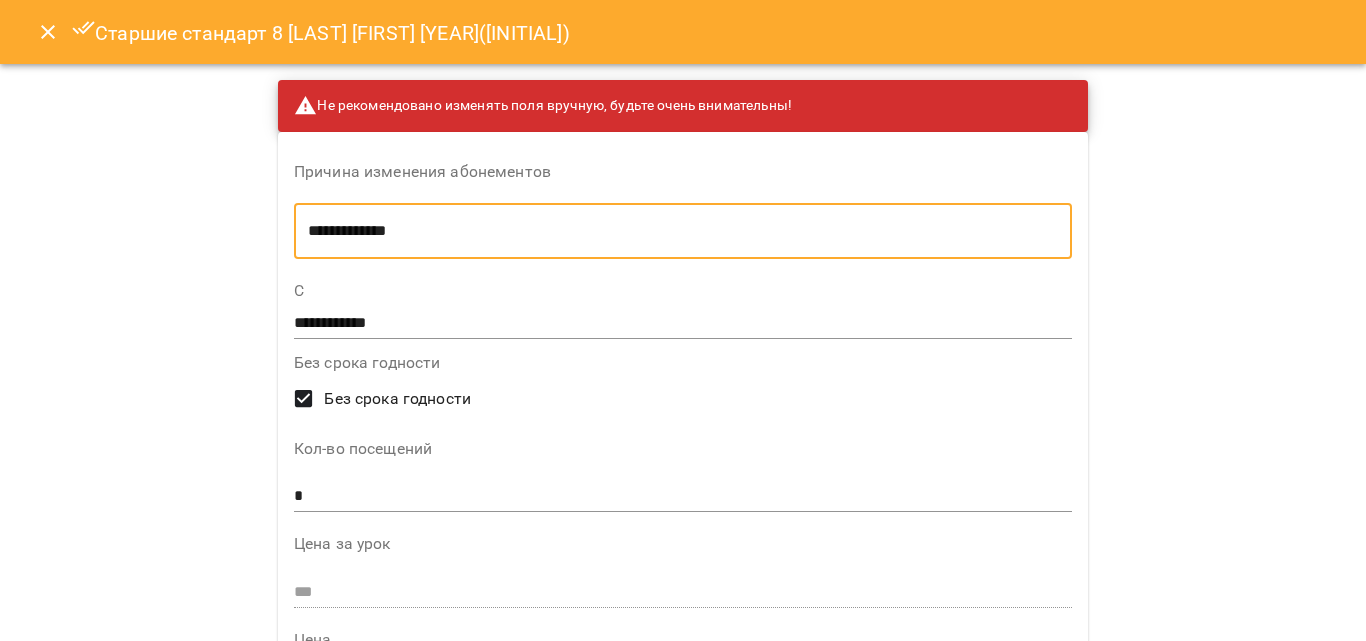 type on "**********" 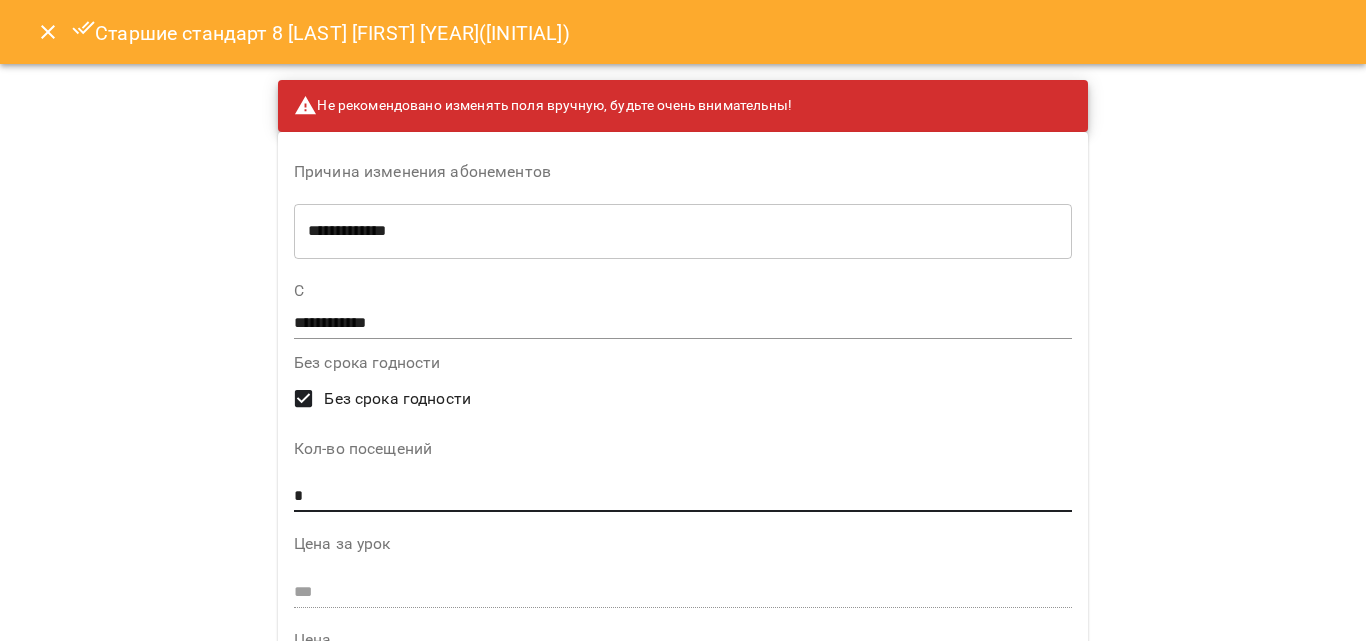 click on "*" at bounding box center (683, 497) 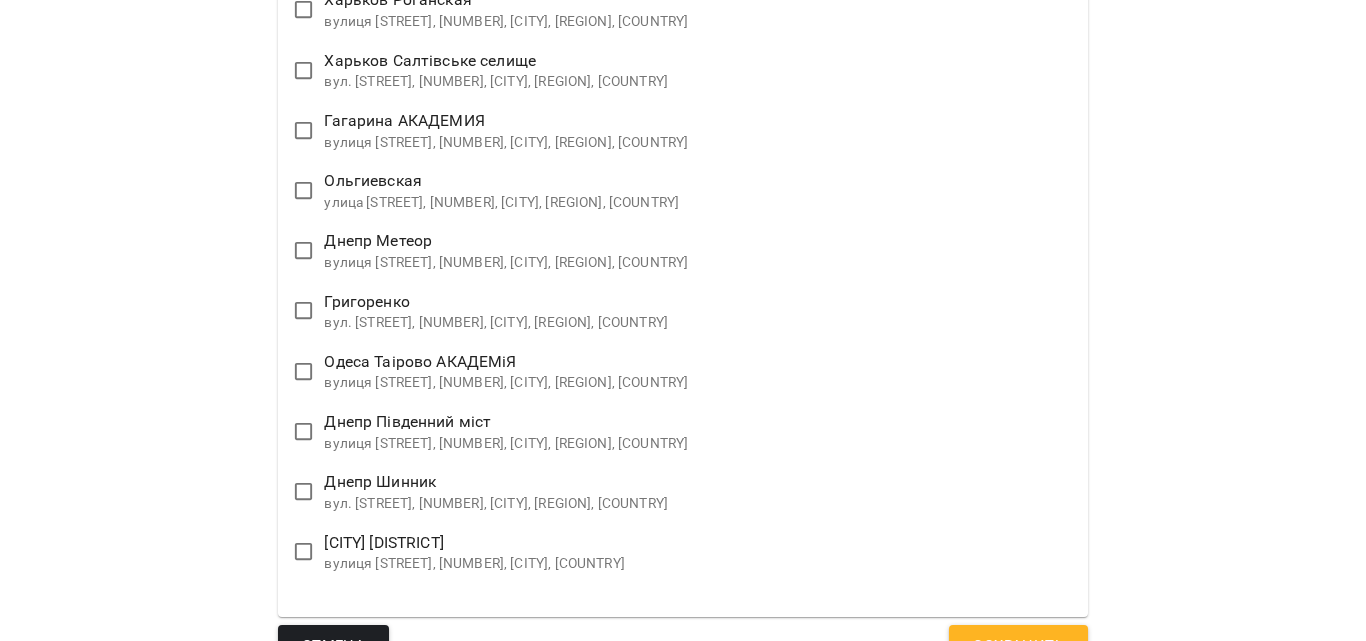 scroll, scrollTop: 3785, scrollLeft: 0, axis: vertical 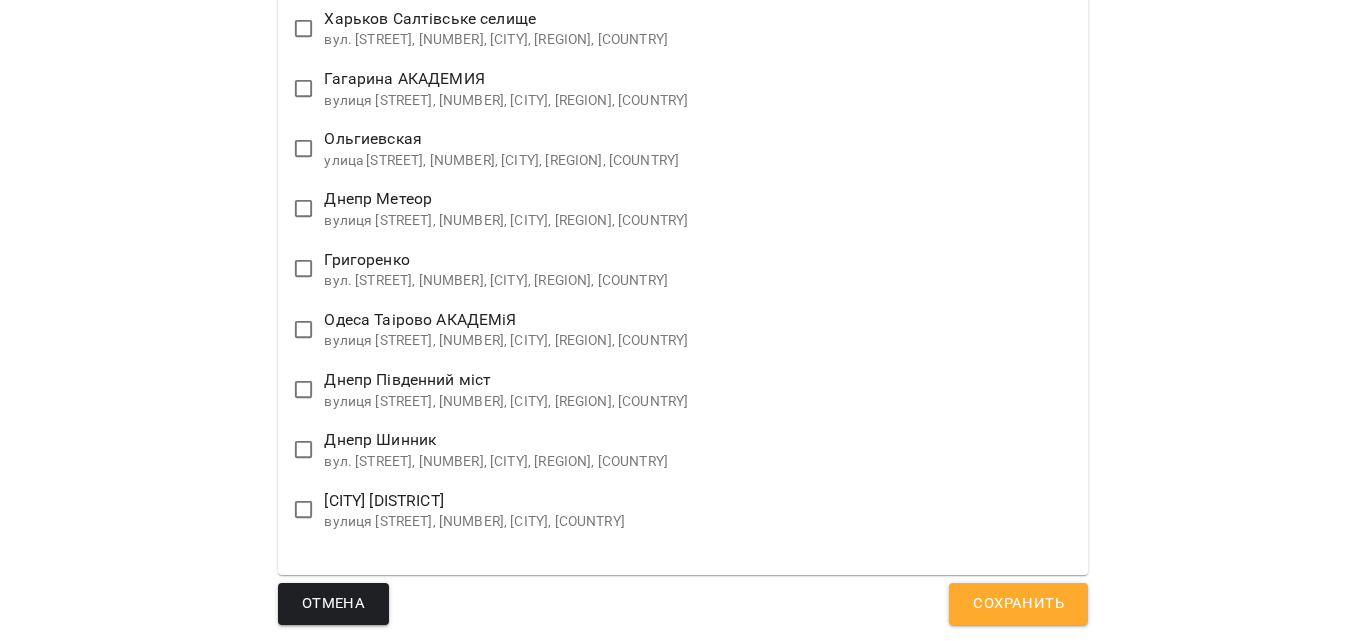 type on "*" 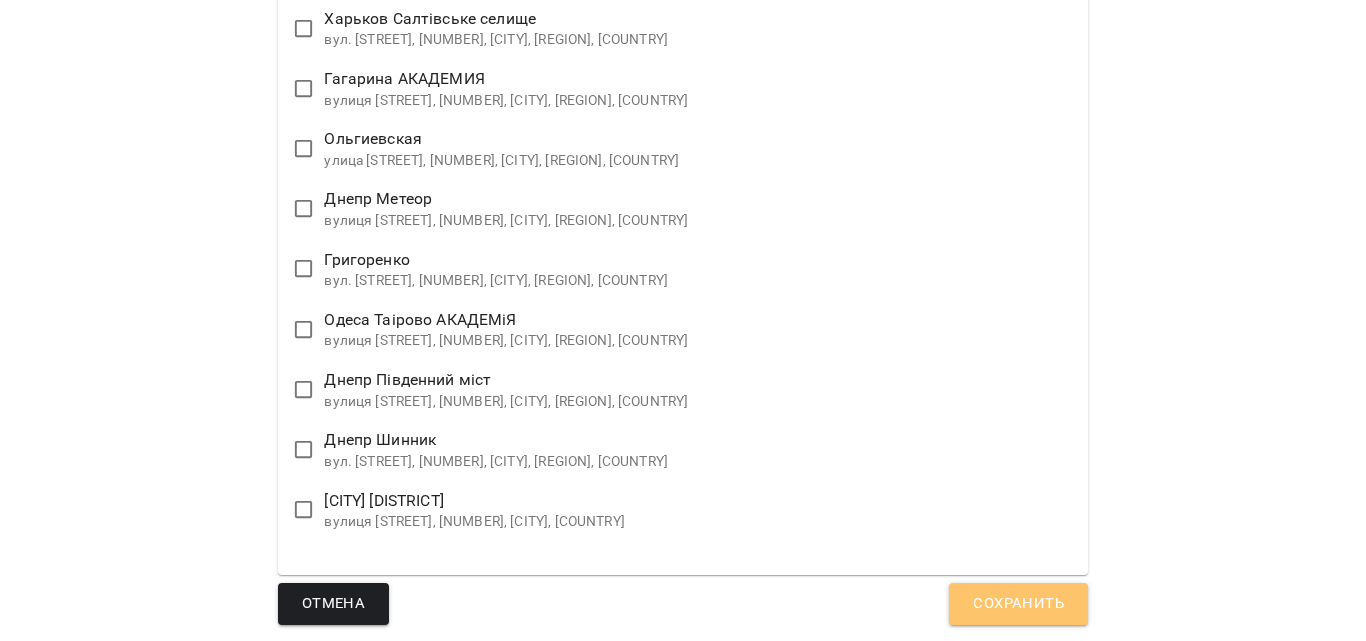 click on "Сохранить" at bounding box center (1018, 604) 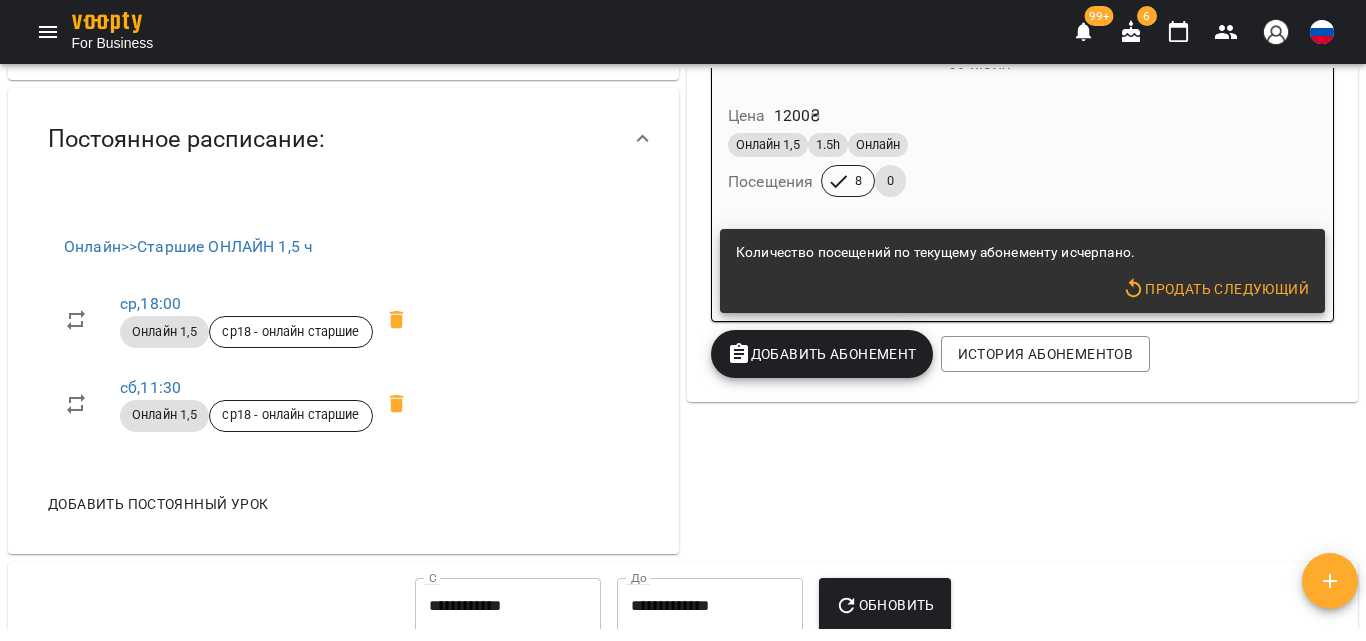 scroll, scrollTop: 665, scrollLeft: 0, axis: vertical 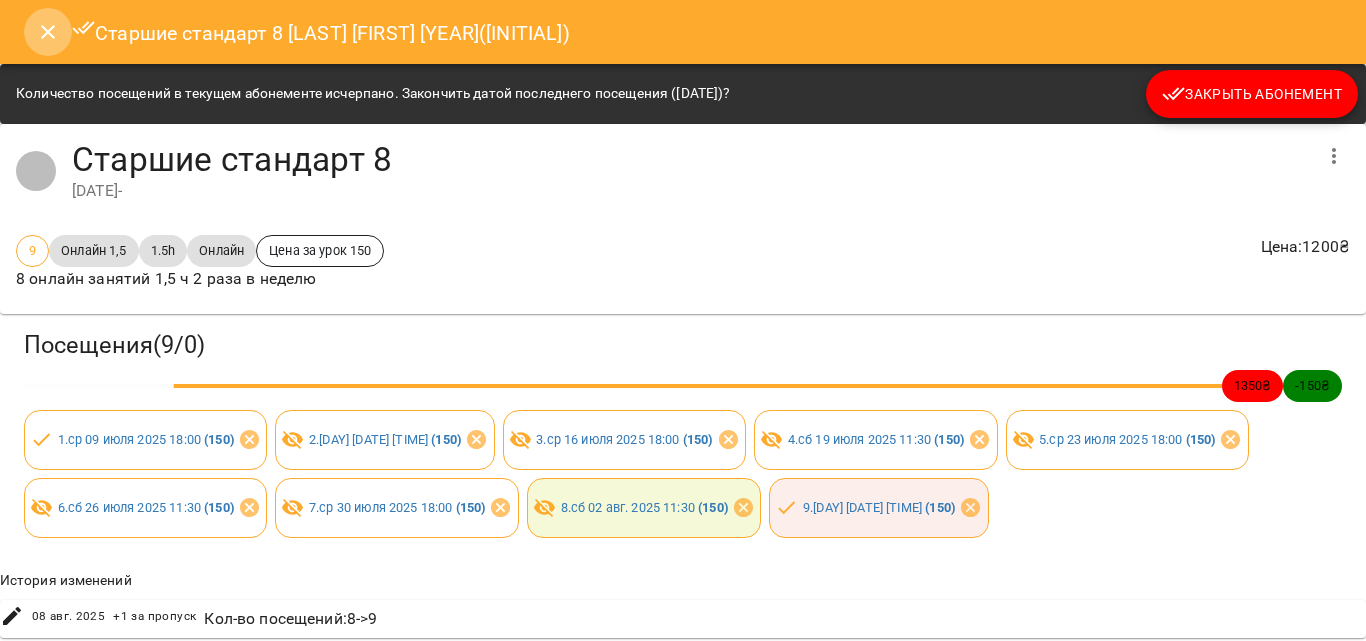 click 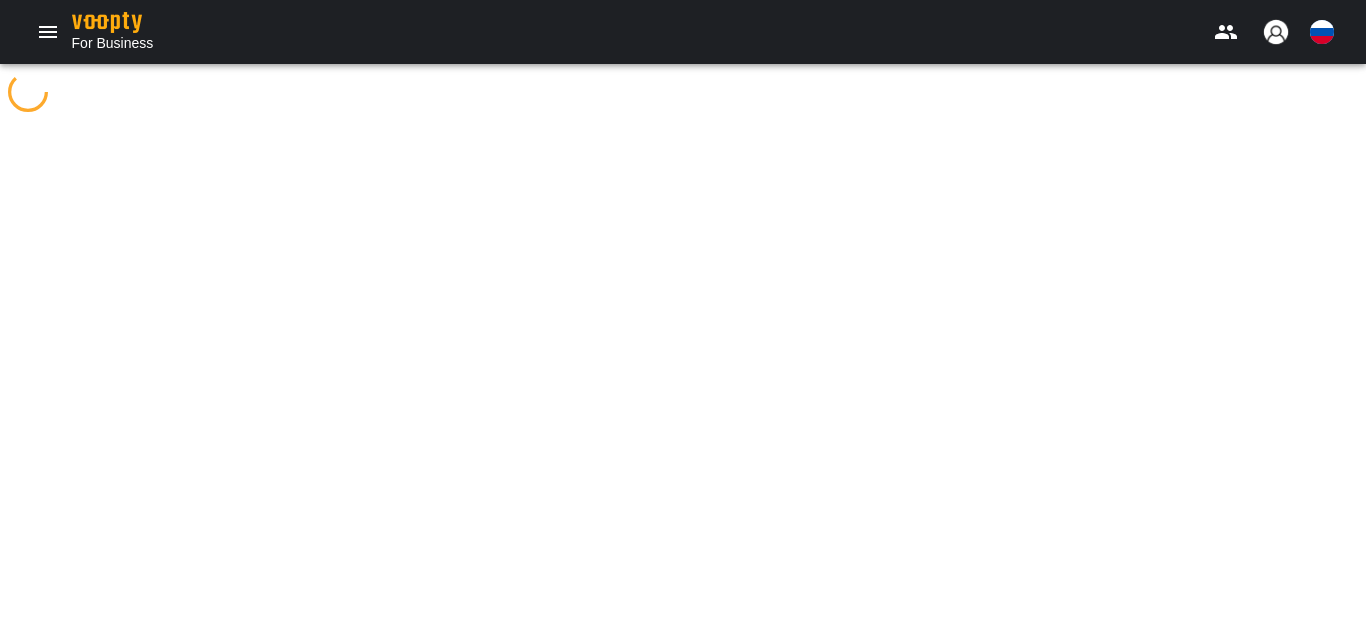 scroll, scrollTop: 0, scrollLeft: 0, axis: both 